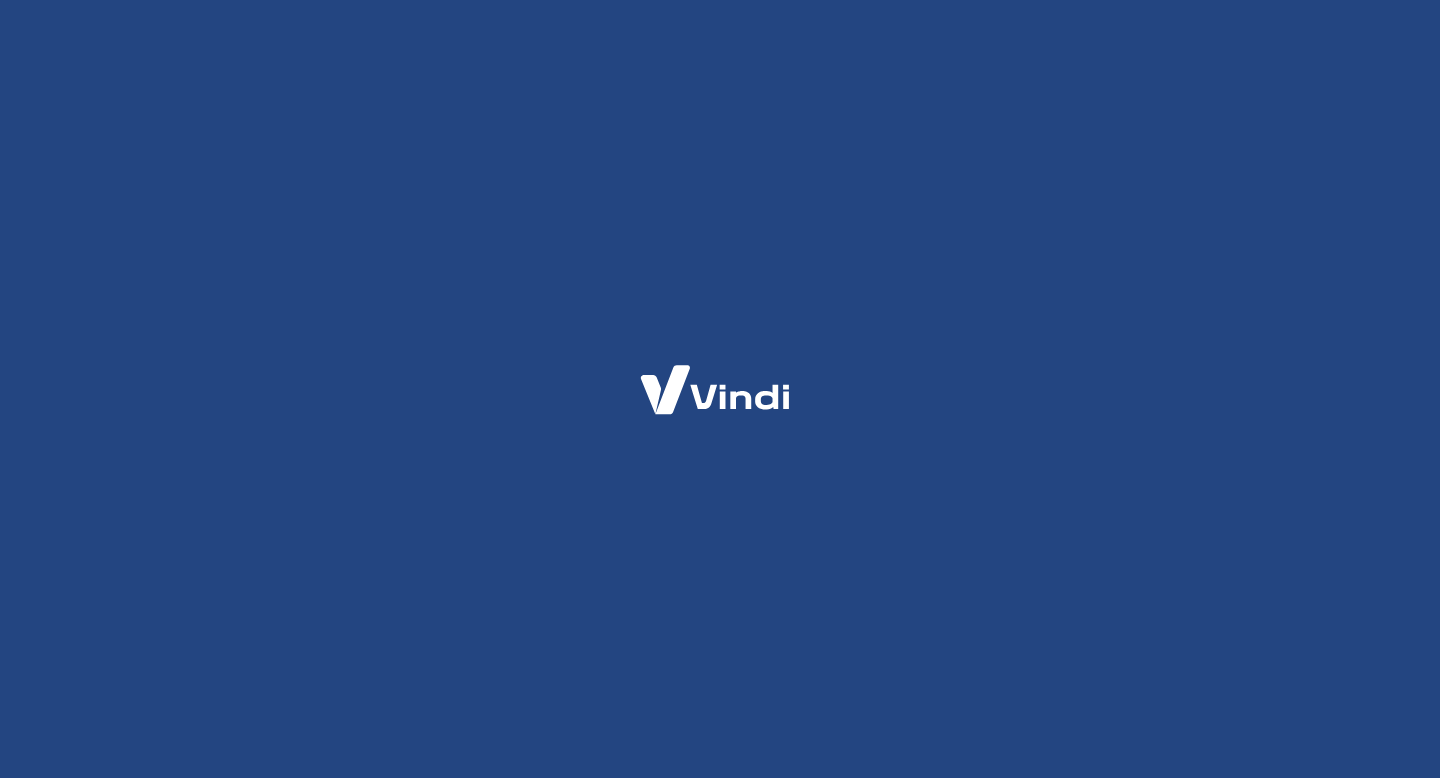 scroll, scrollTop: 0, scrollLeft: 0, axis: both 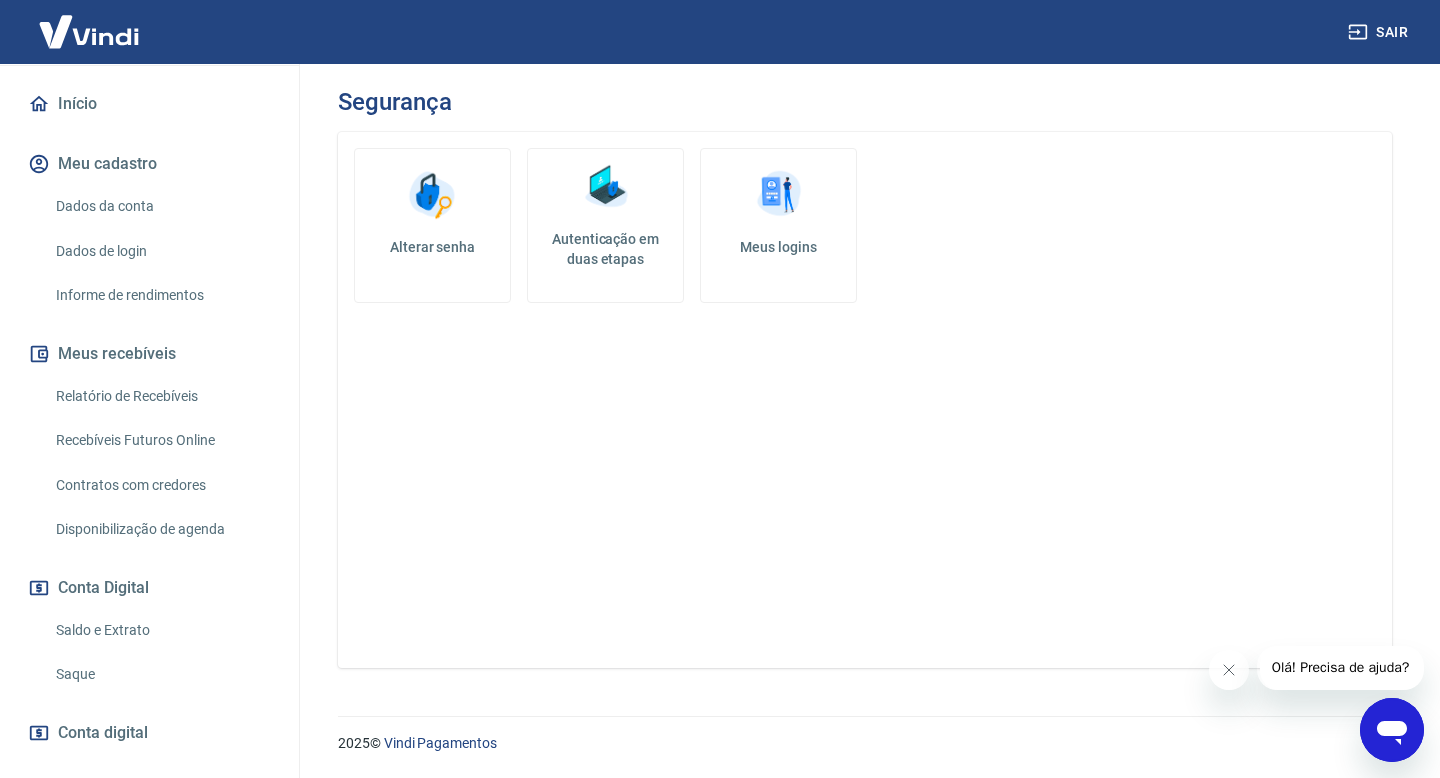 click on "Dados da conta" at bounding box center [161, 206] 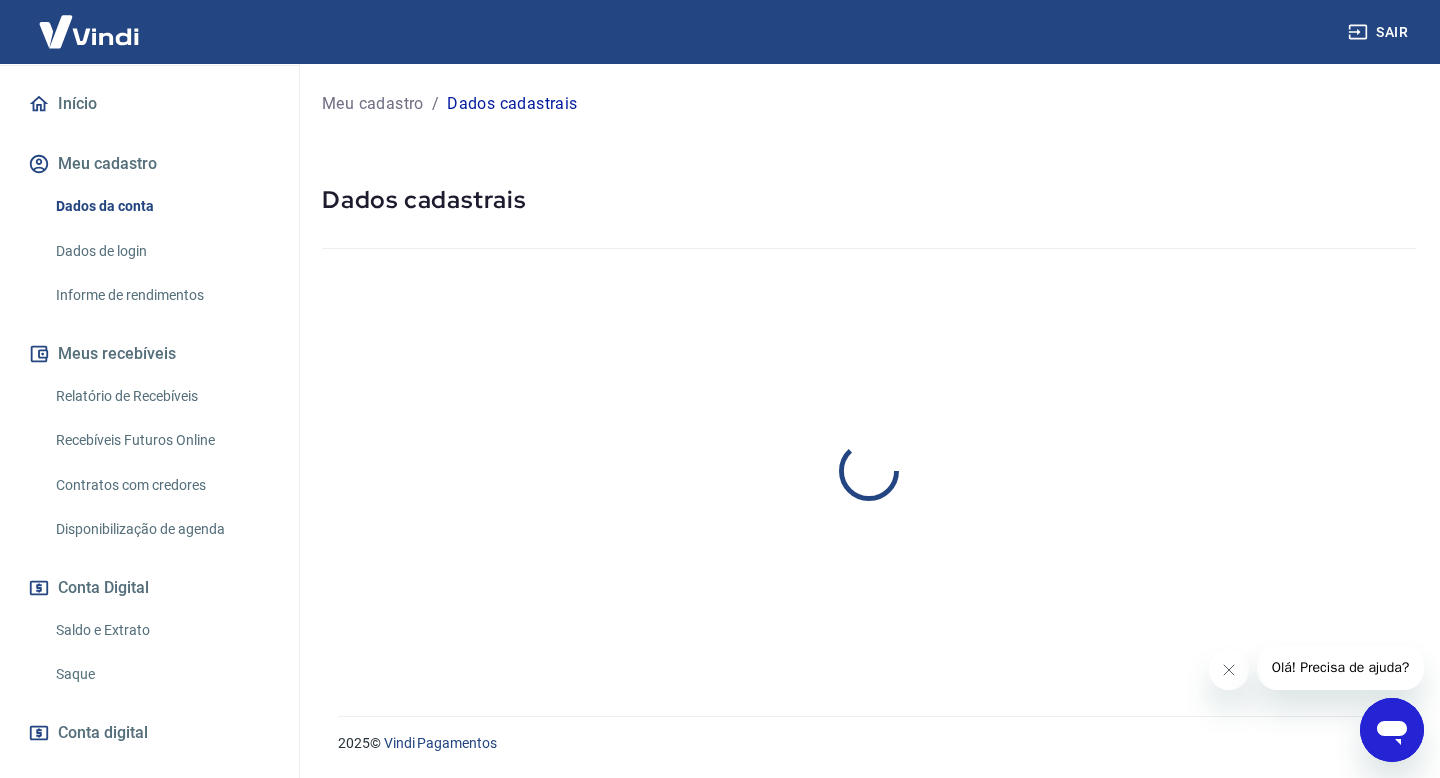 select on "SP" 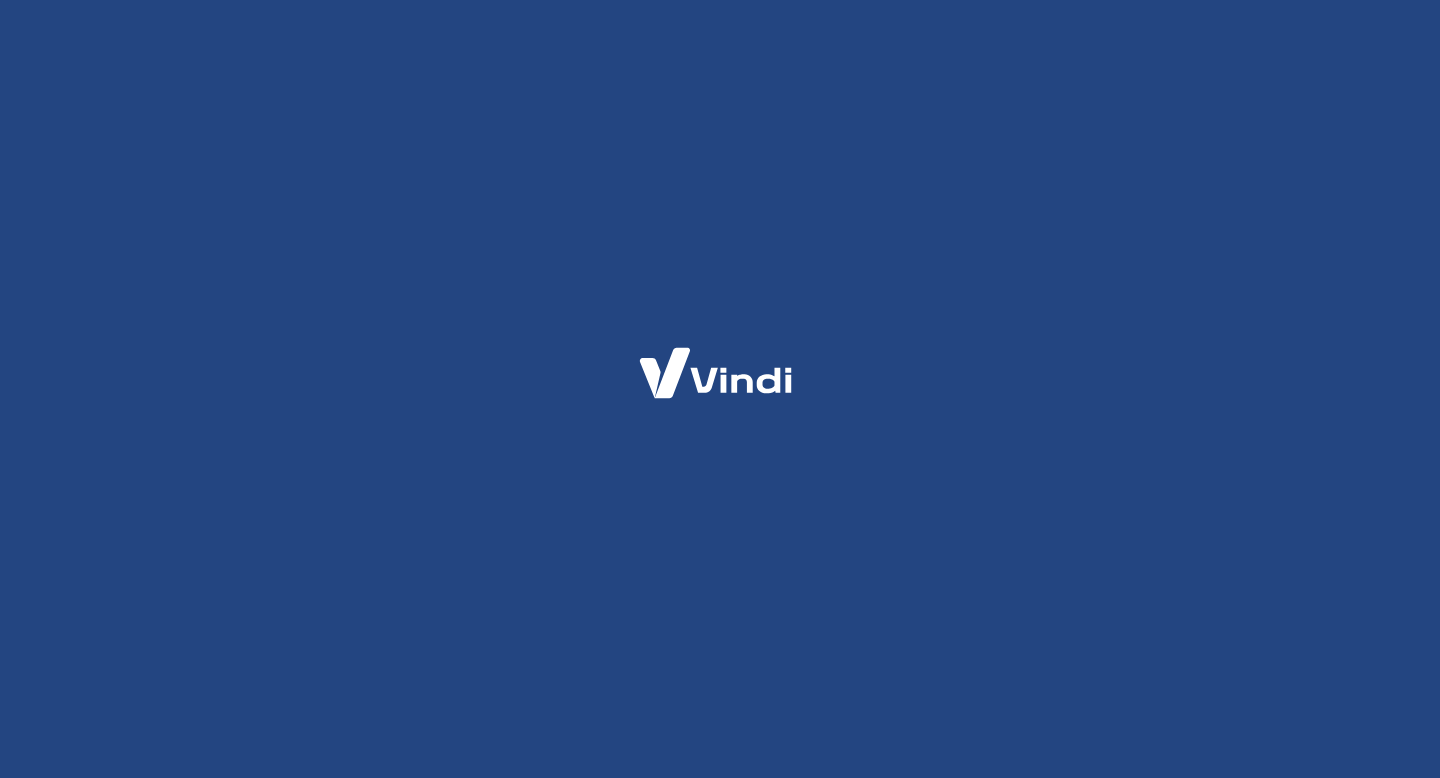 scroll, scrollTop: 0, scrollLeft: 0, axis: both 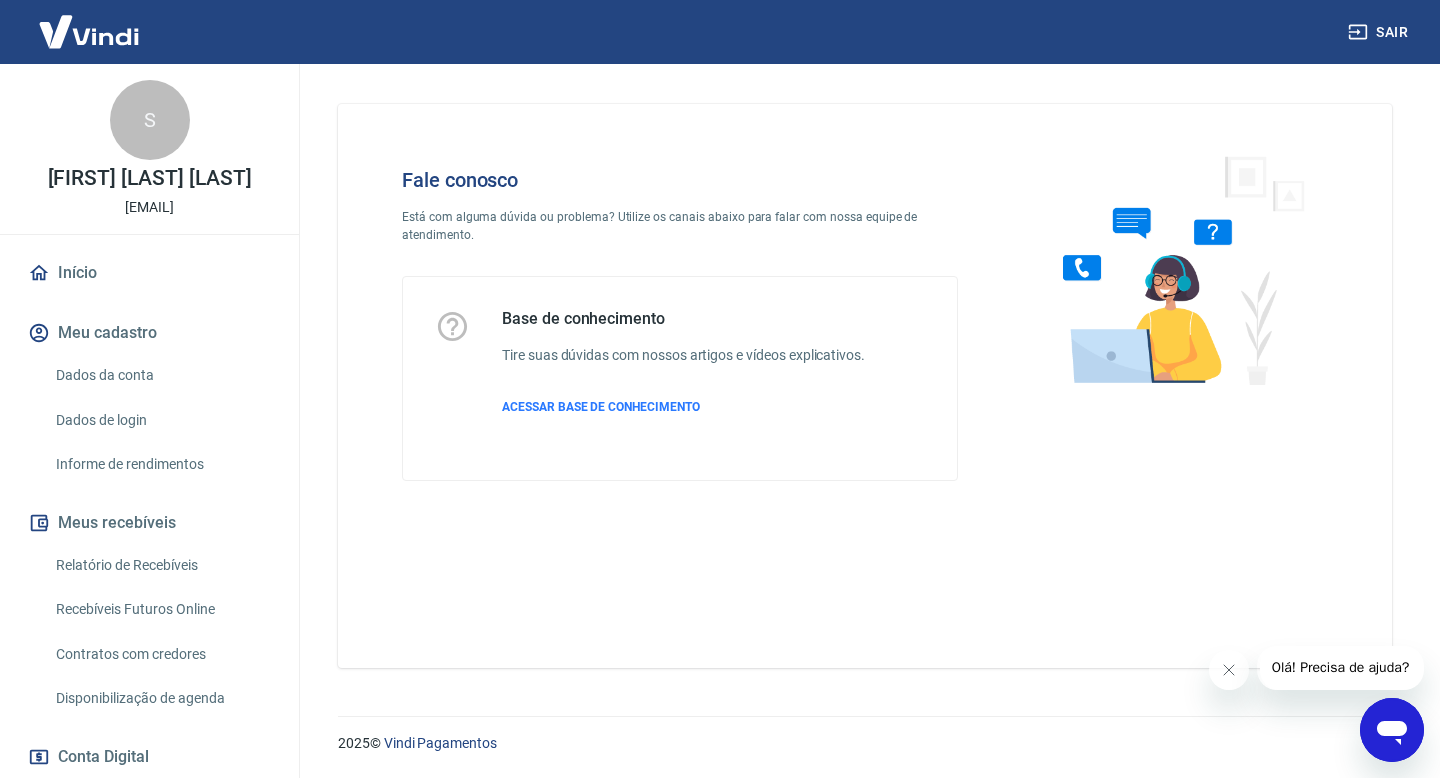 click 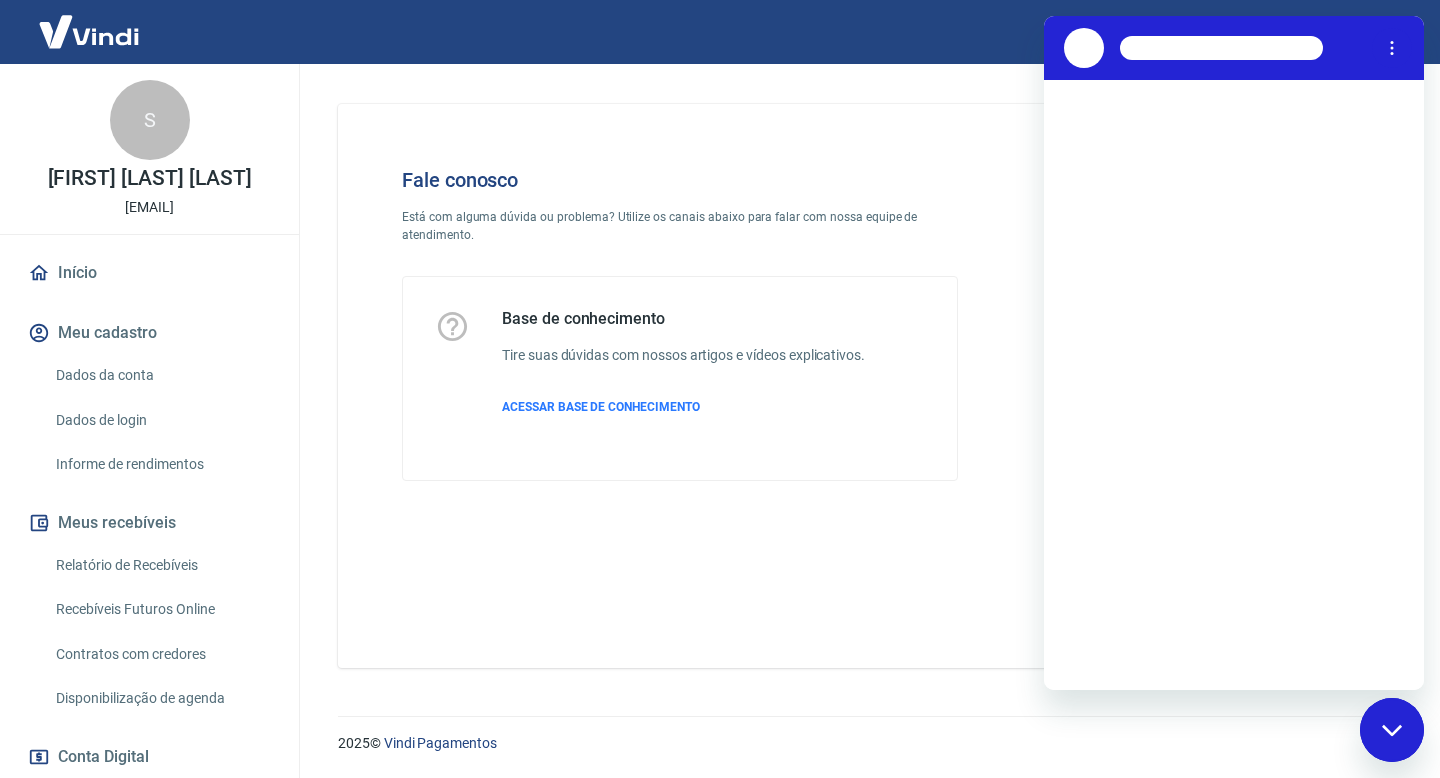 scroll, scrollTop: 0, scrollLeft: 0, axis: both 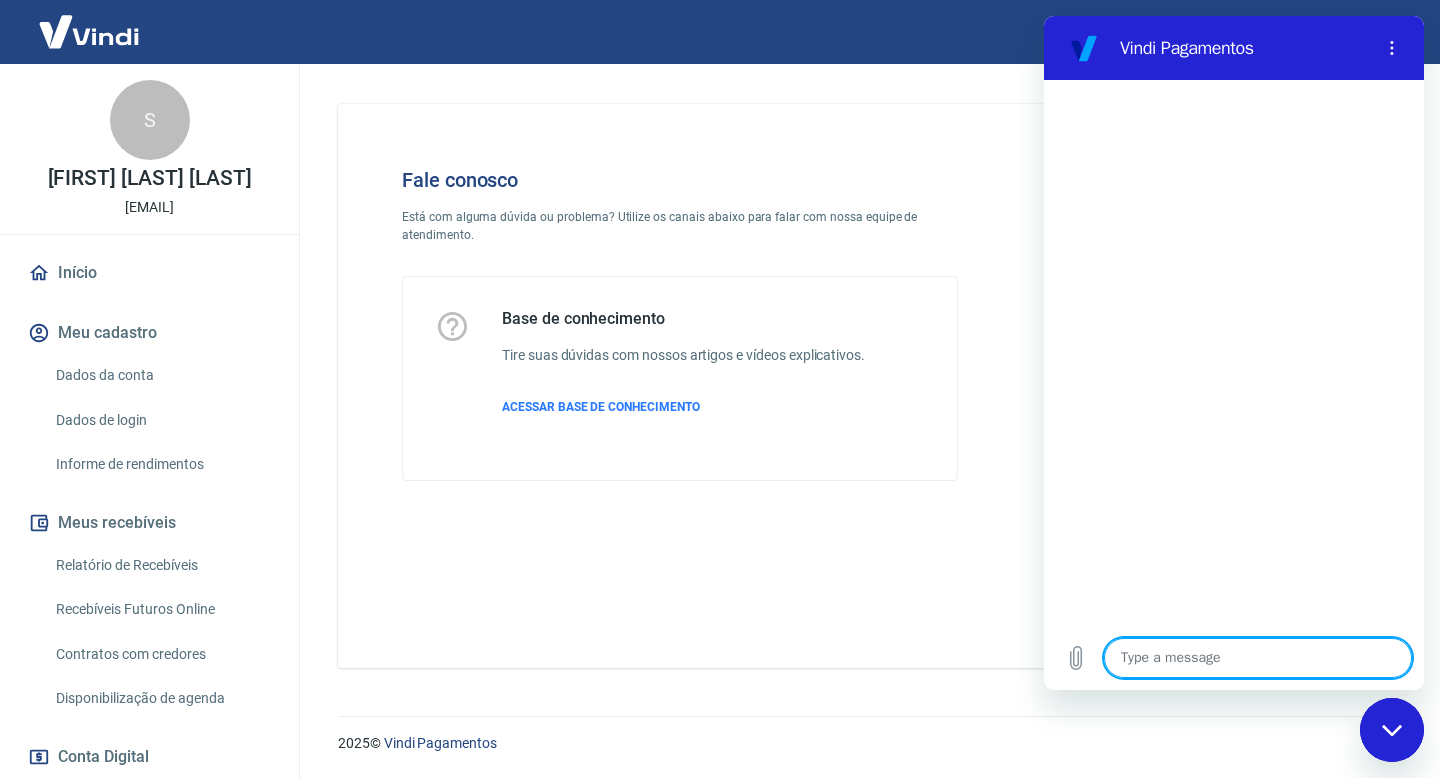 type on "o" 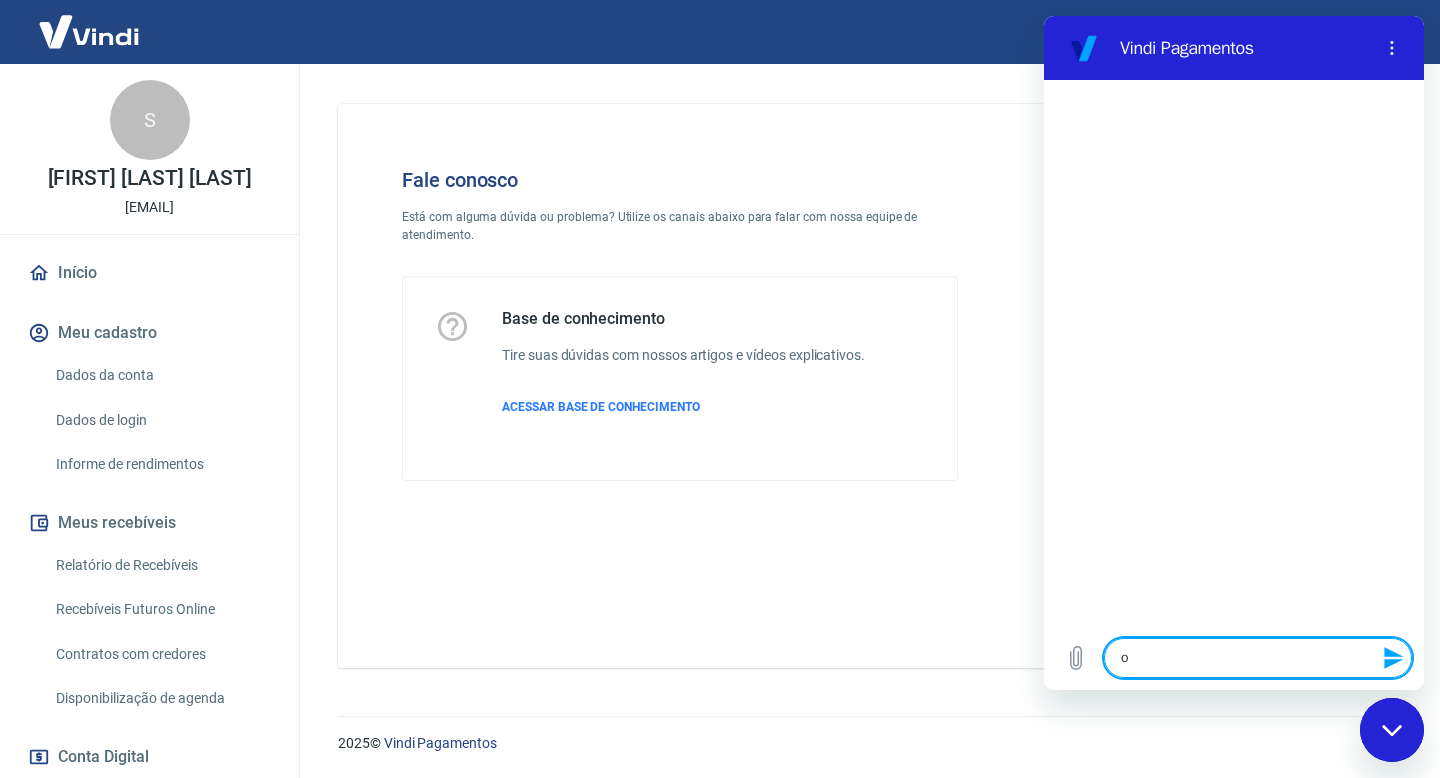 type on "oi" 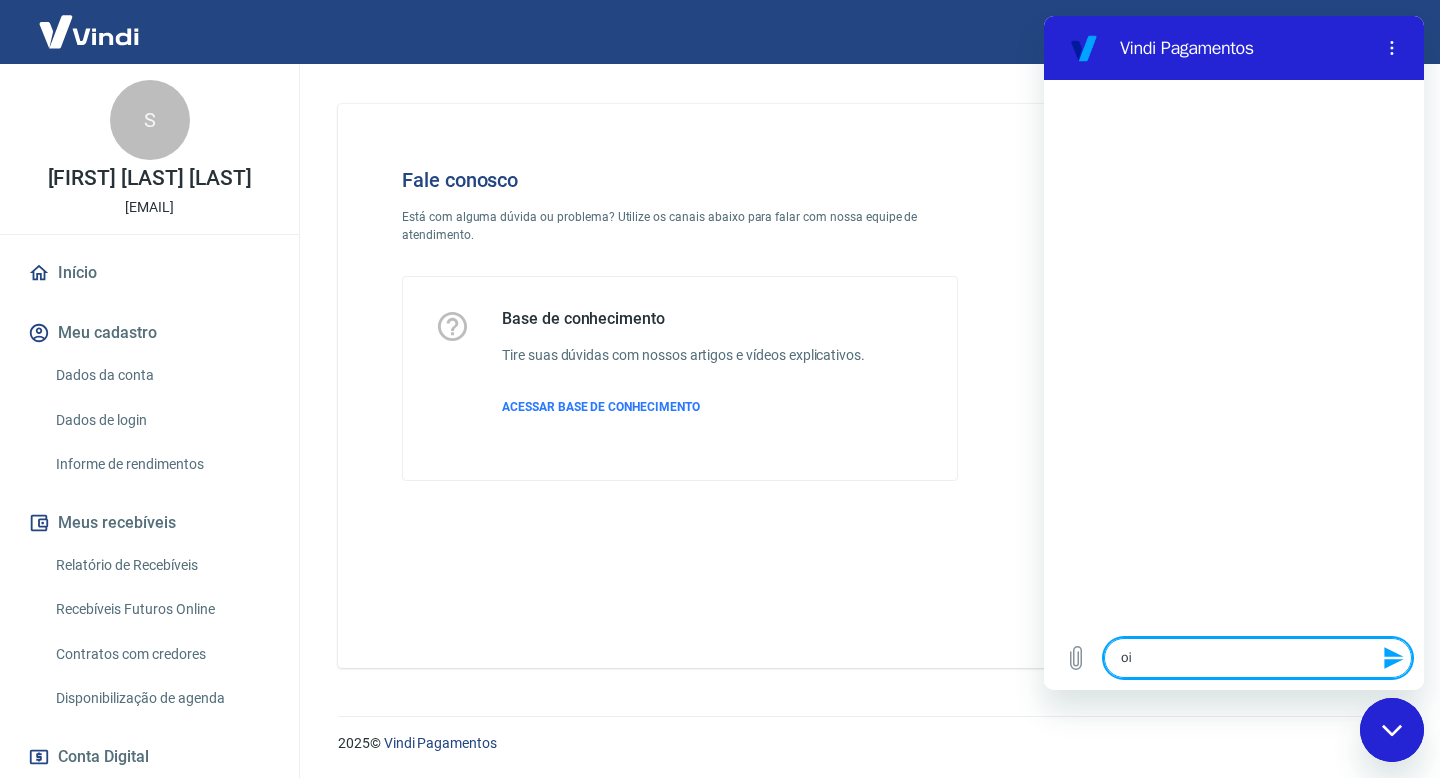 type on "oii" 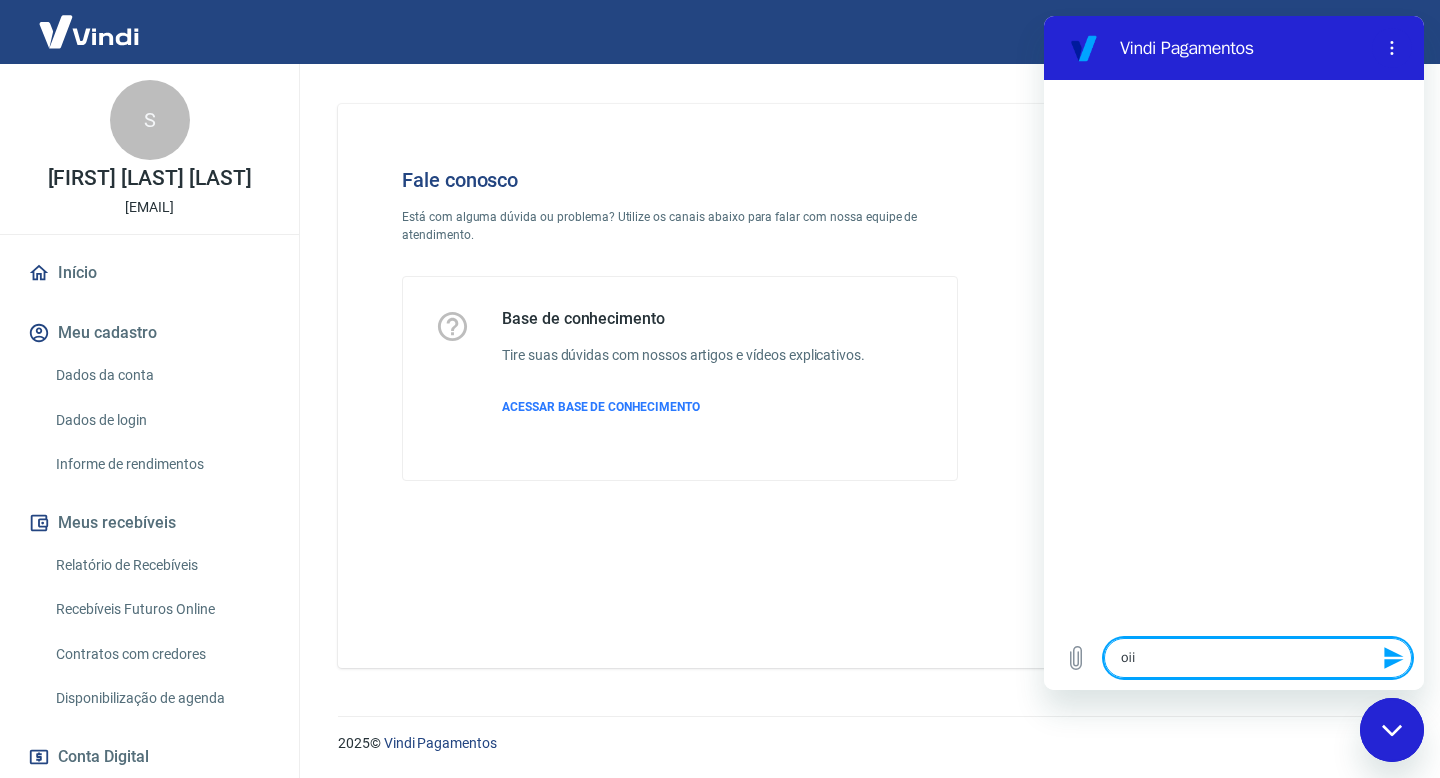 type on "oiie" 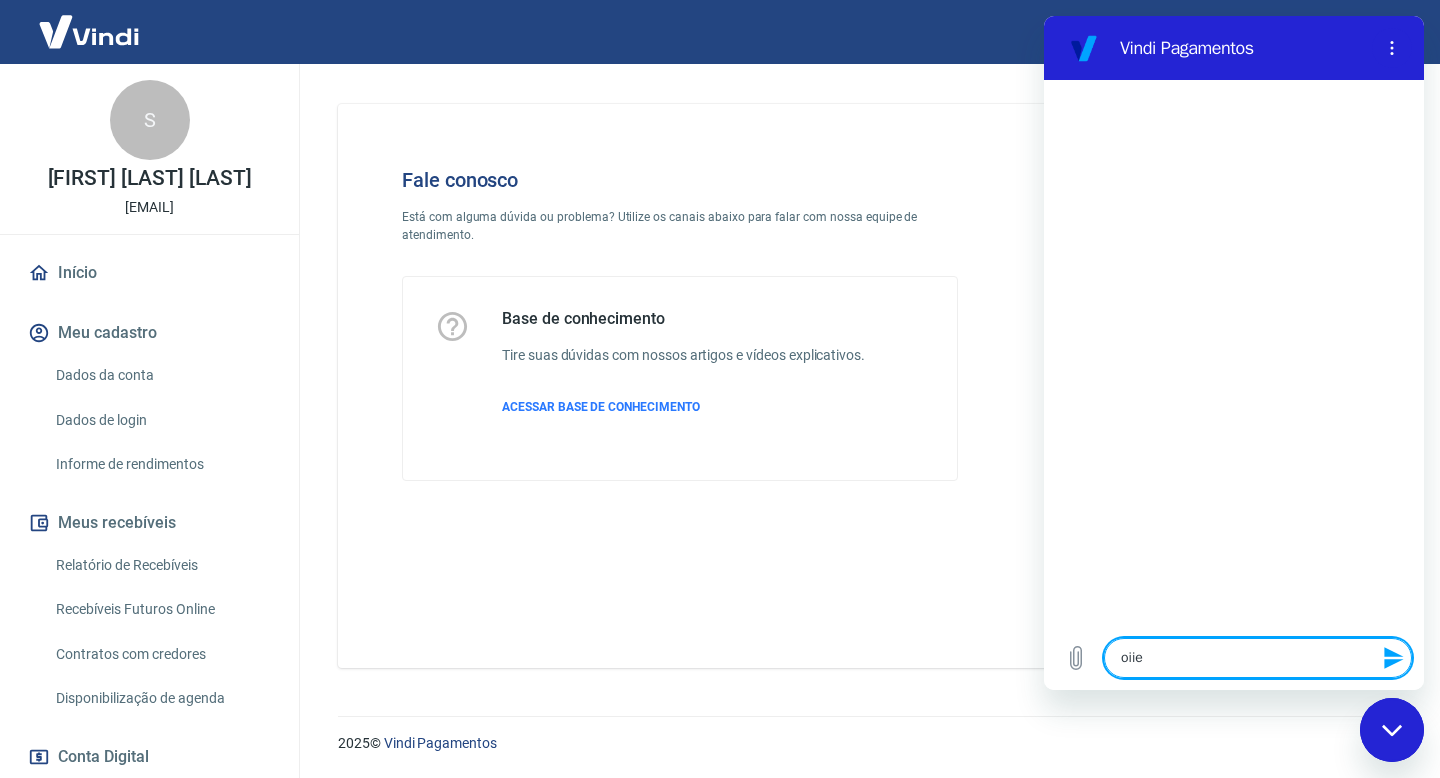 type 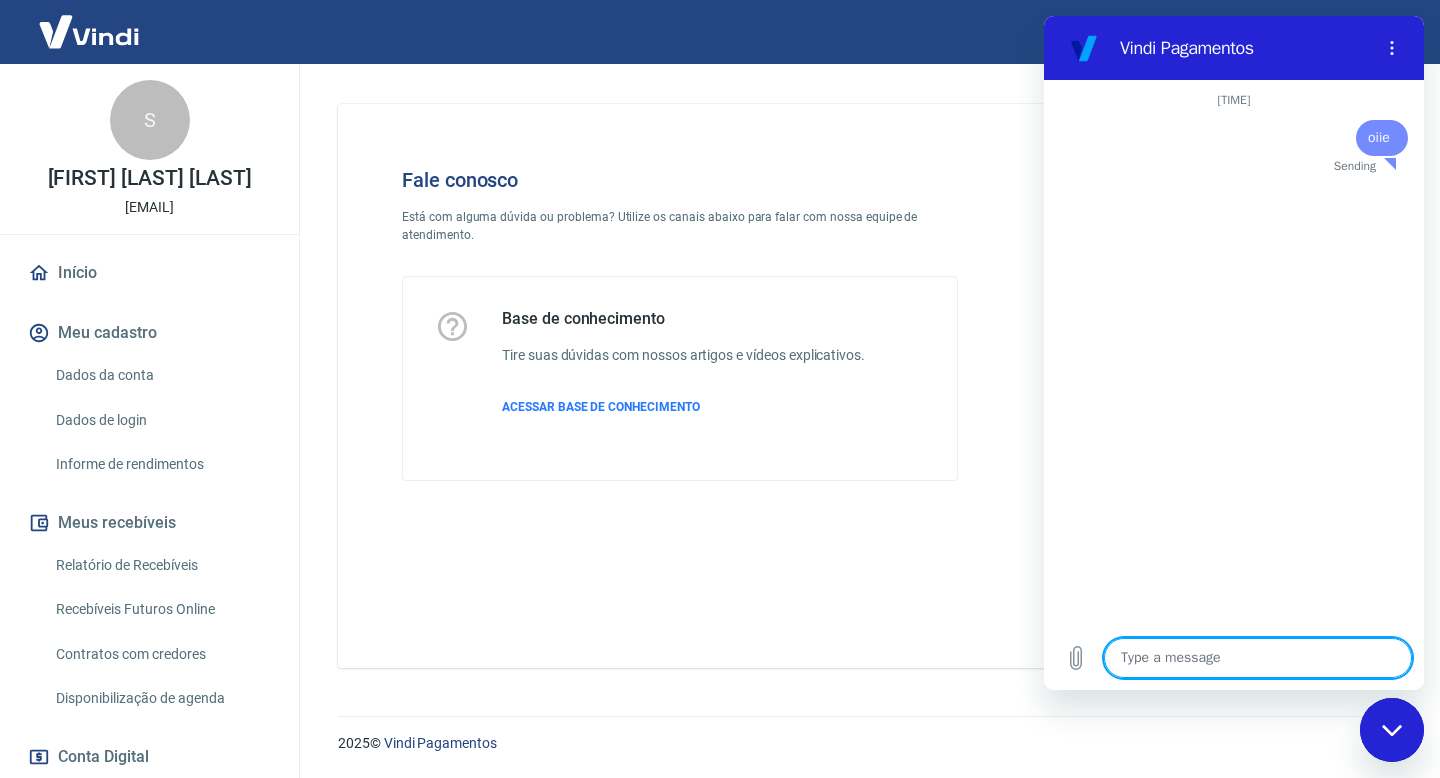 type on "x" 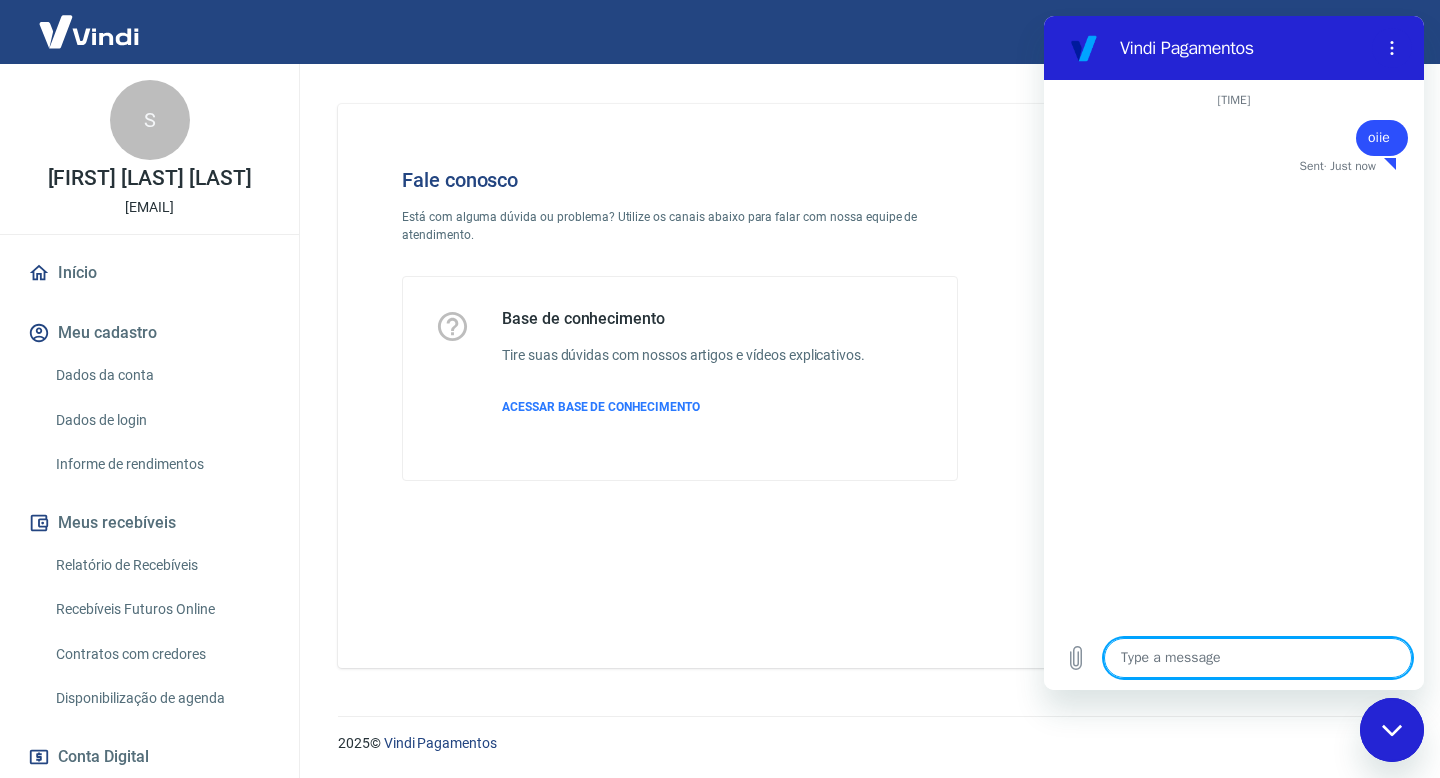 type on "m" 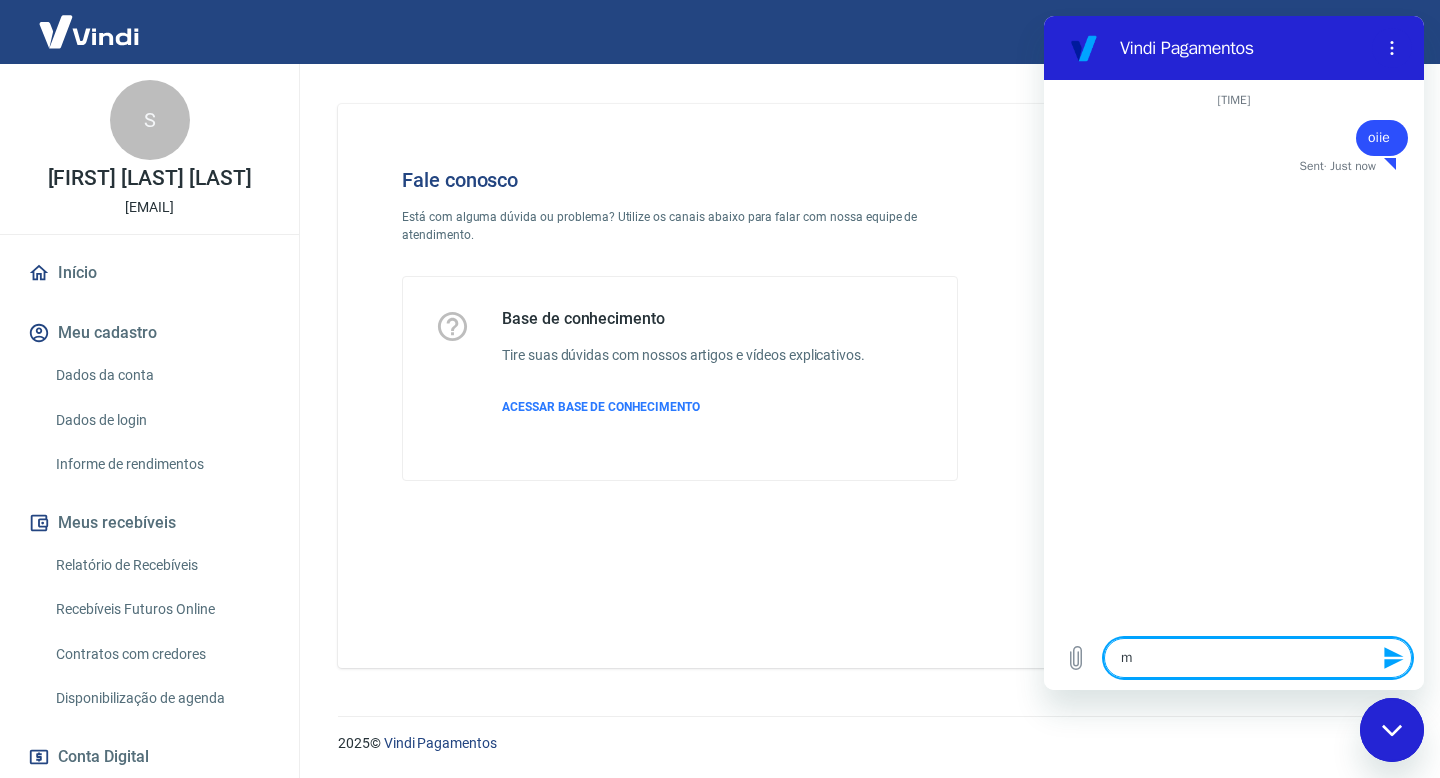 type on "me" 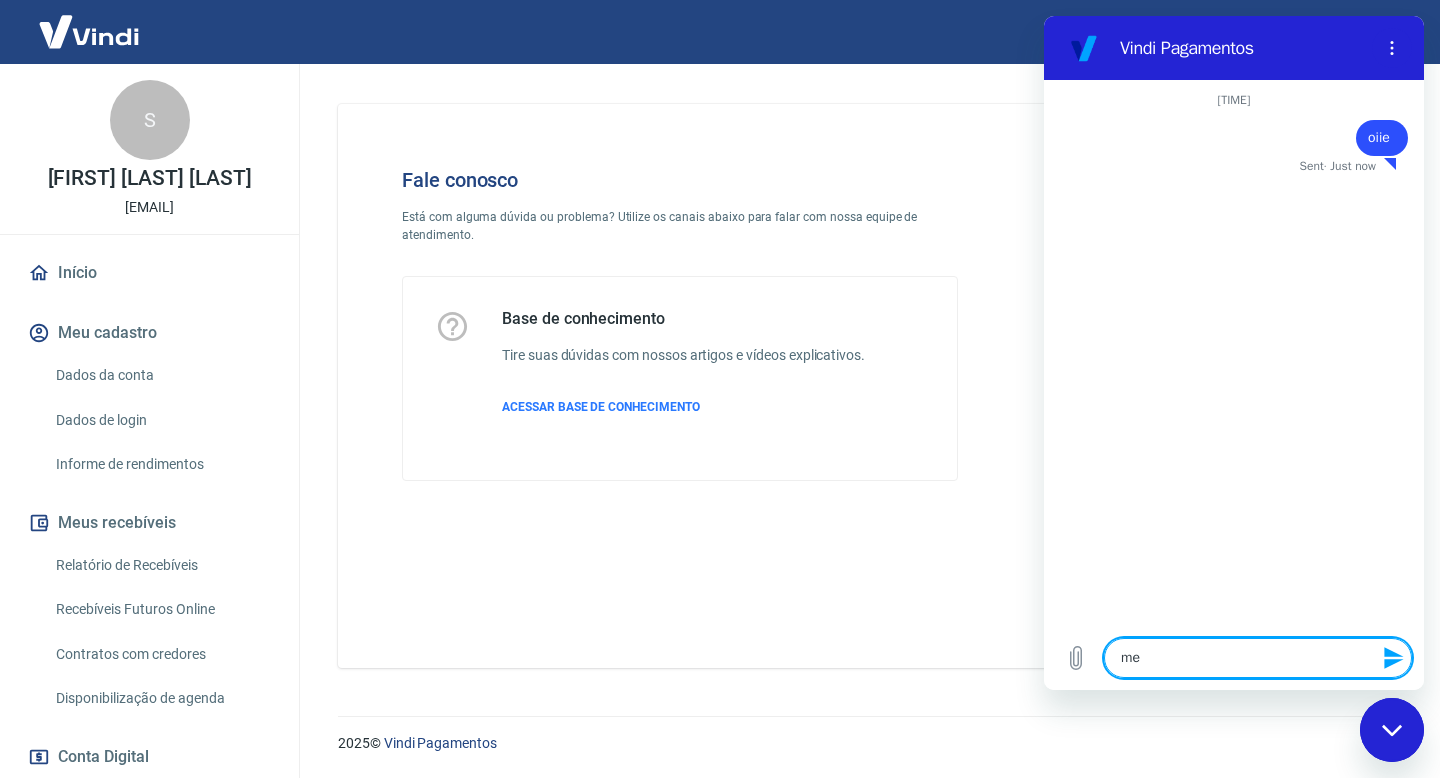 type on "meu" 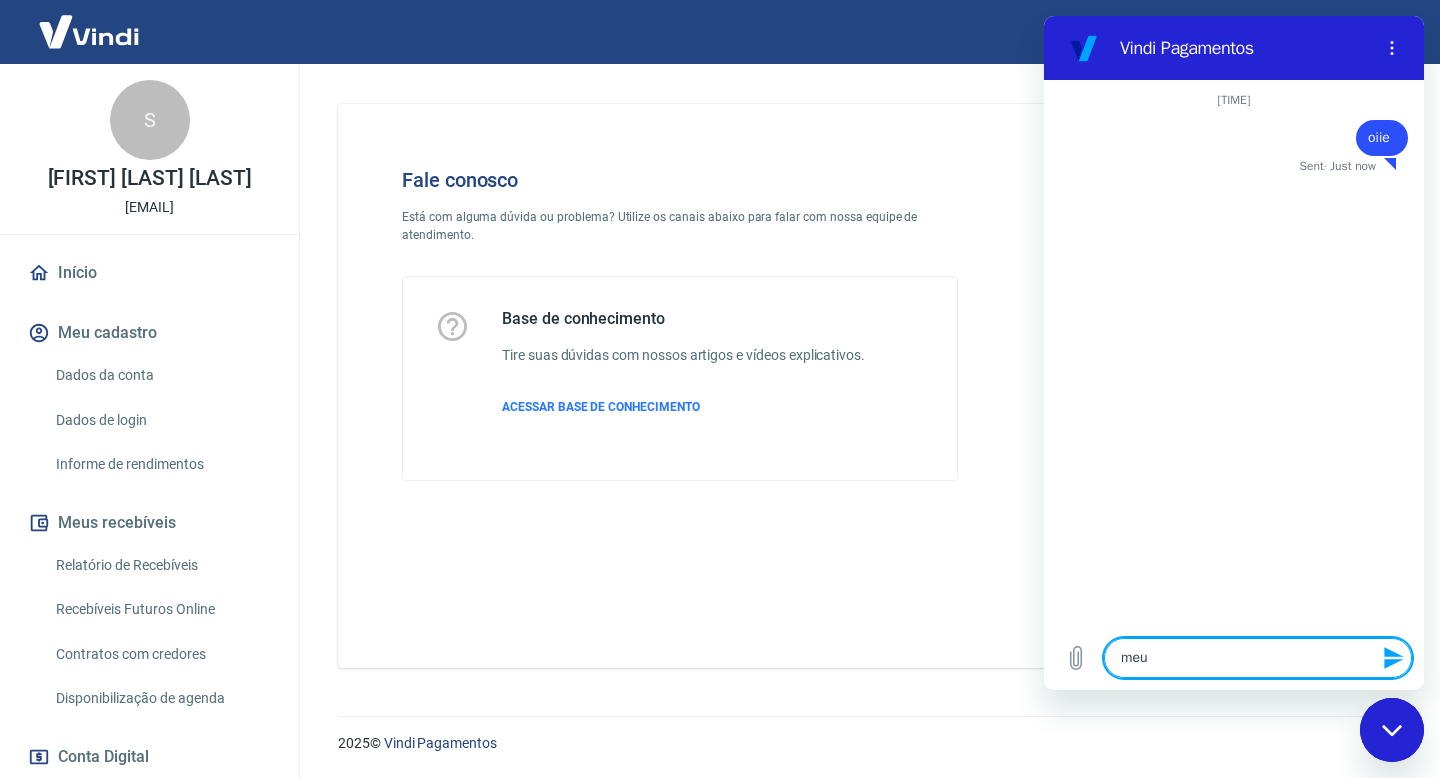 type on "meus" 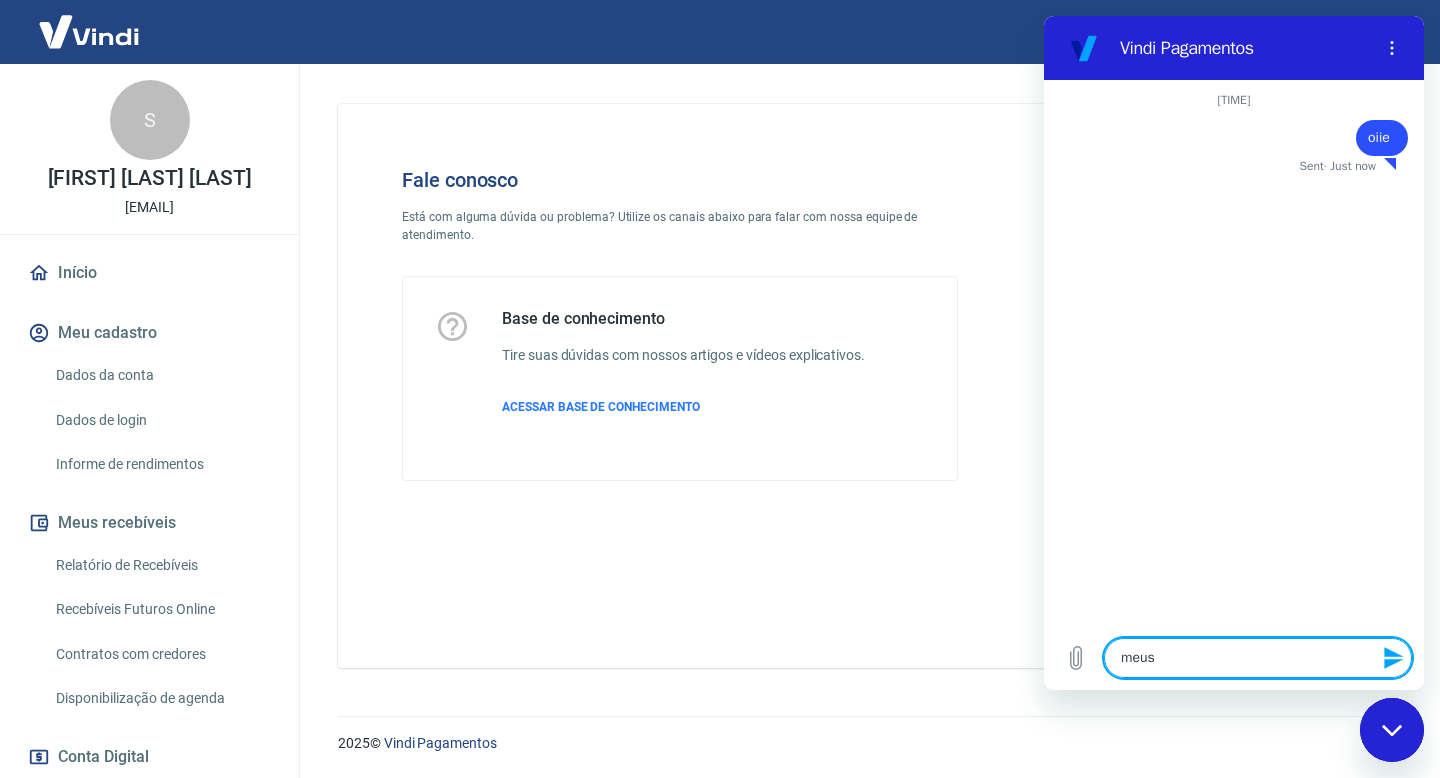type on "meus" 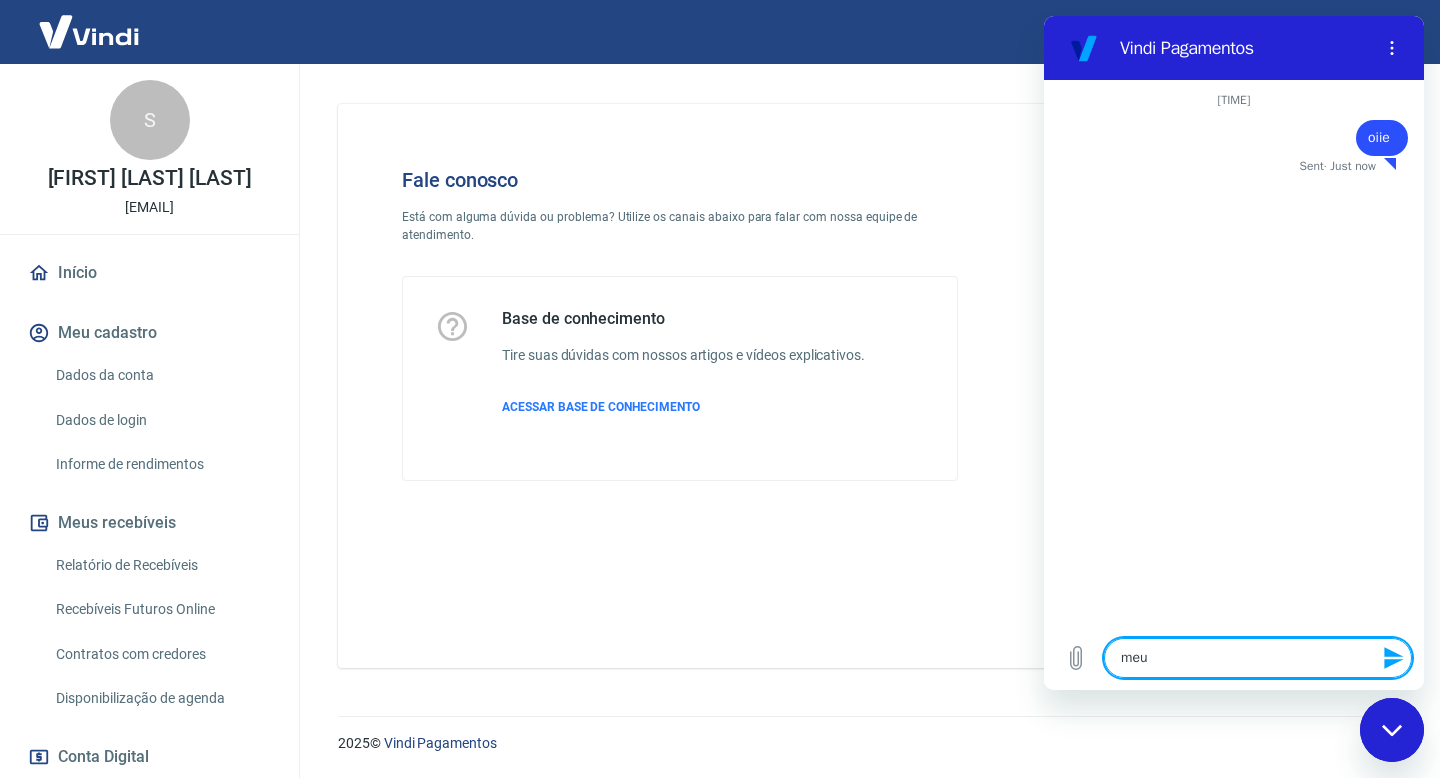 type on "me" 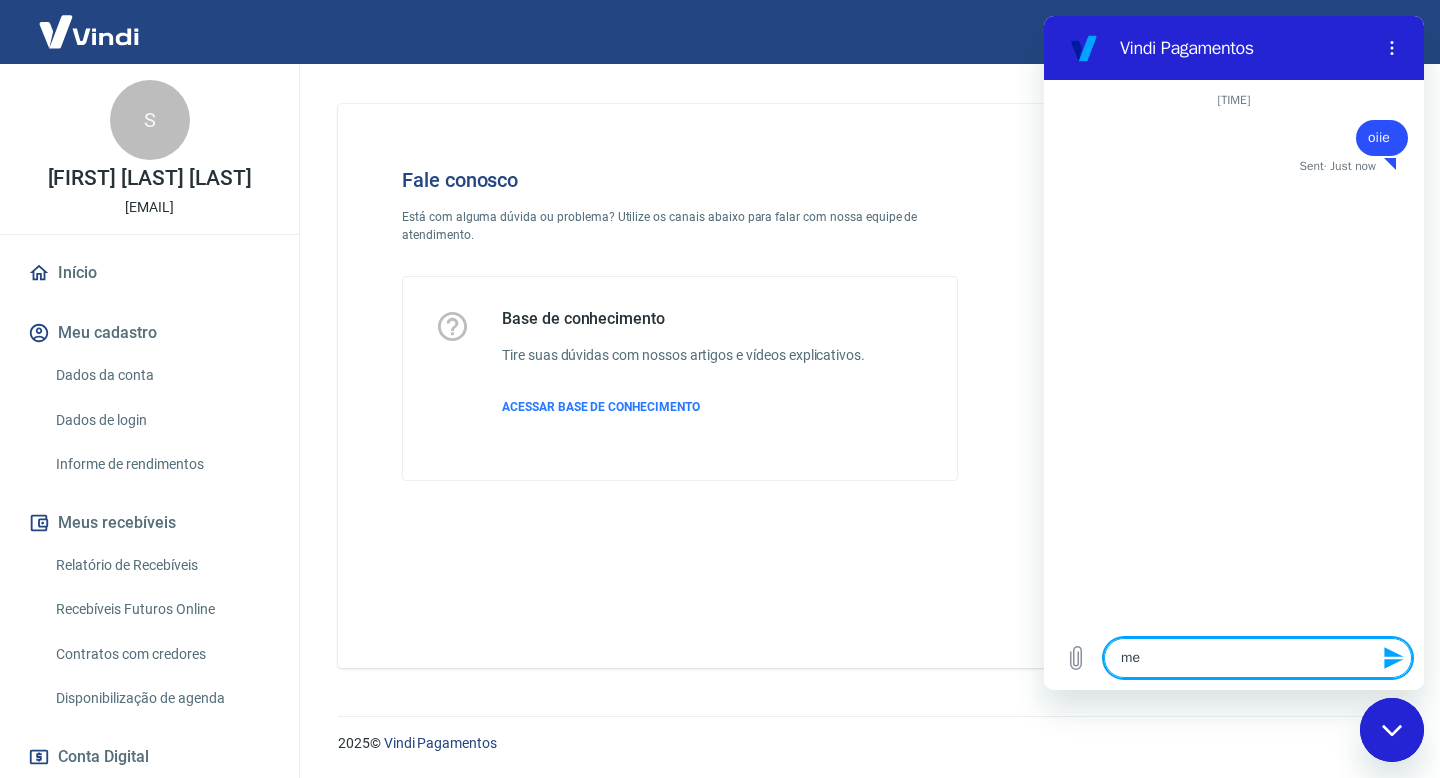 type on "m" 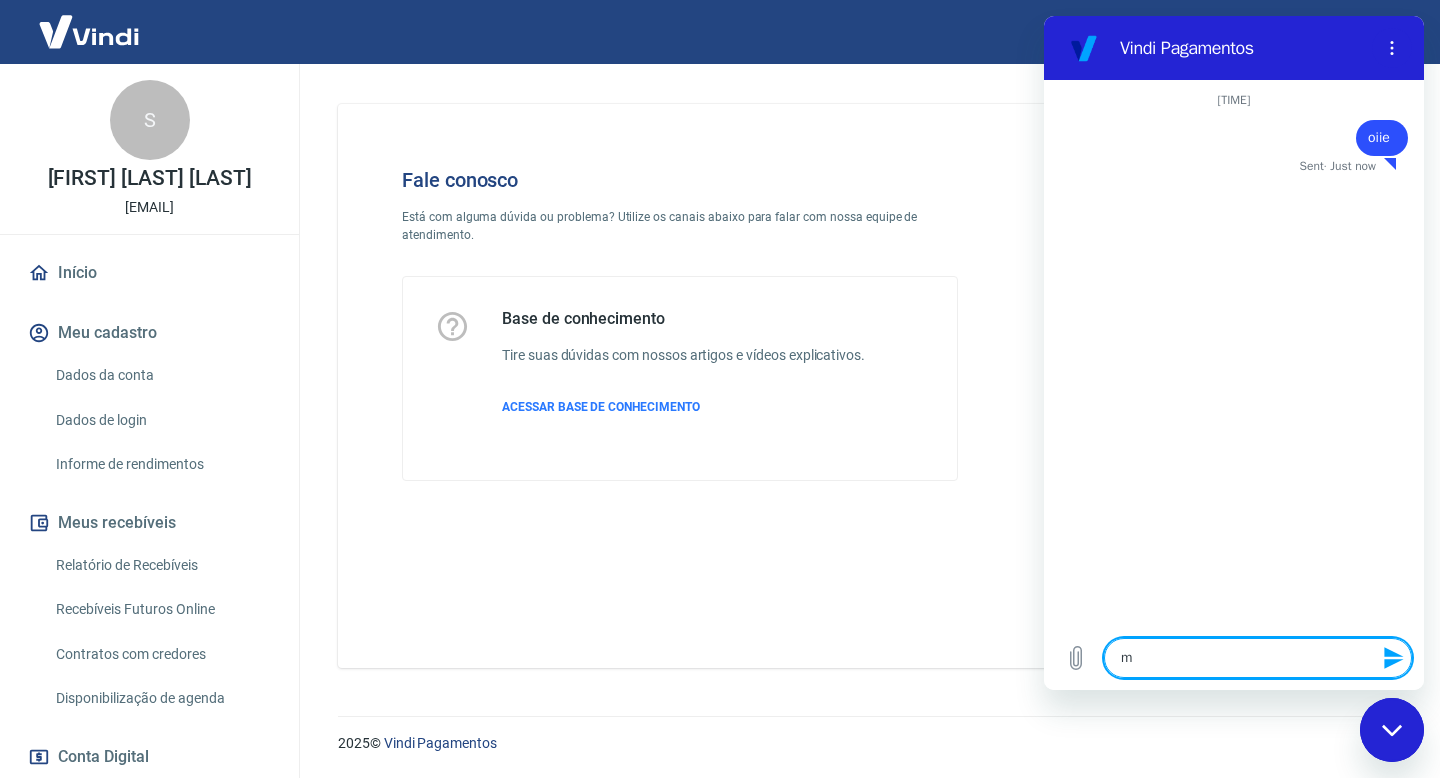 type on "x" 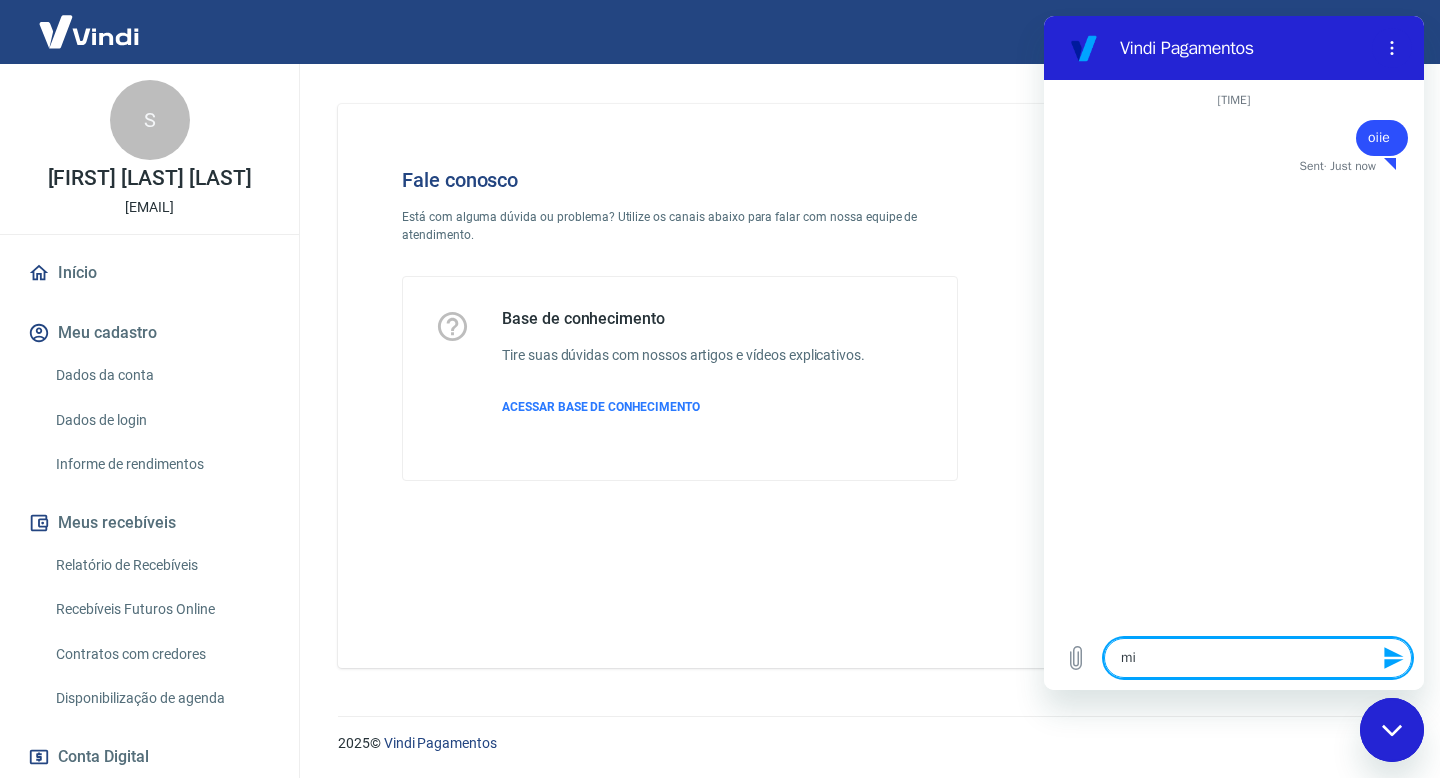 type on "min" 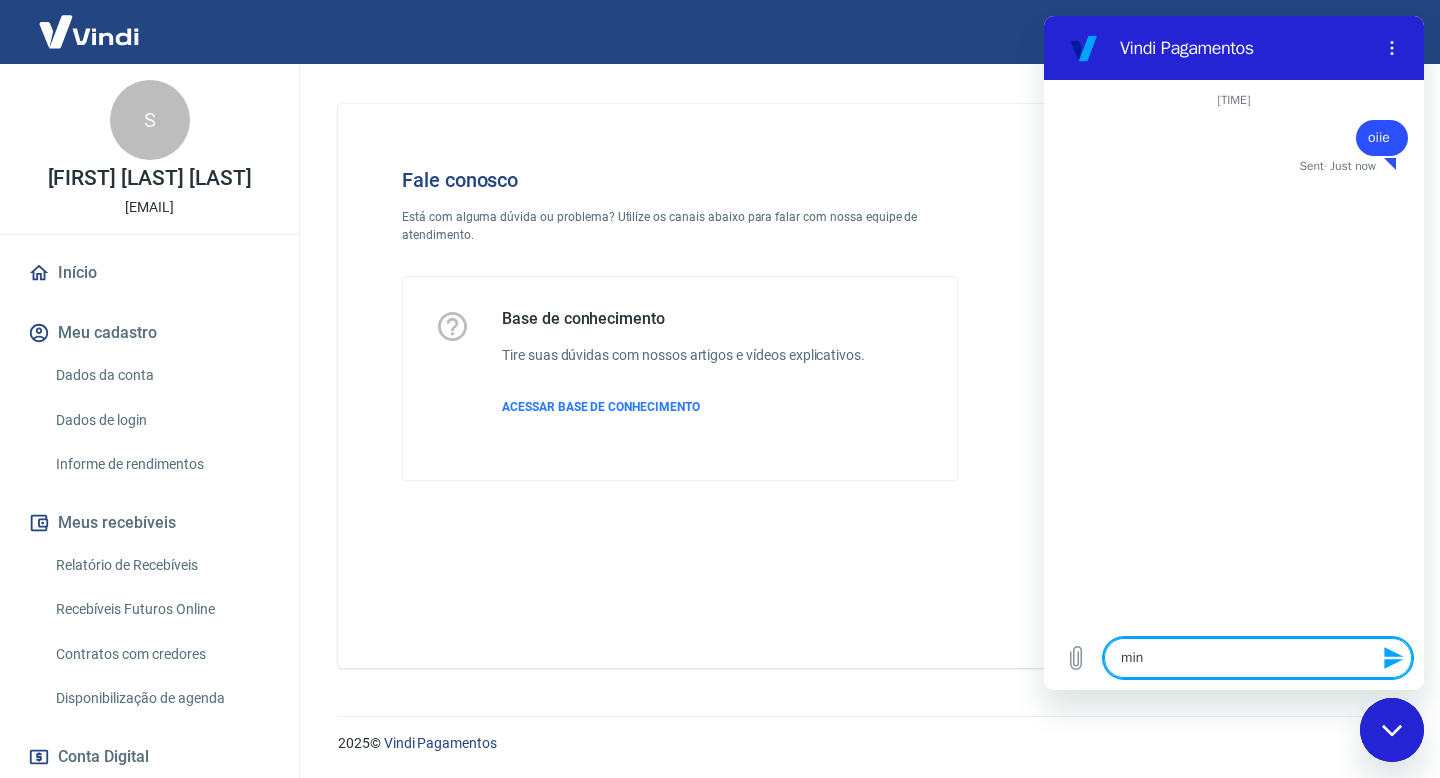 type on "minh" 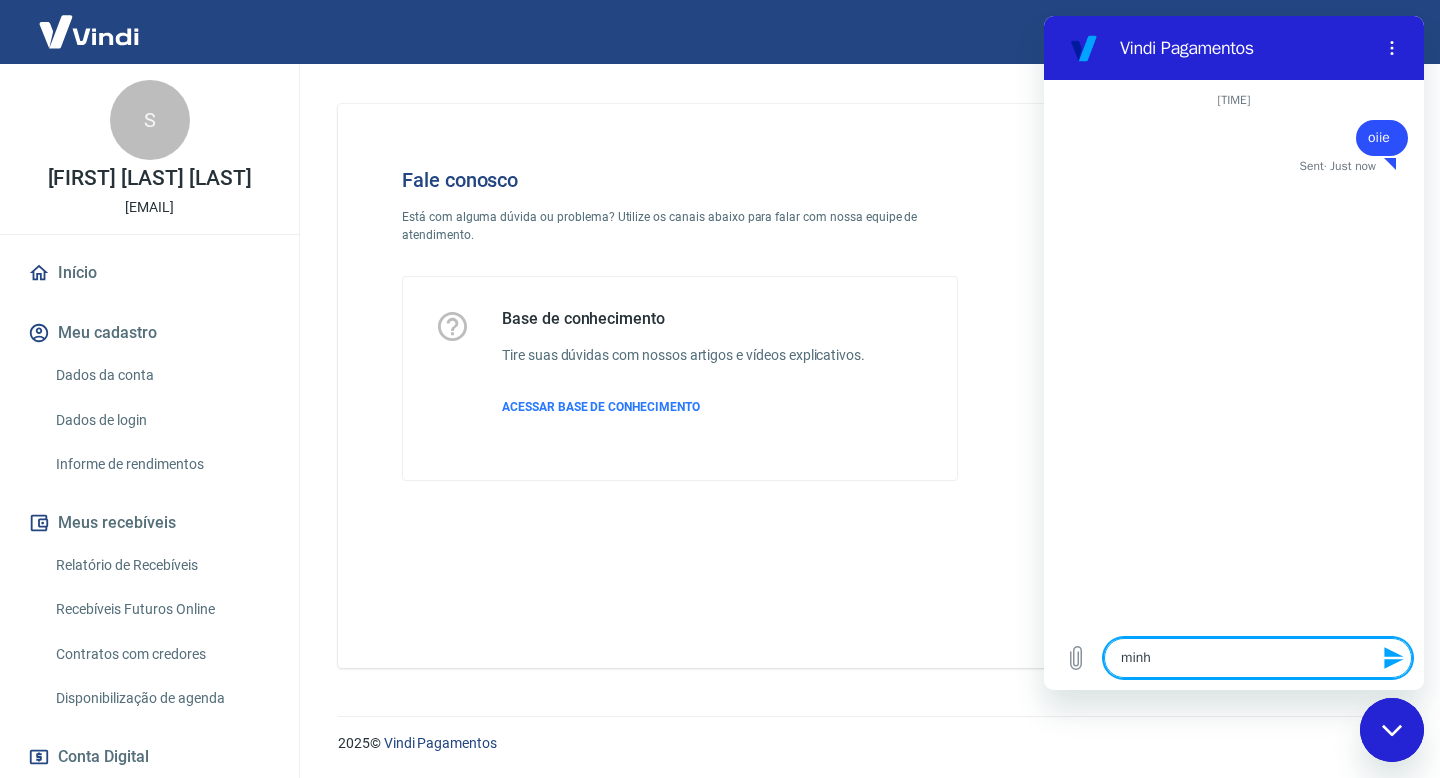 type on "minha" 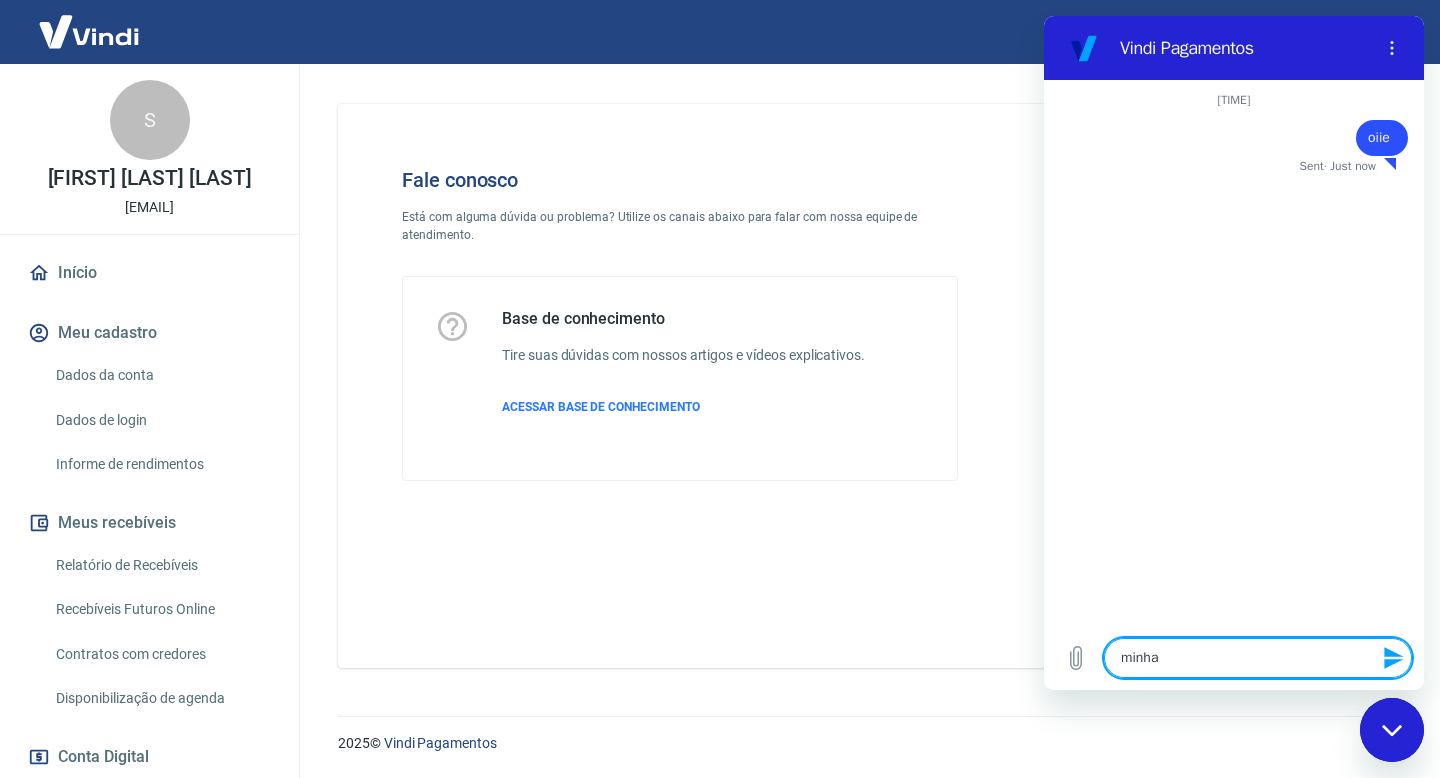 type on "minhas" 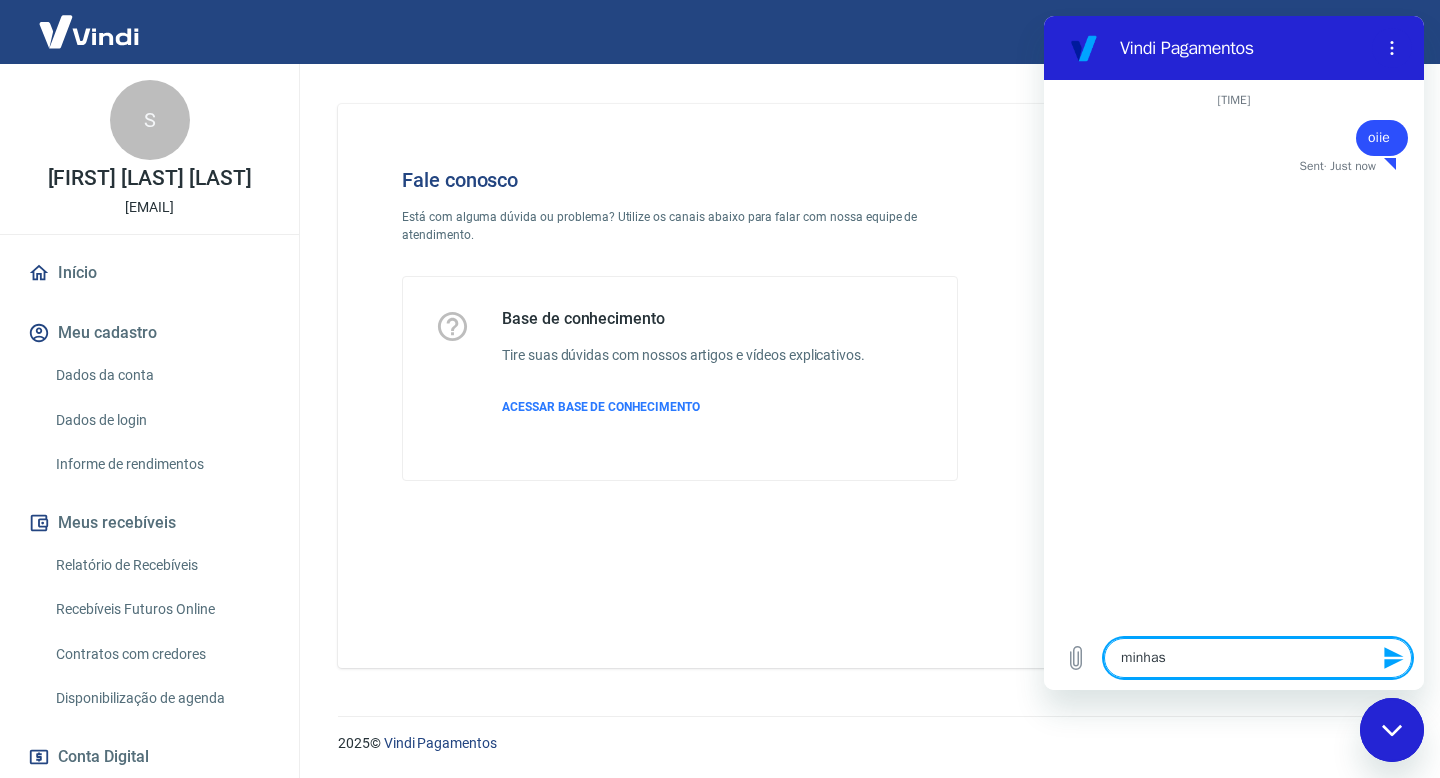 type on "minhas" 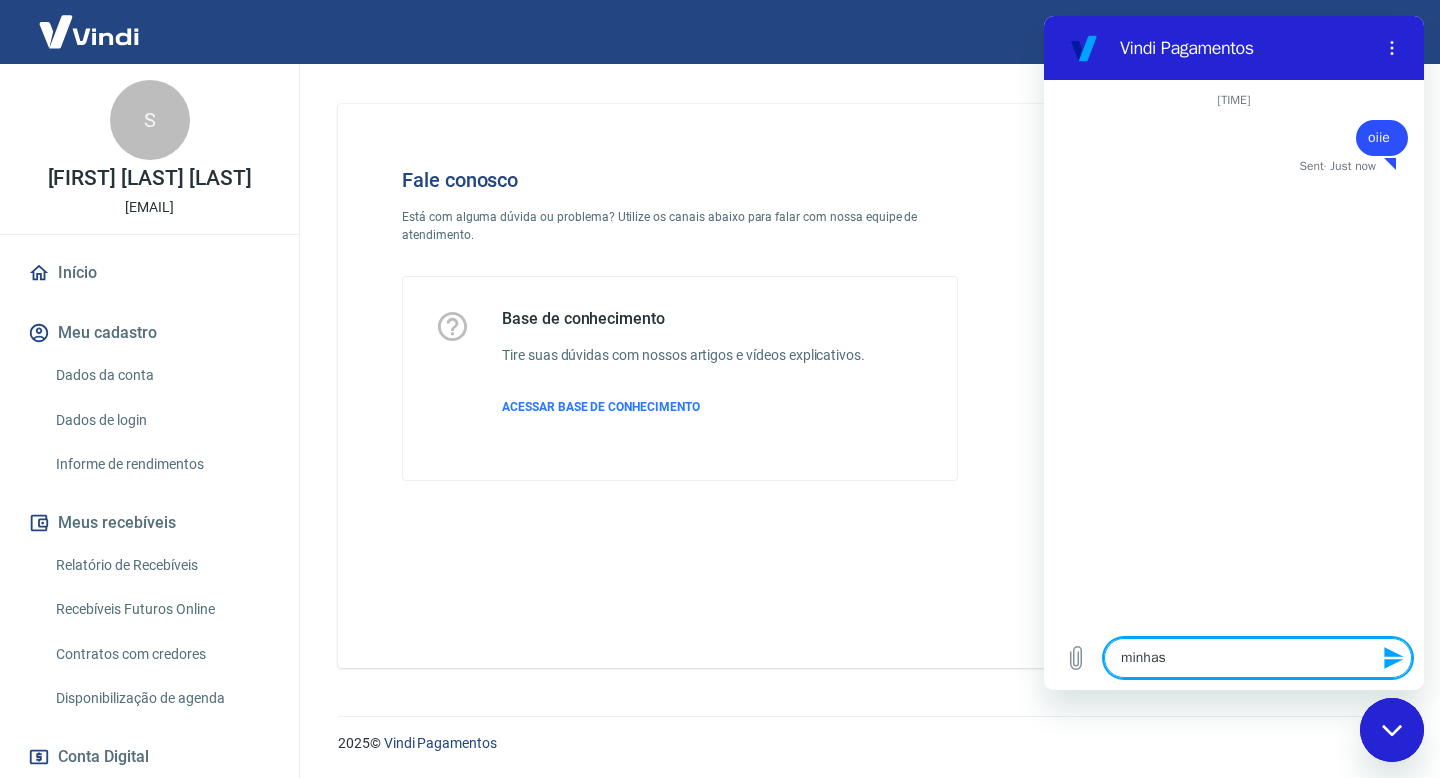 type on "x" 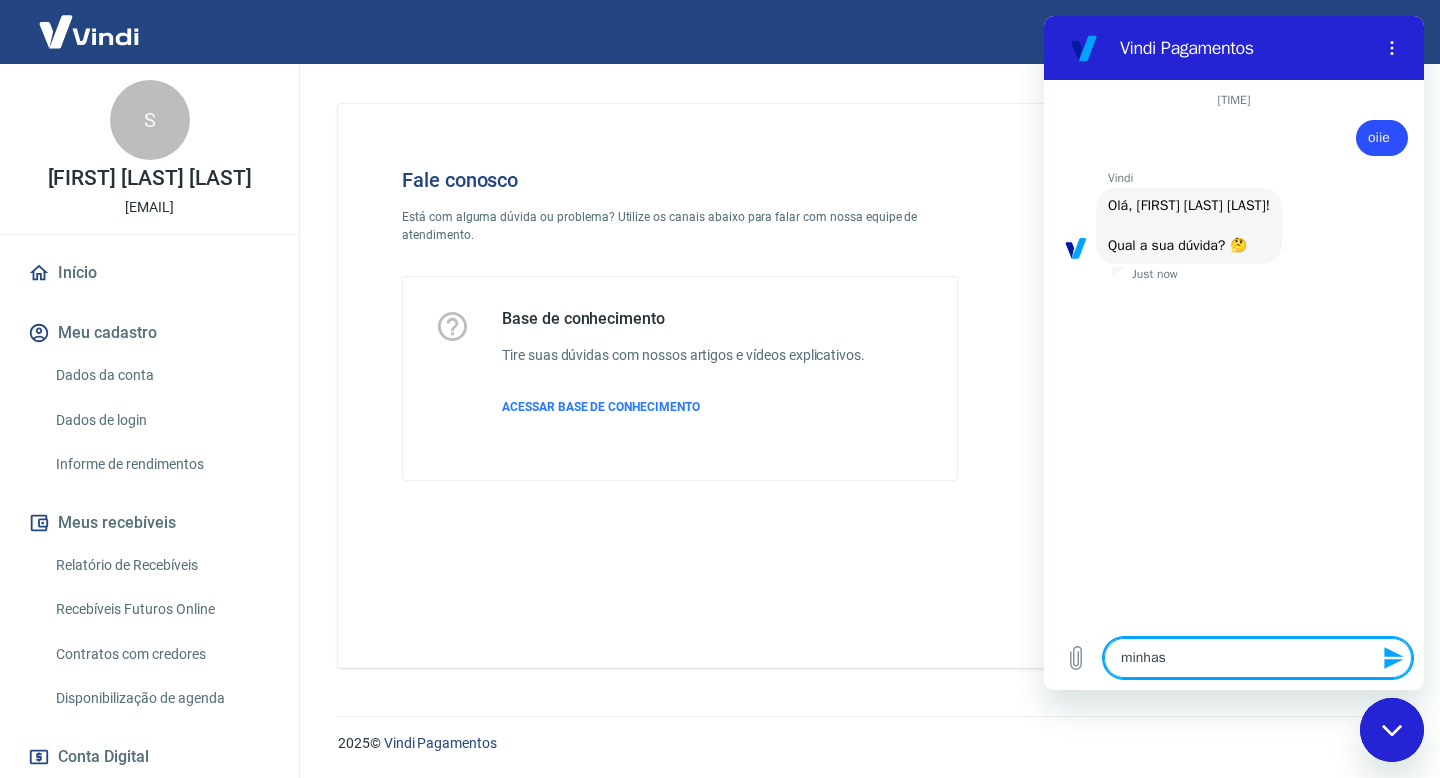 type on "minhas u" 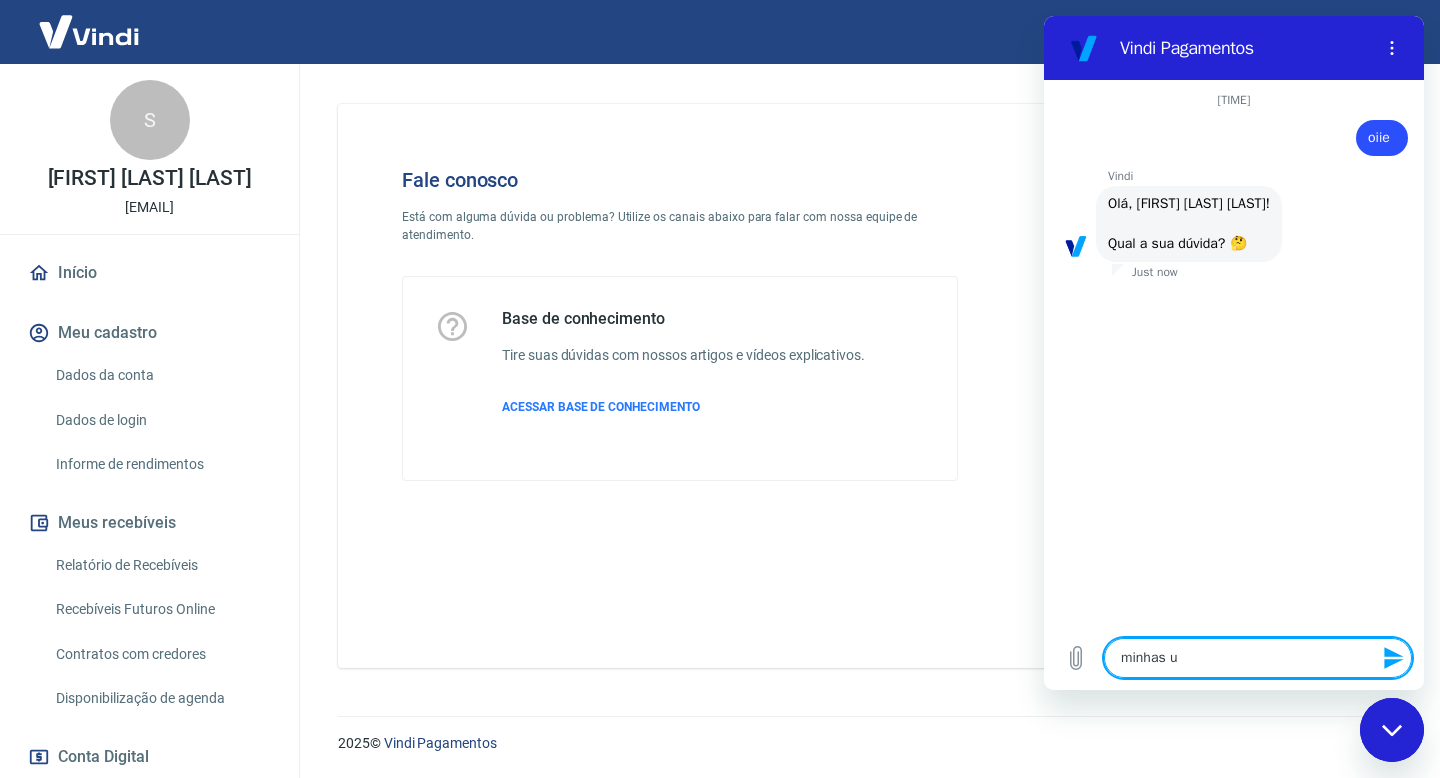 type on "minhas ul" 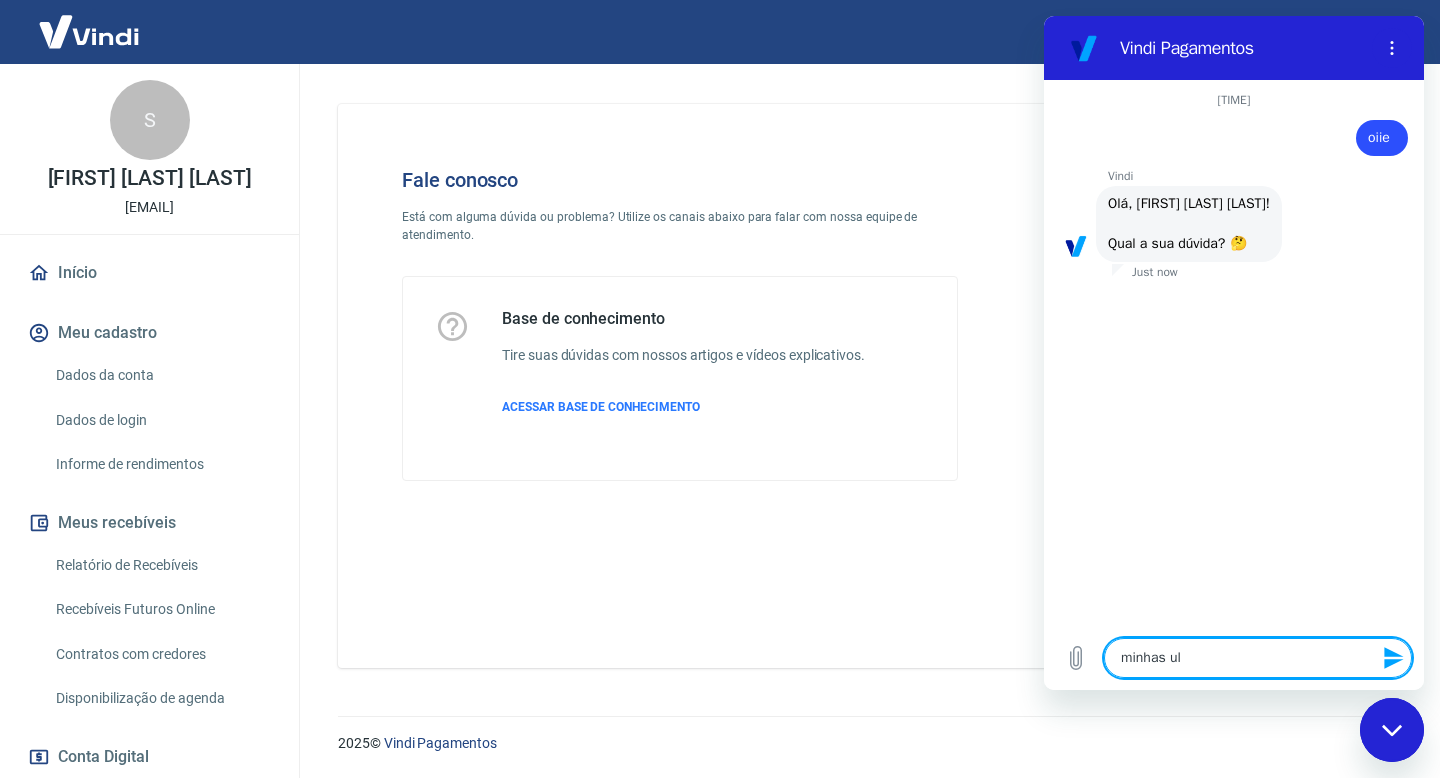 type on "minhas ult" 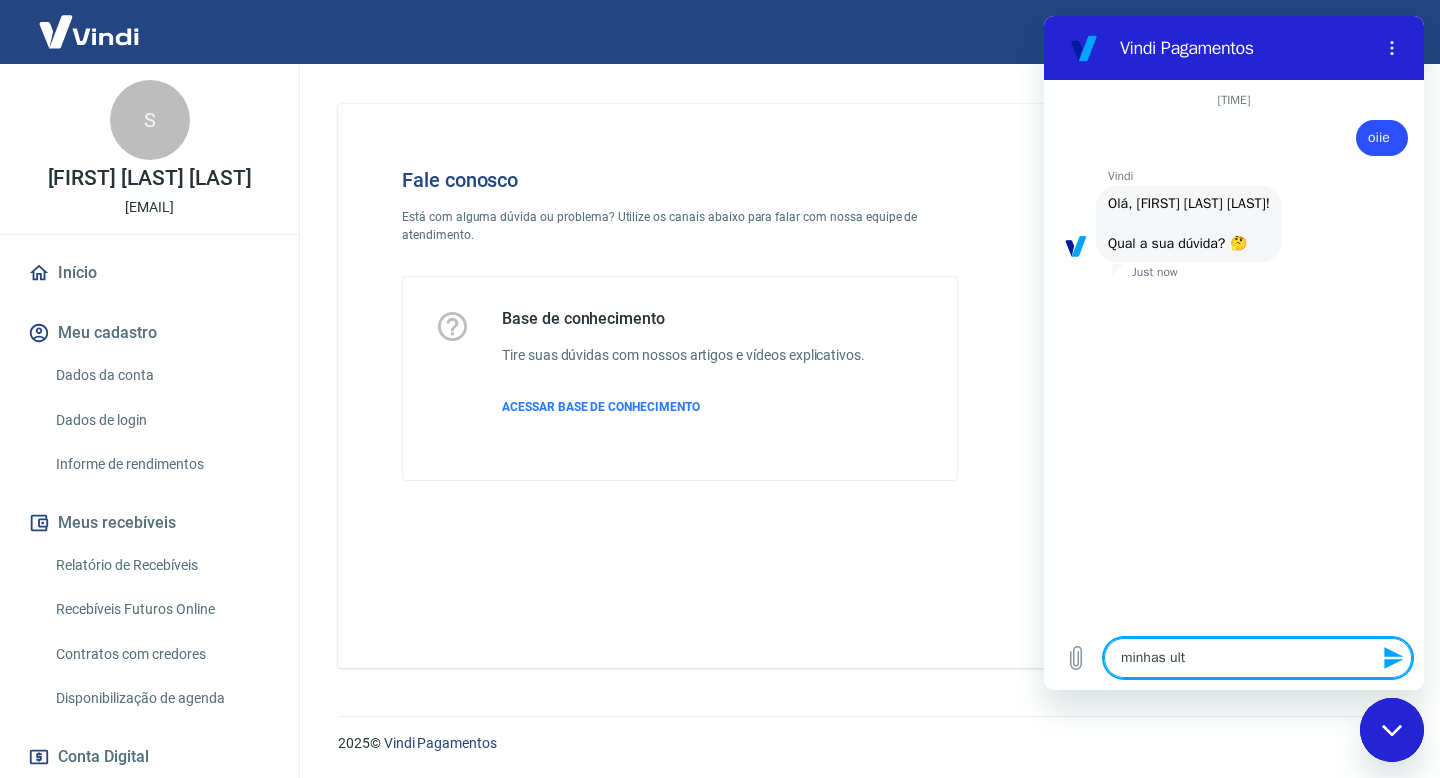 type on "minhas ulti" 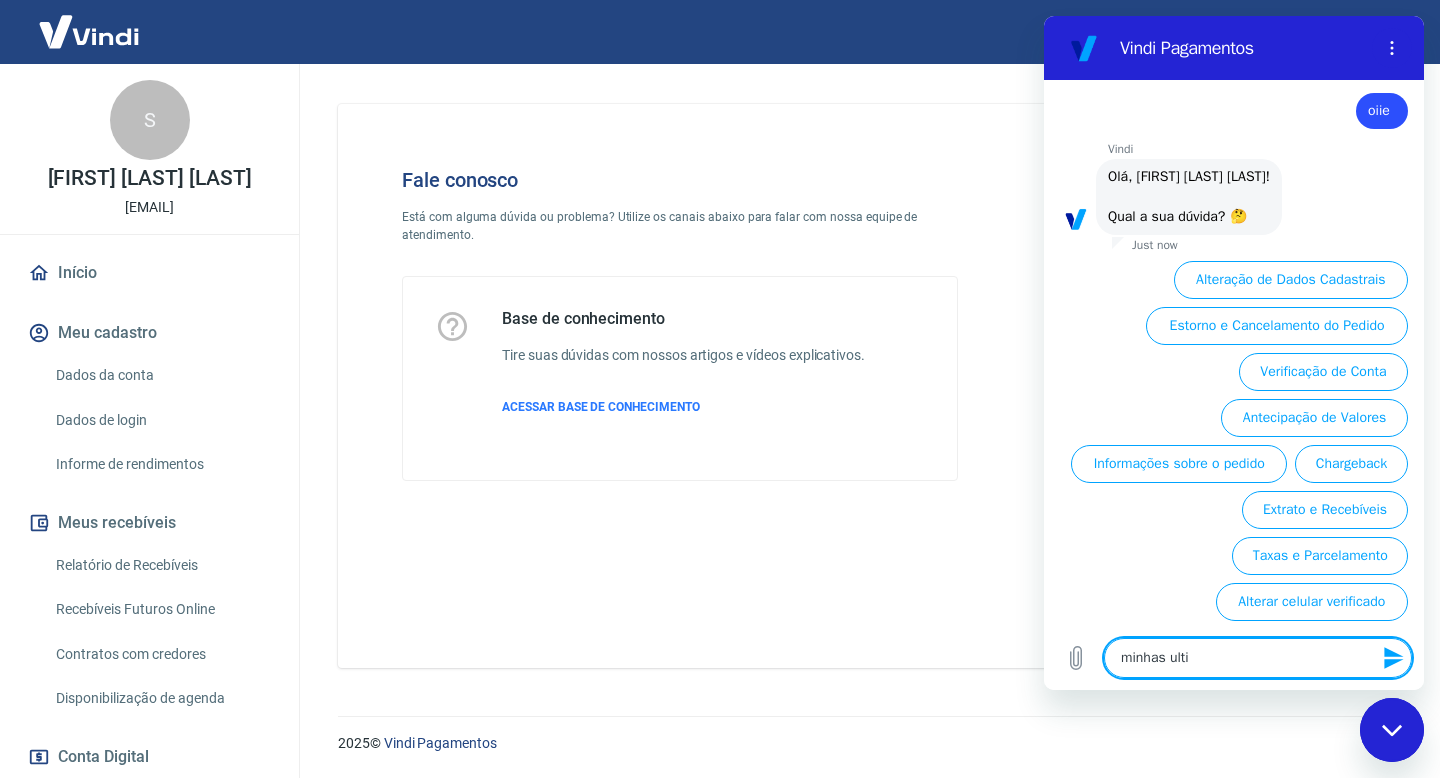 scroll, scrollTop: 47, scrollLeft: 0, axis: vertical 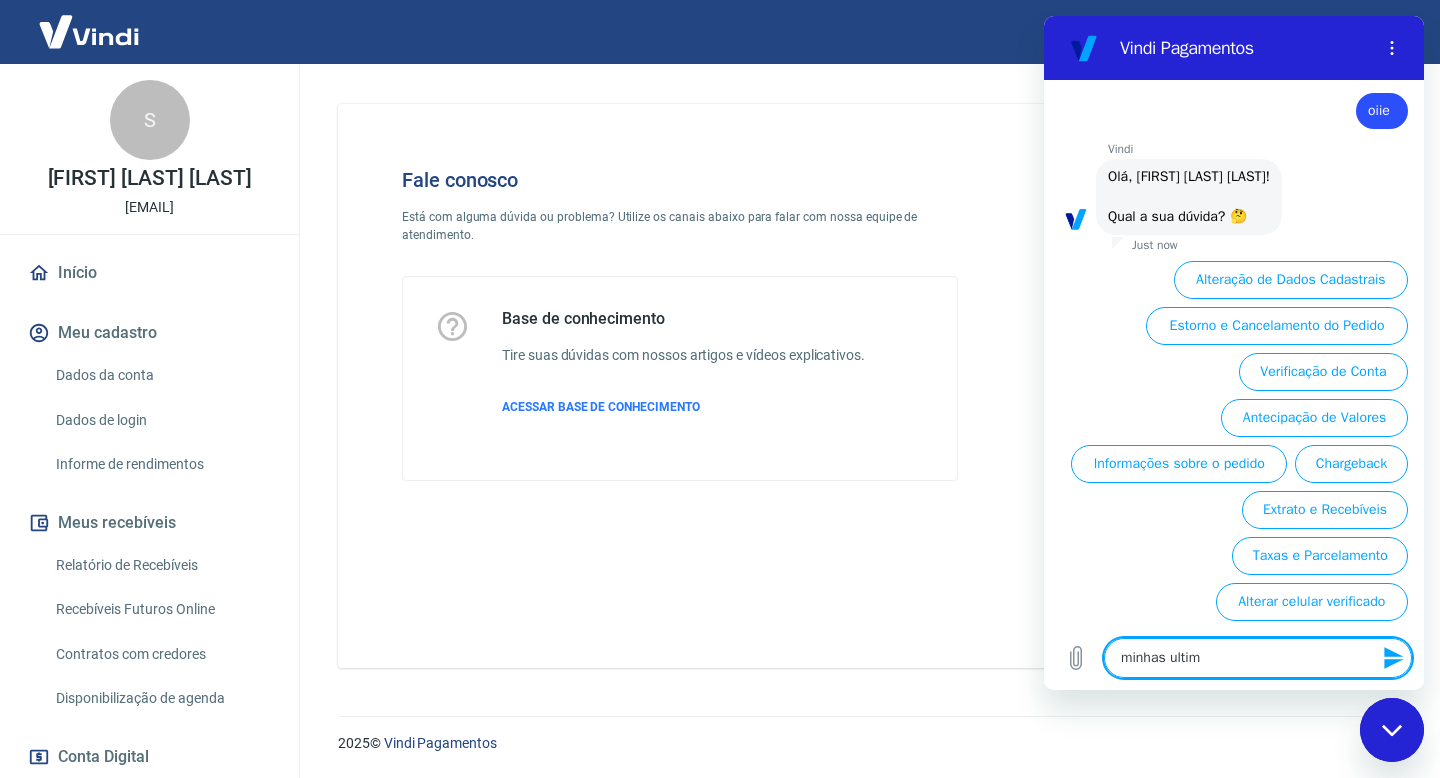 type on "minhas ultims" 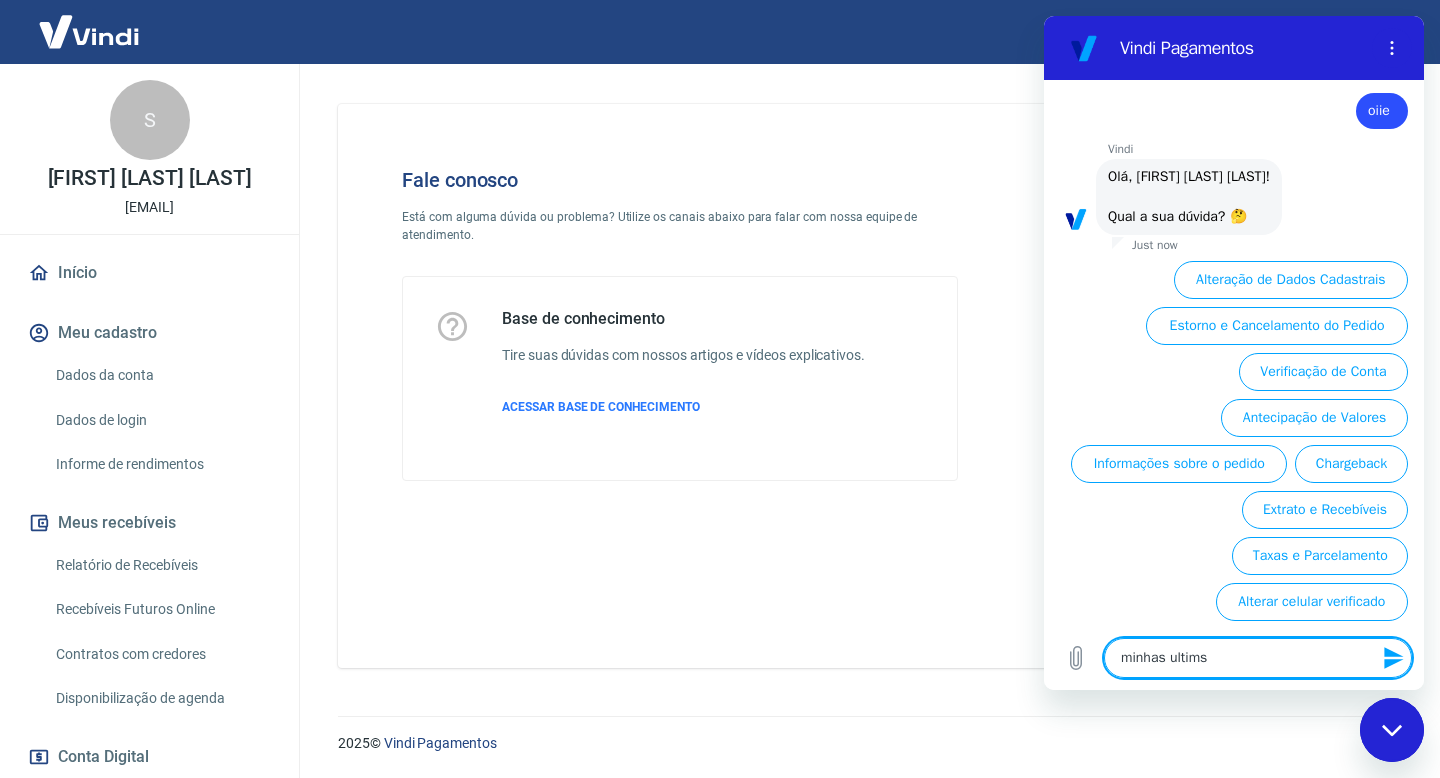 type on "minhas ultims" 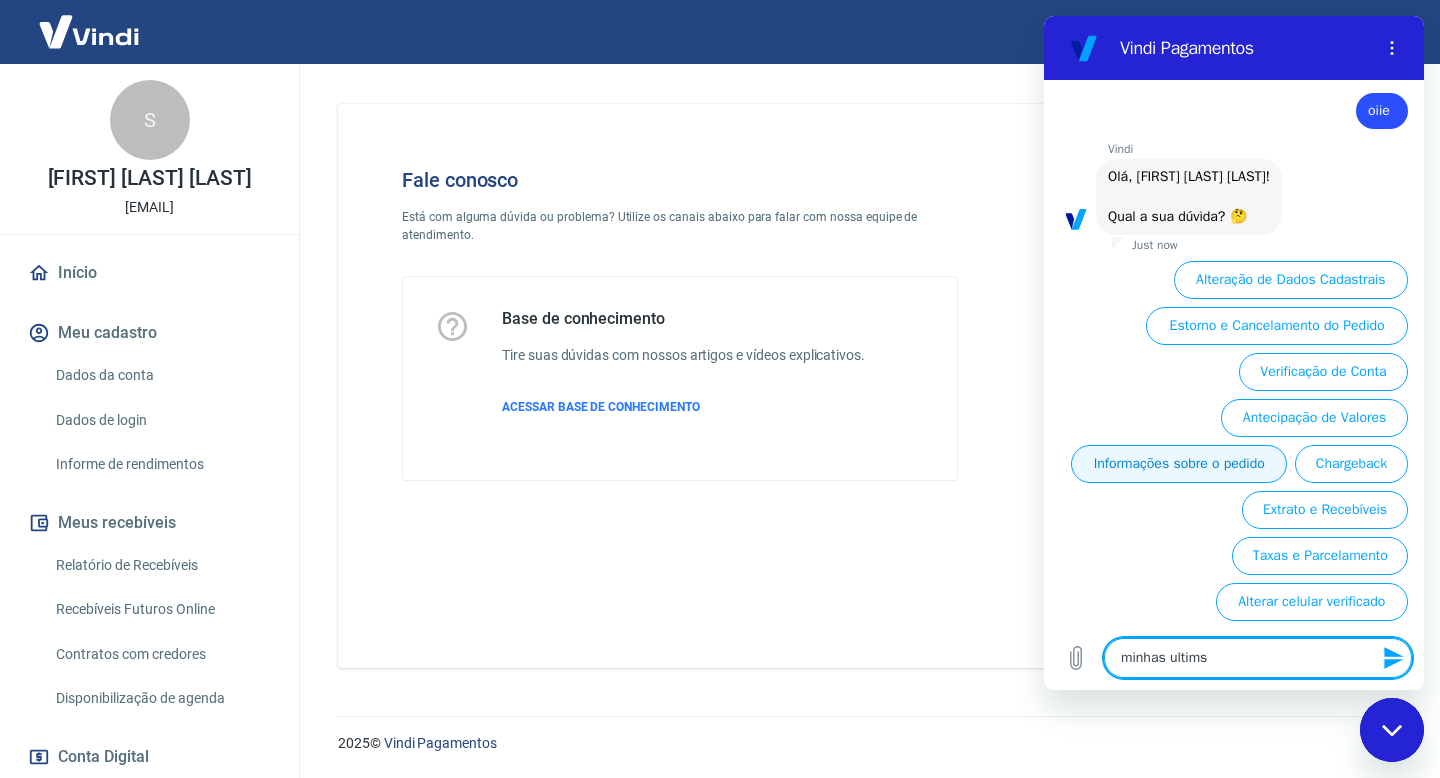 type on "minhas ultims" 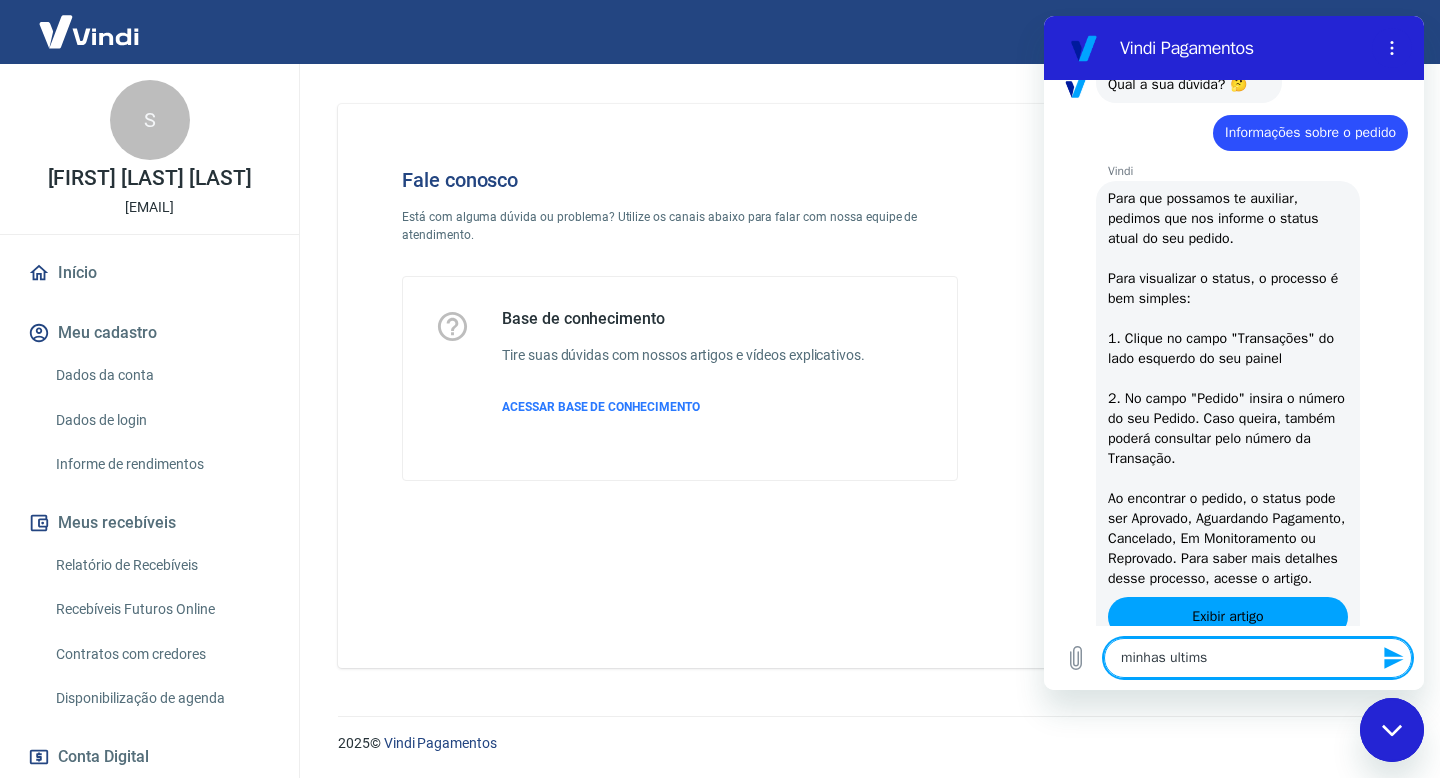 scroll, scrollTop: 0, scrollLeft: 0, axis: both 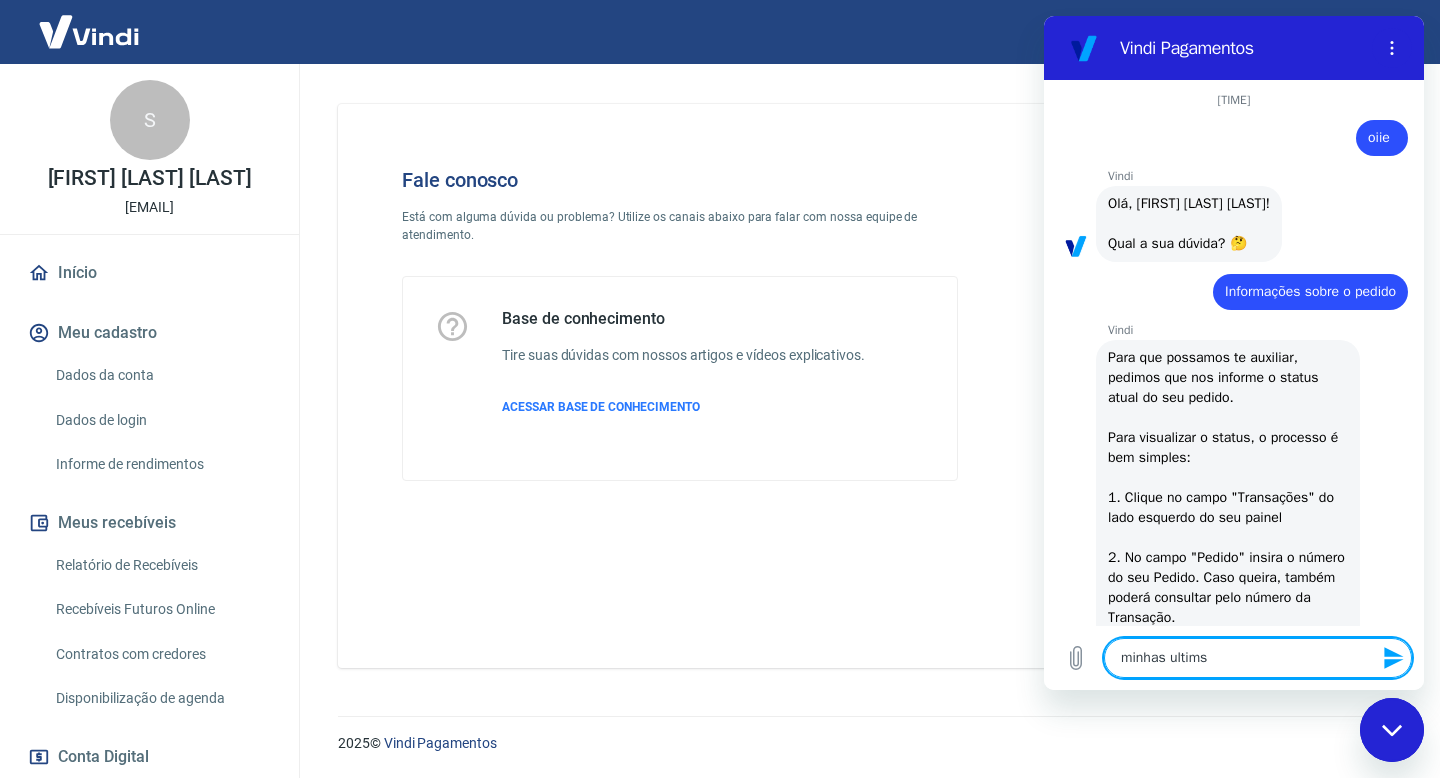 click on "minhas ultims" at bounding box center [1258, 658] 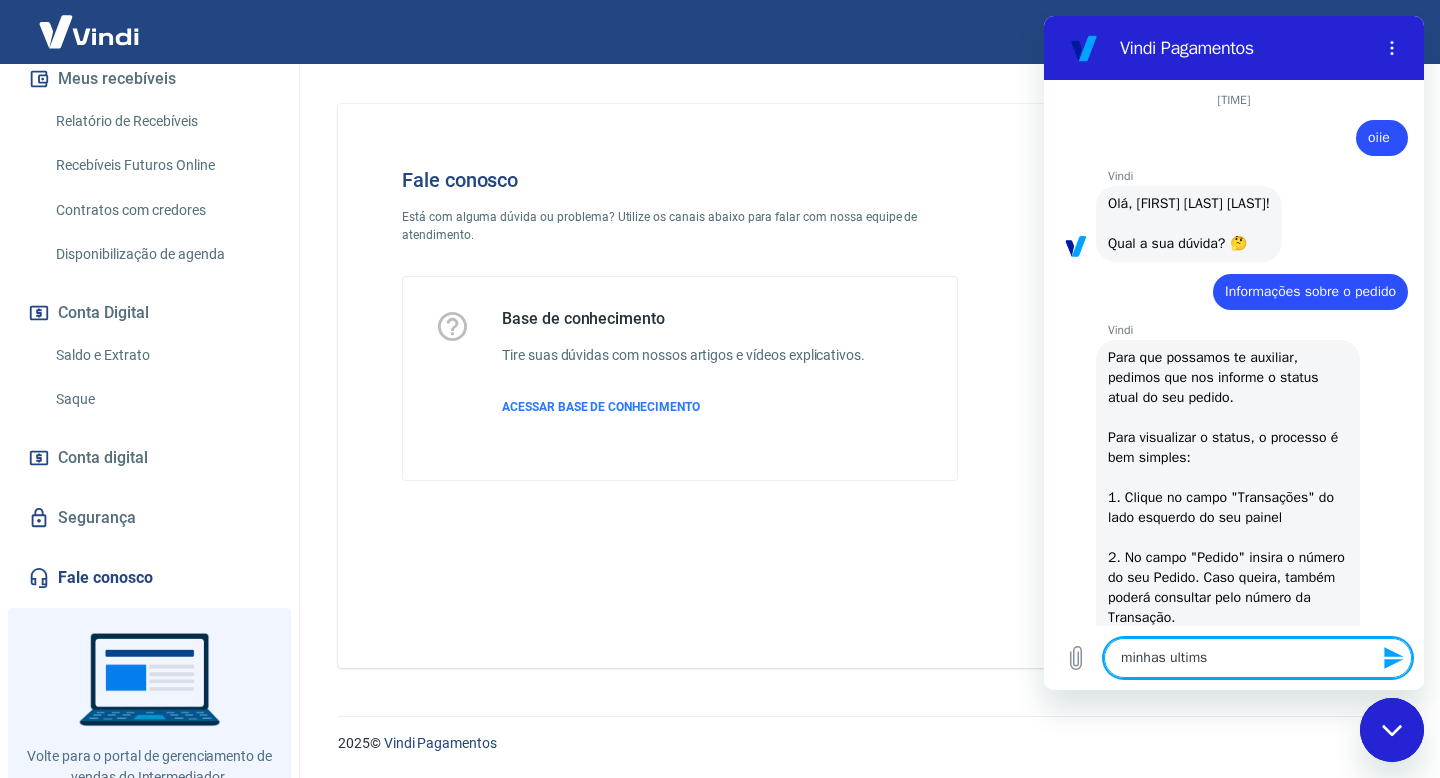 scroll, scrollTop: 535, scrollLeft: 0, axis: vertical 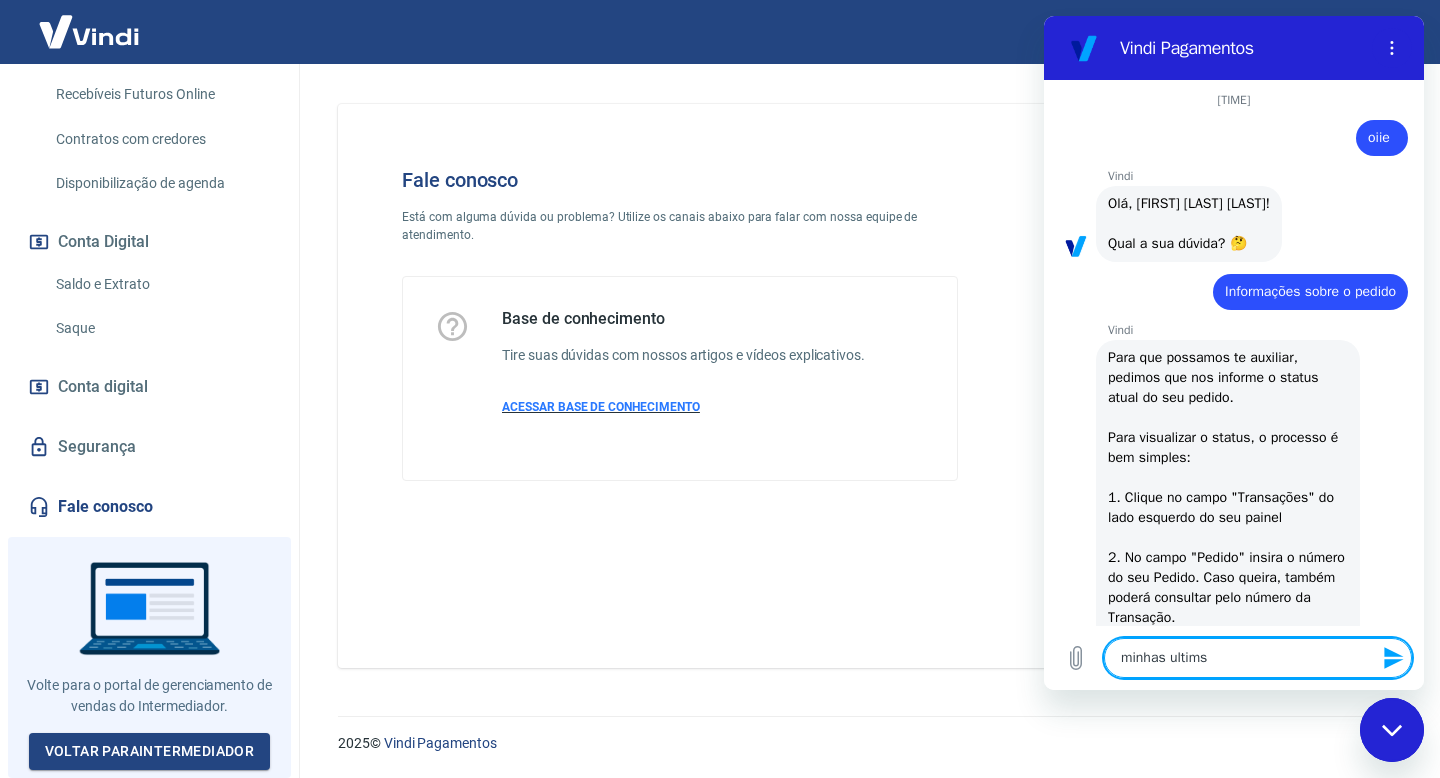 click on "ACESSAR BASE DE CONHECIMENTO" at bounding box center (601, 407) 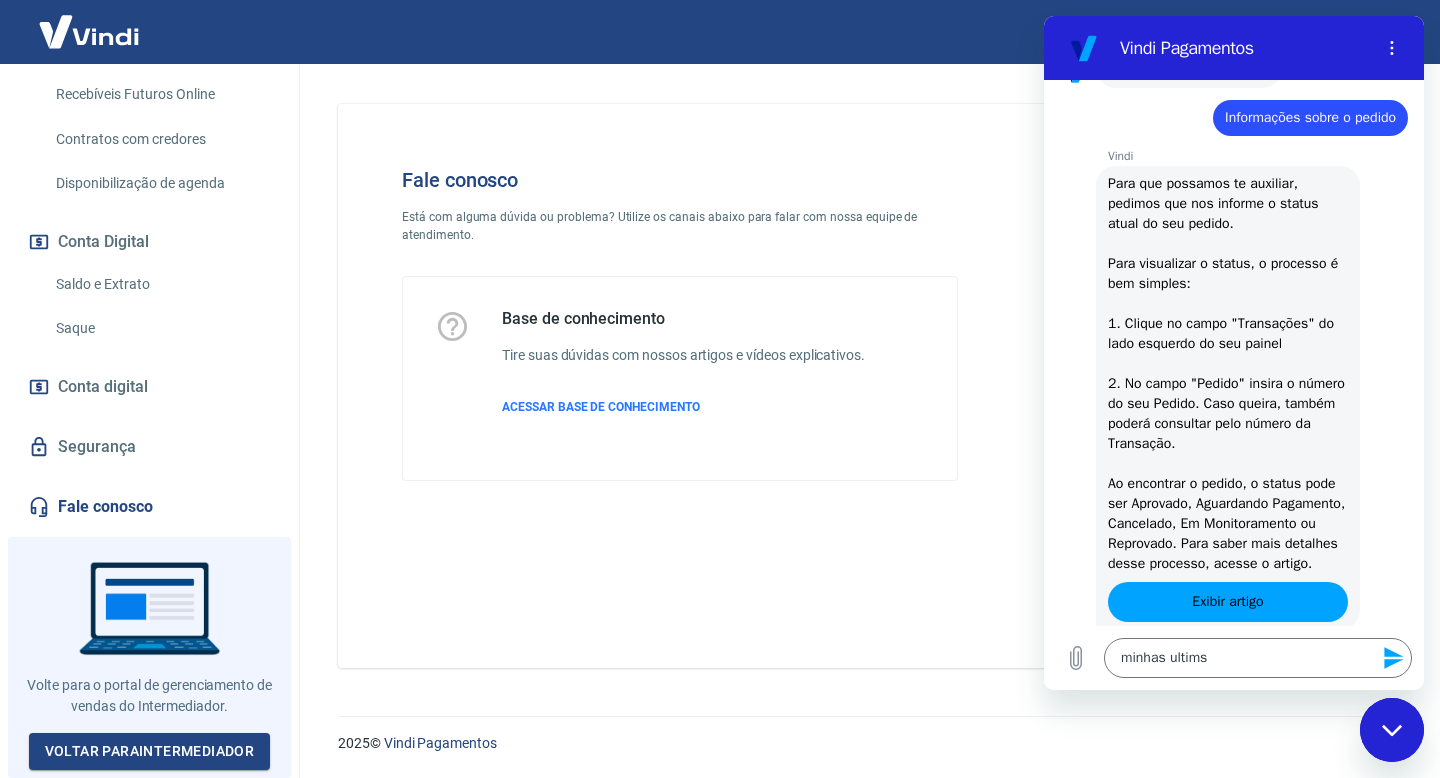 scroll, scrollTop: 437, scrollLeft: 0, axis: vertical 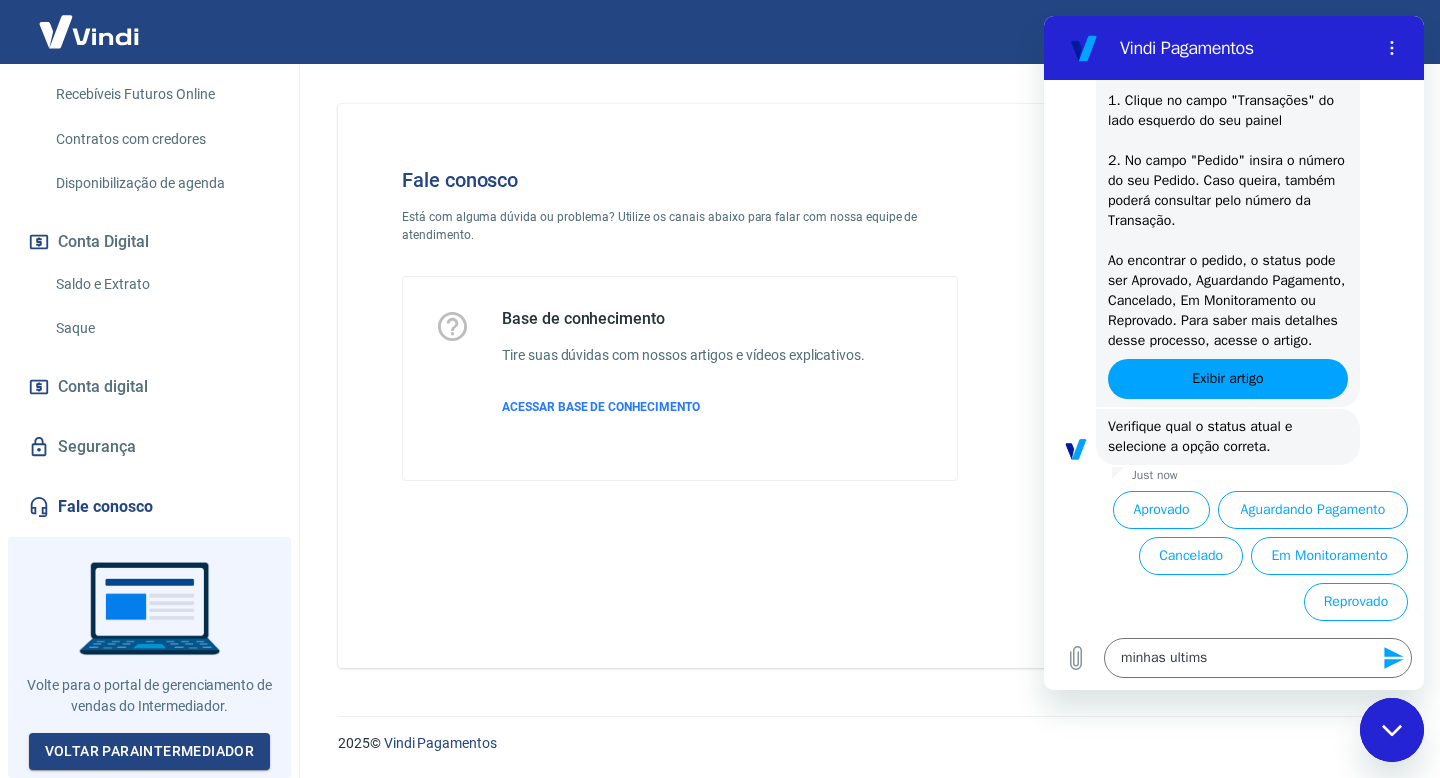 click on "Fale conosco" at bounding box center (149, 507) 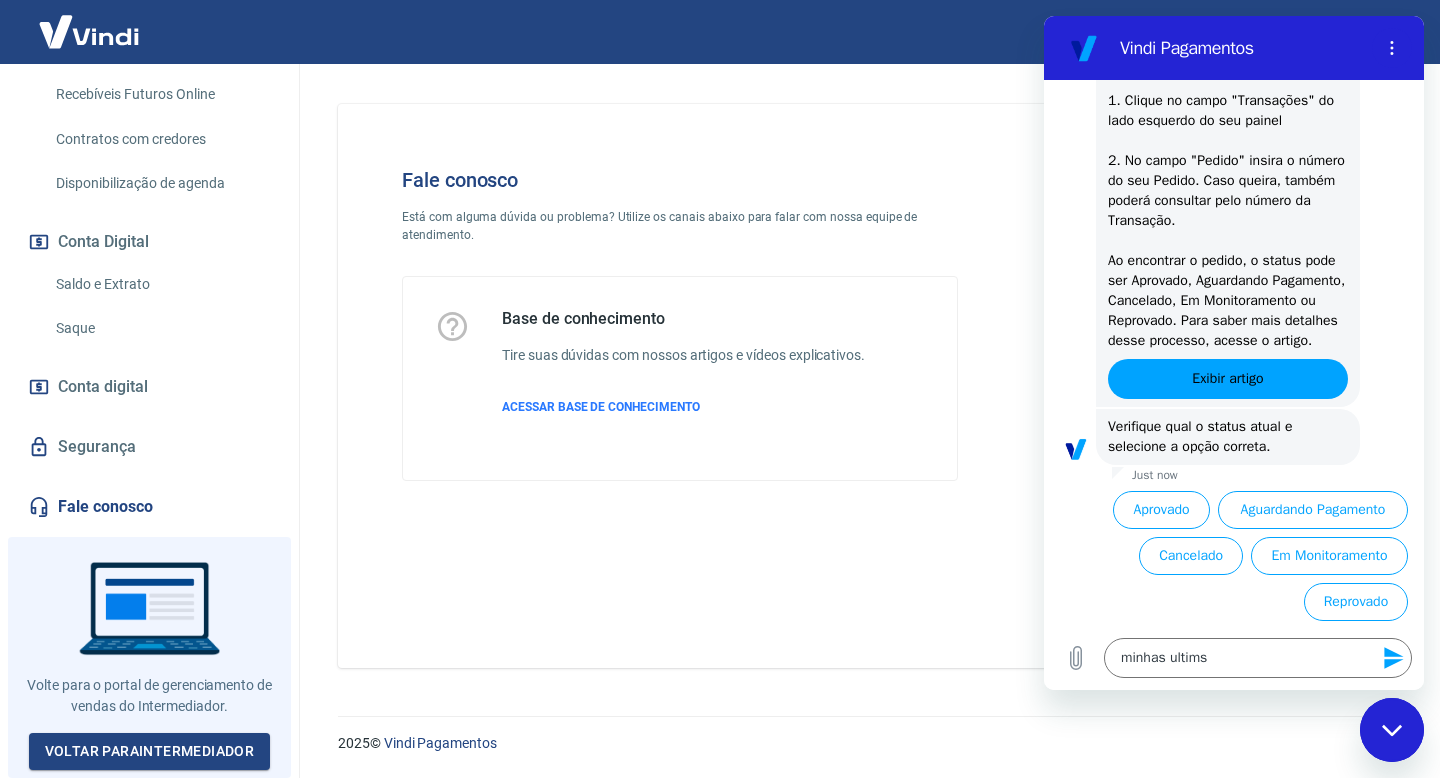 click at bounding box center [1392, 730] 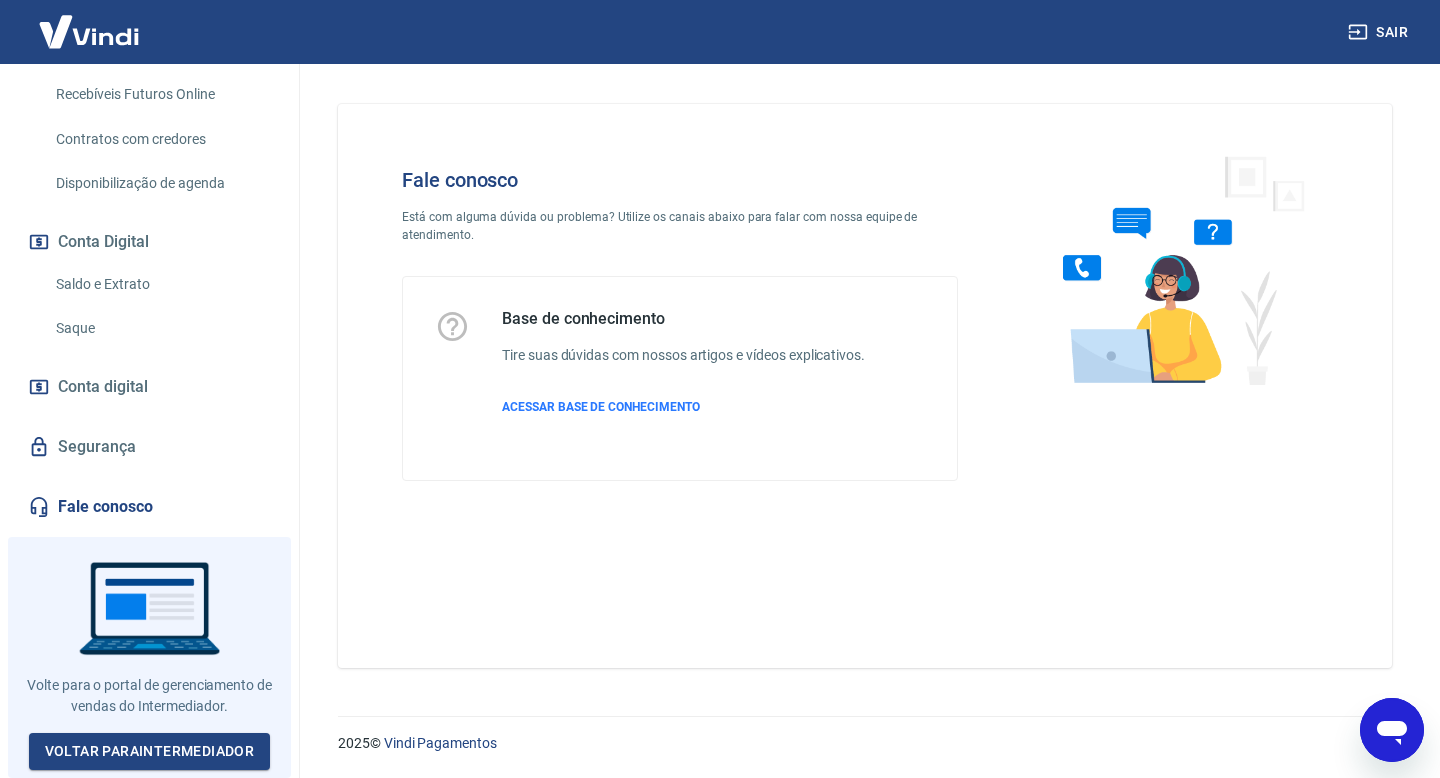 click 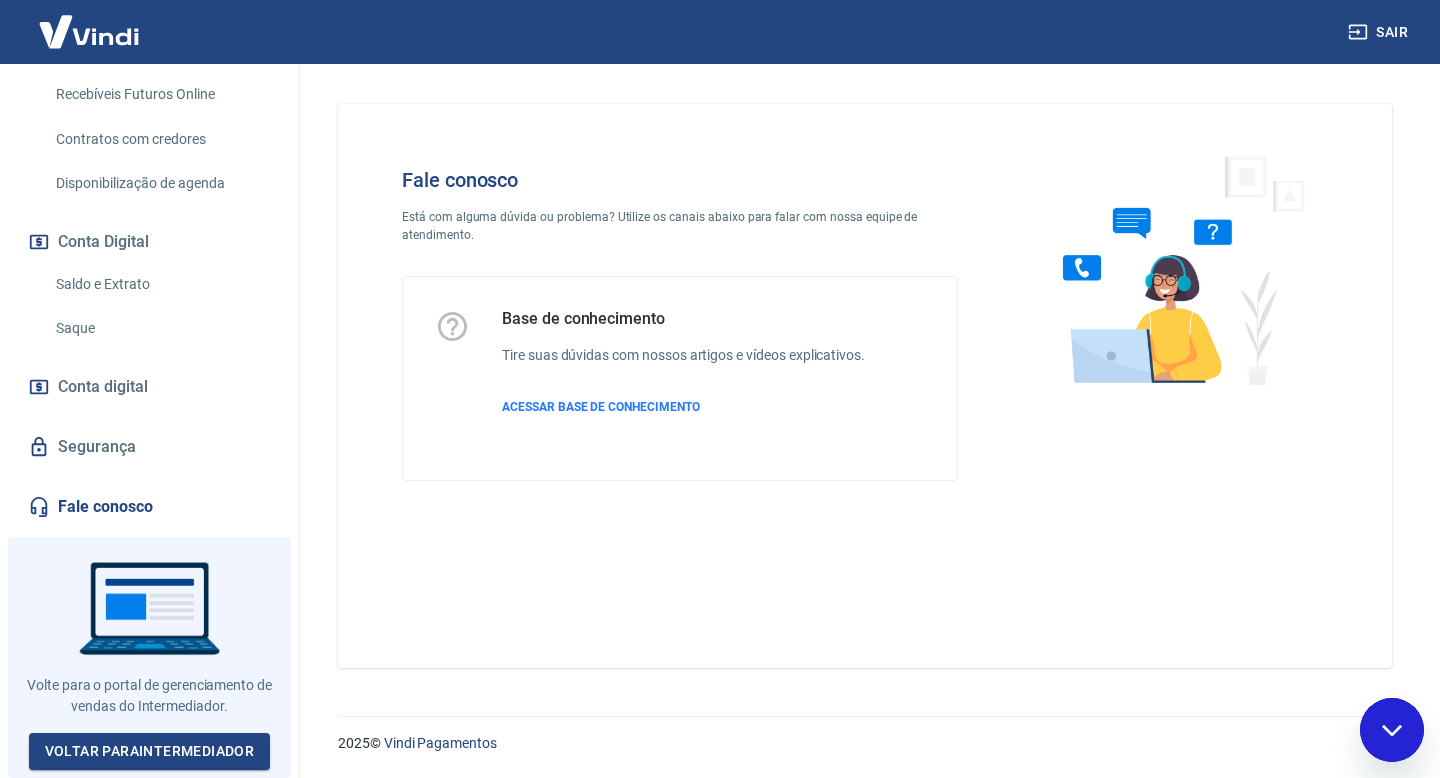 scroll, scrollTop: 0, scrollLeft: 0, axis: both 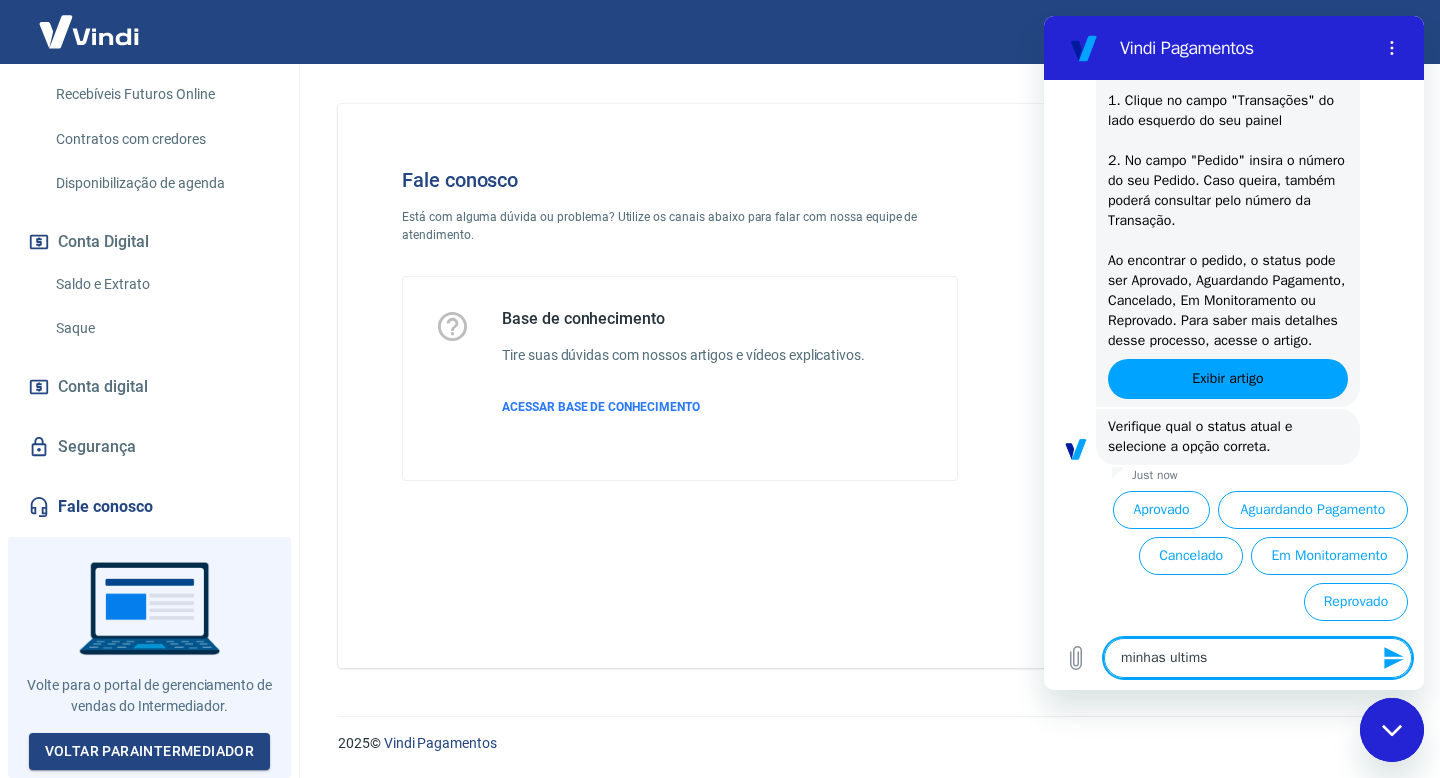 click on "minhas ultims" at bounding box center [1258, 658] 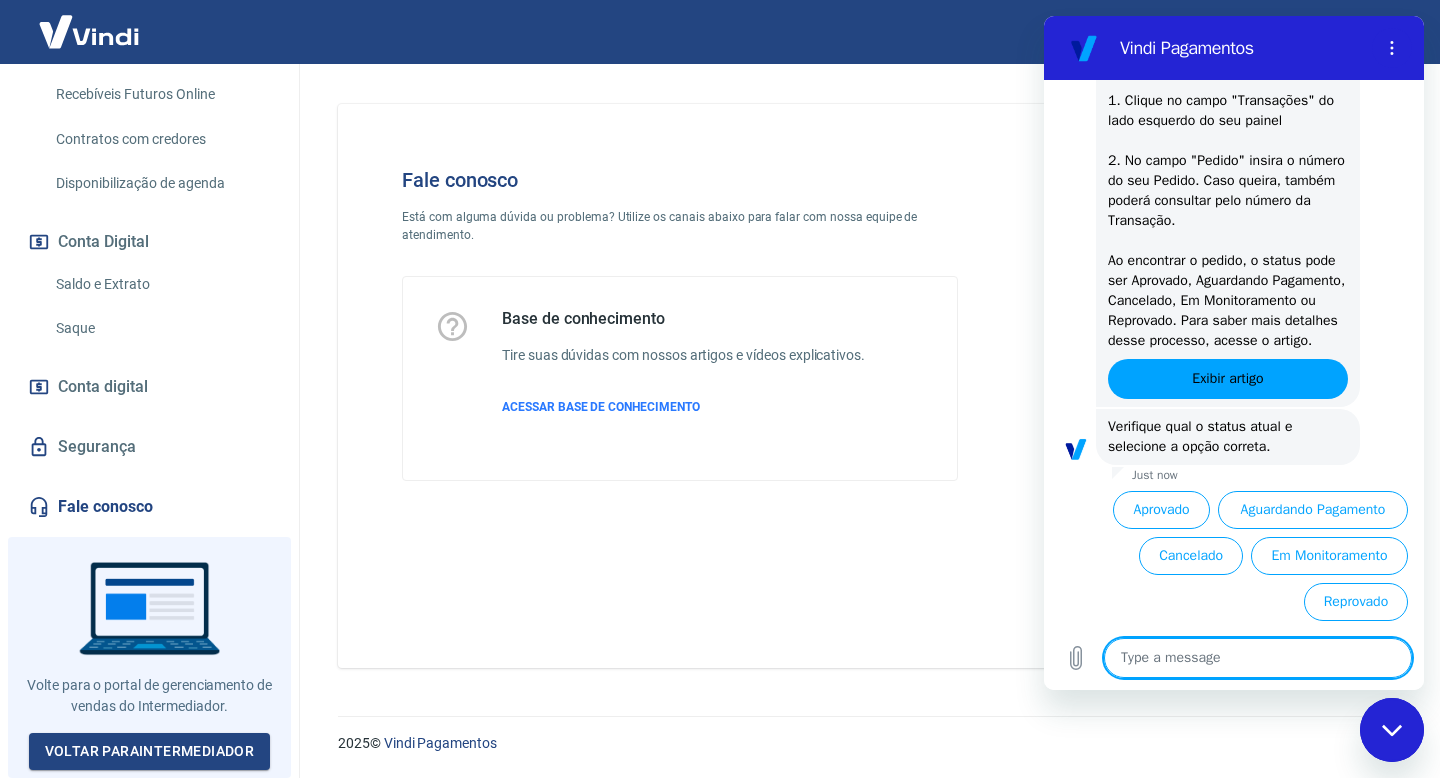 type on "o" 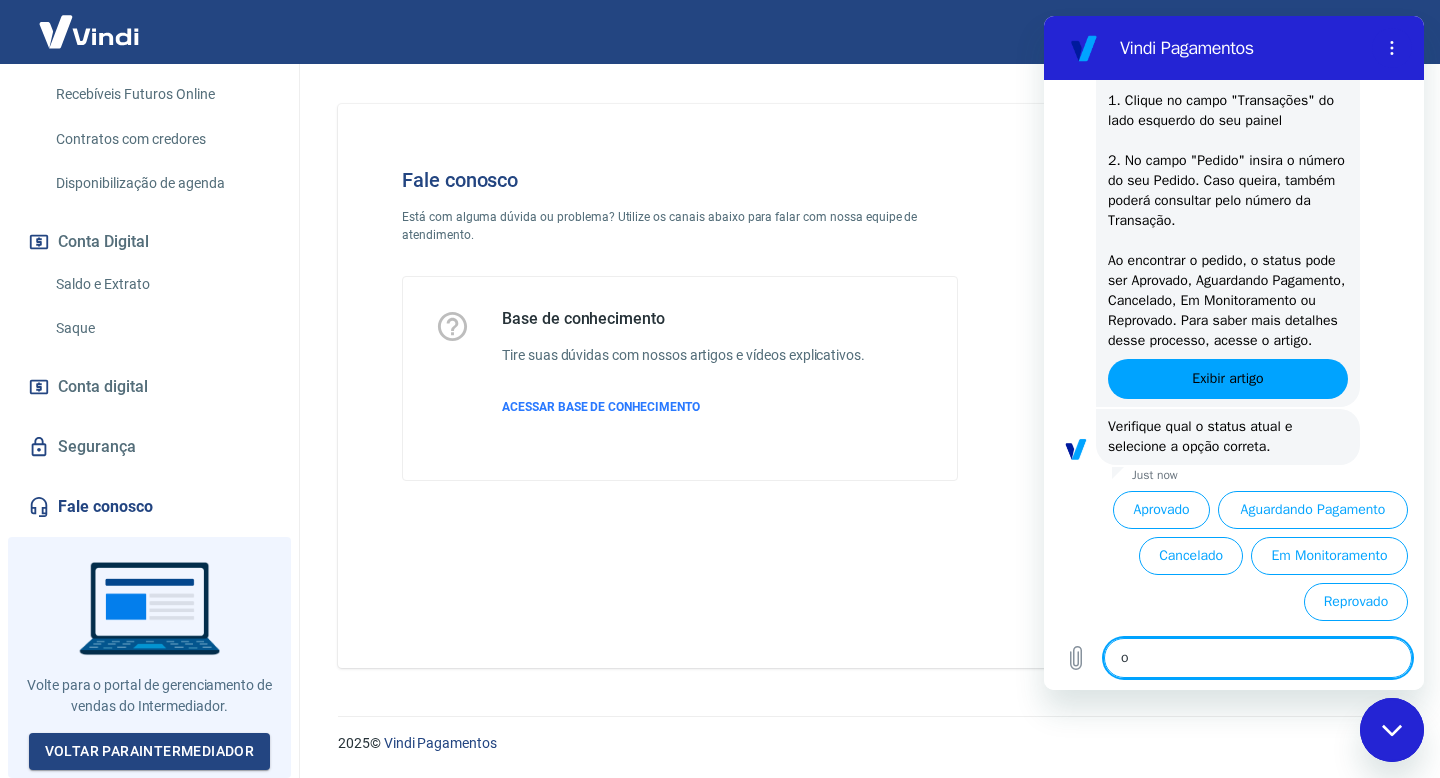 type on "oi" 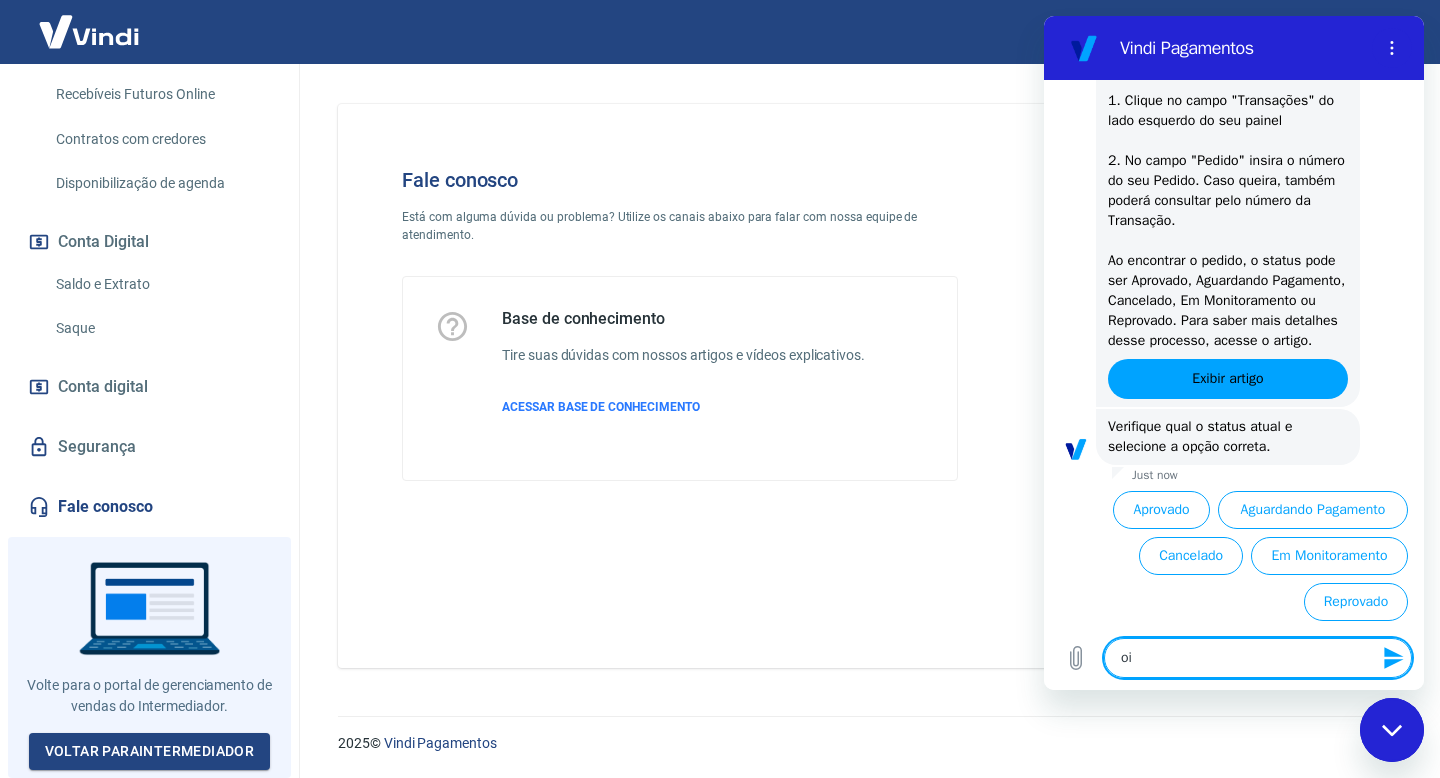 type on "oii" 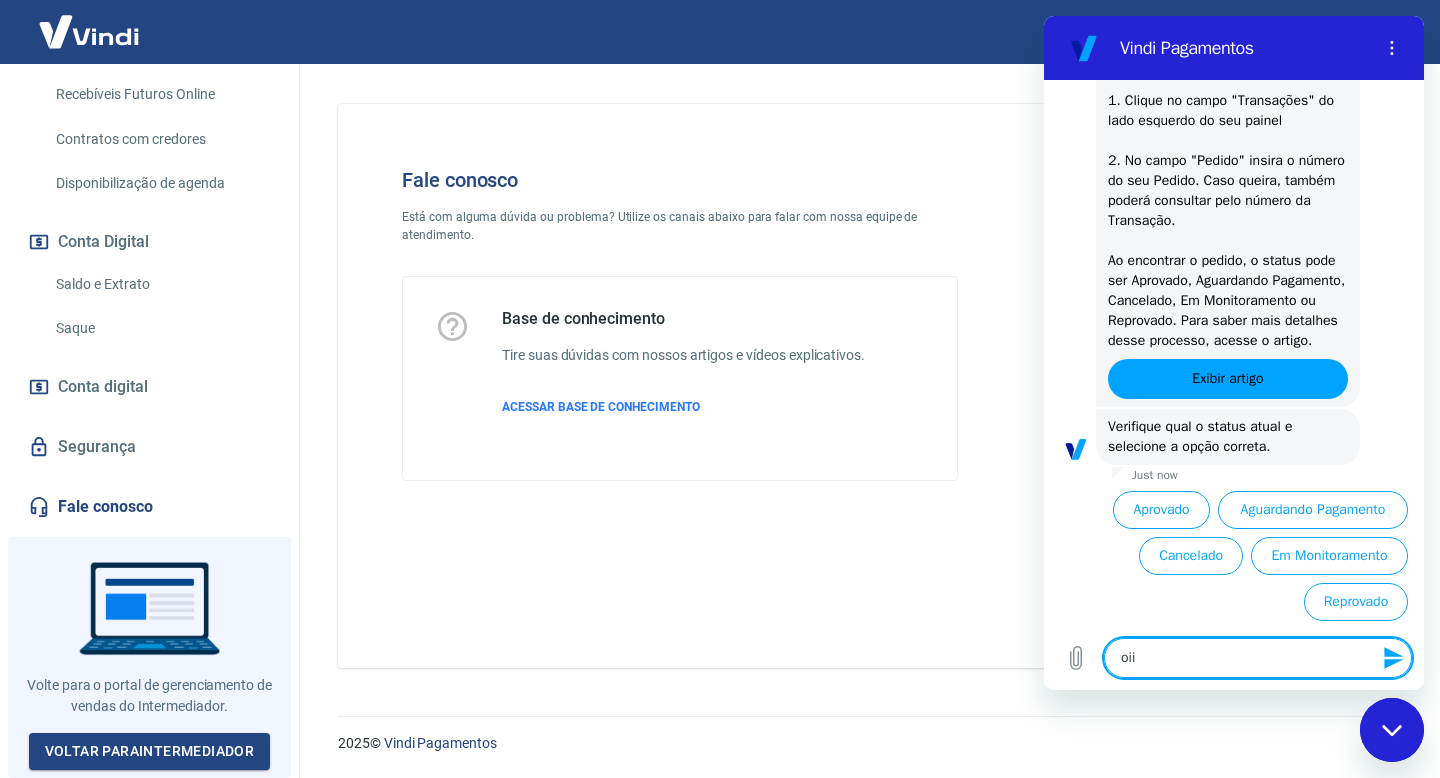 type on "oiie" 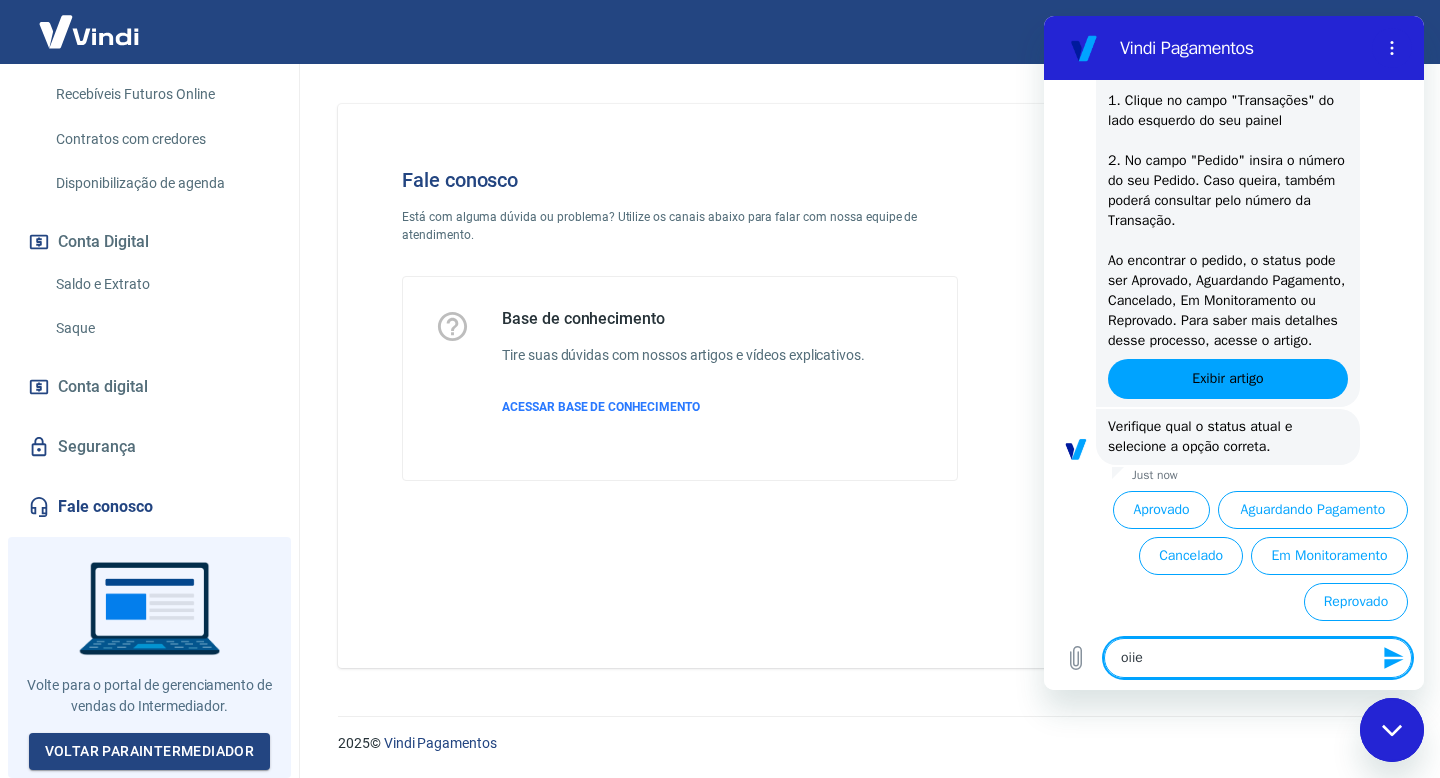 type 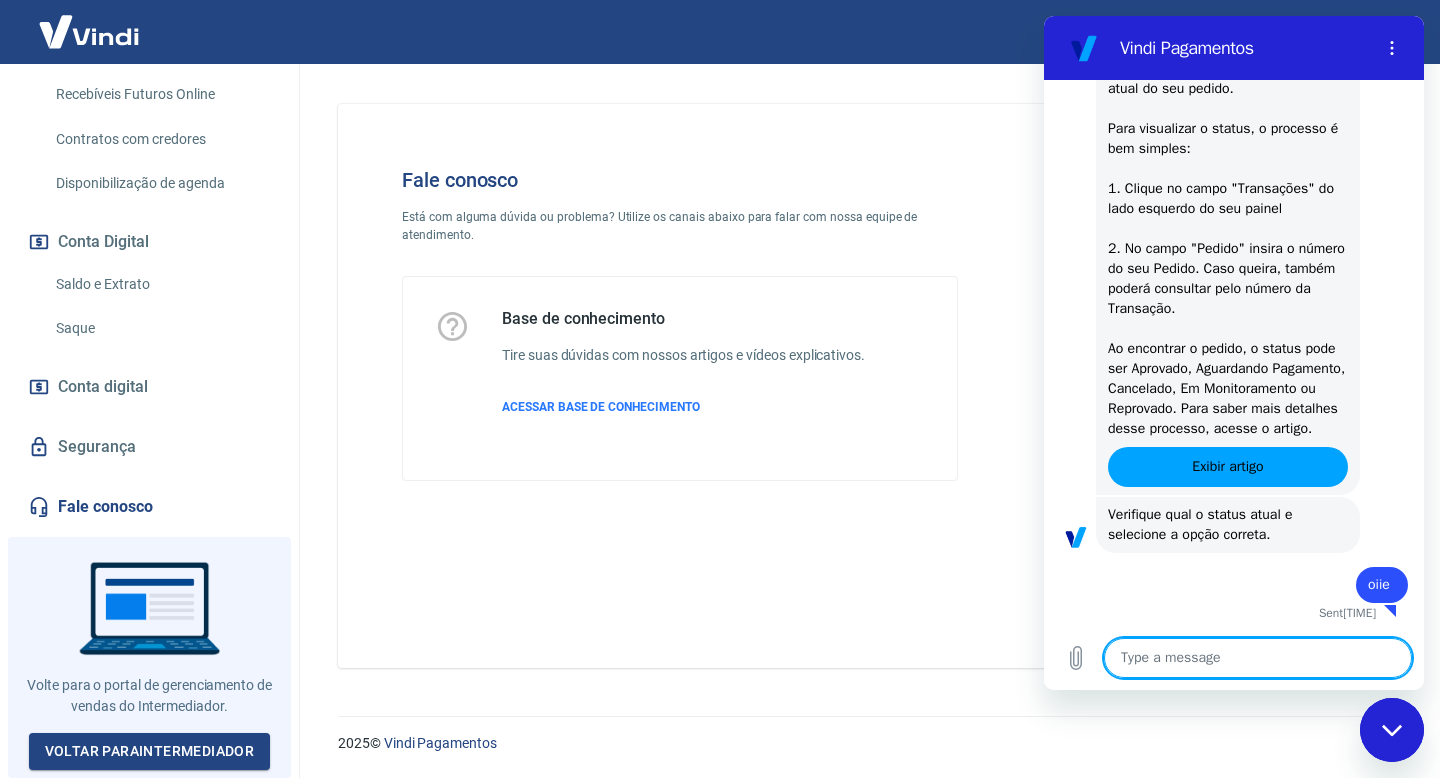 scroll, scrollTop: 347, scrollLeft: 0, axis: vertical 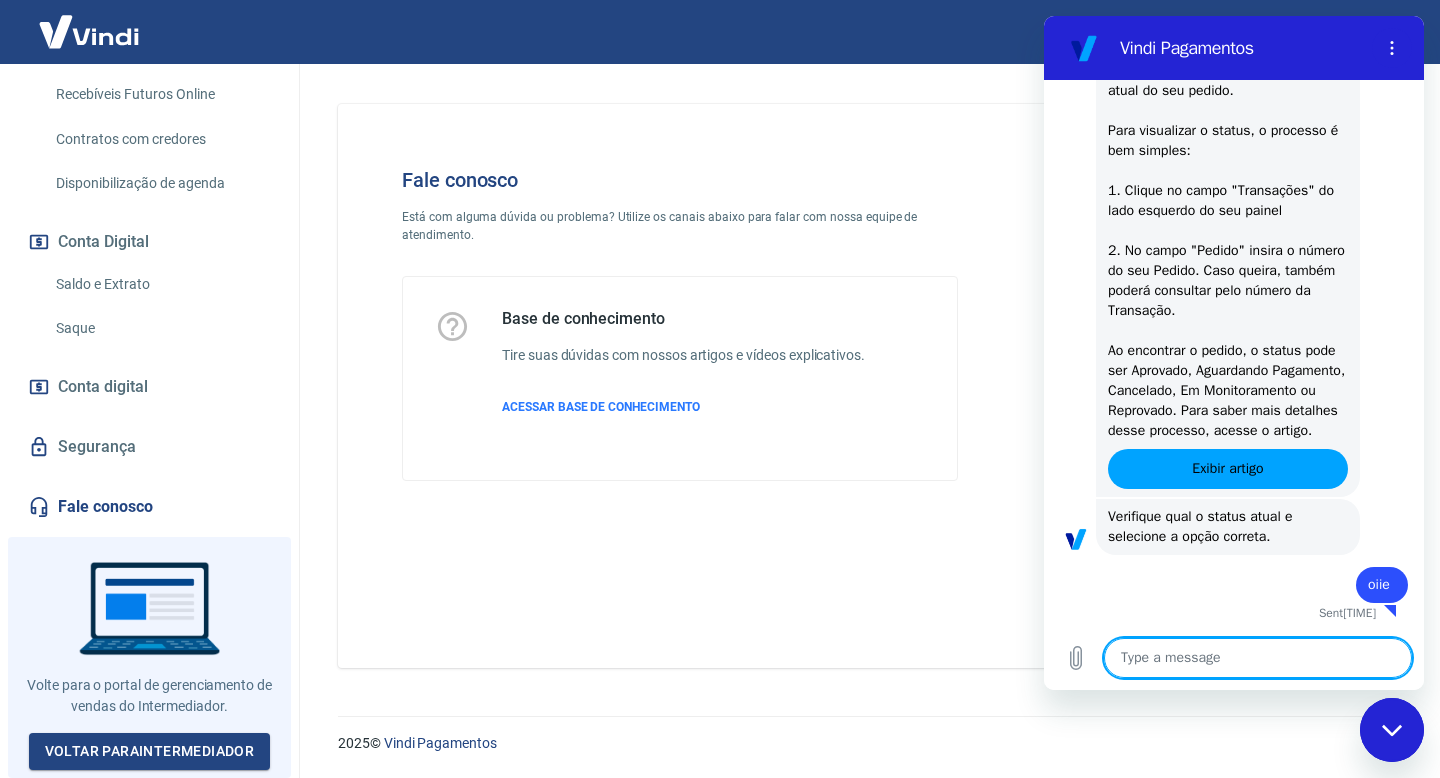 type on "x" 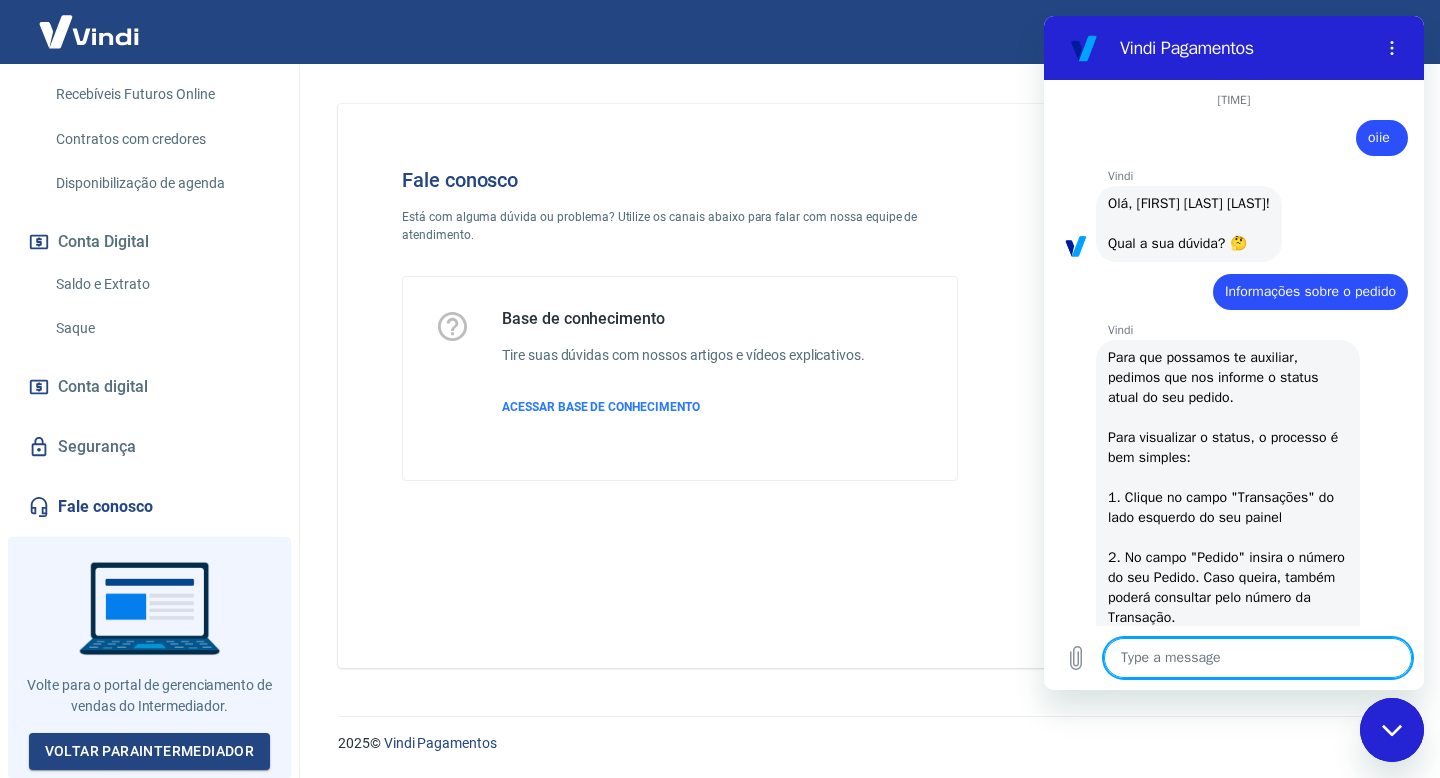 scroll, scrollTop: 453, scrollLeft: 0, axis: vertical 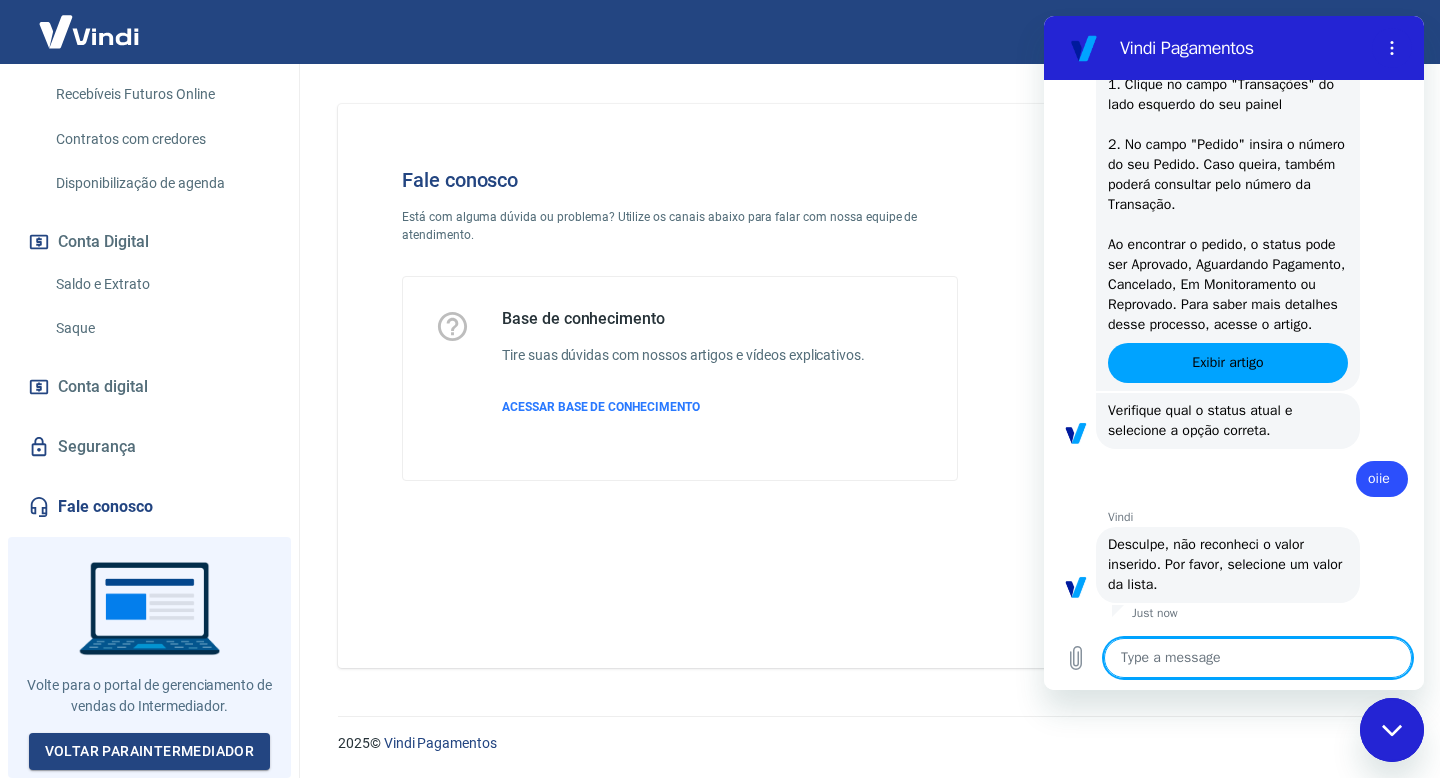 type on "m" 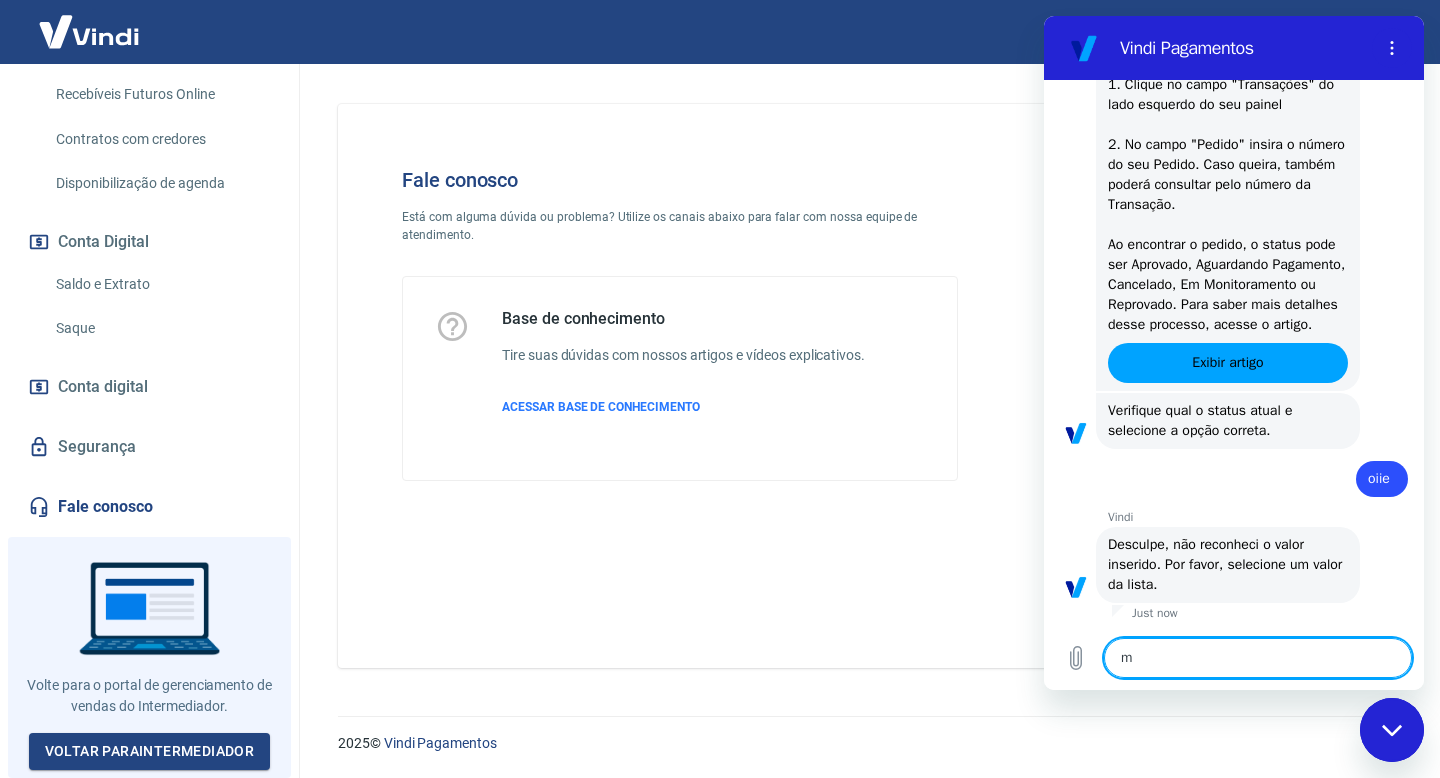 type on "x" 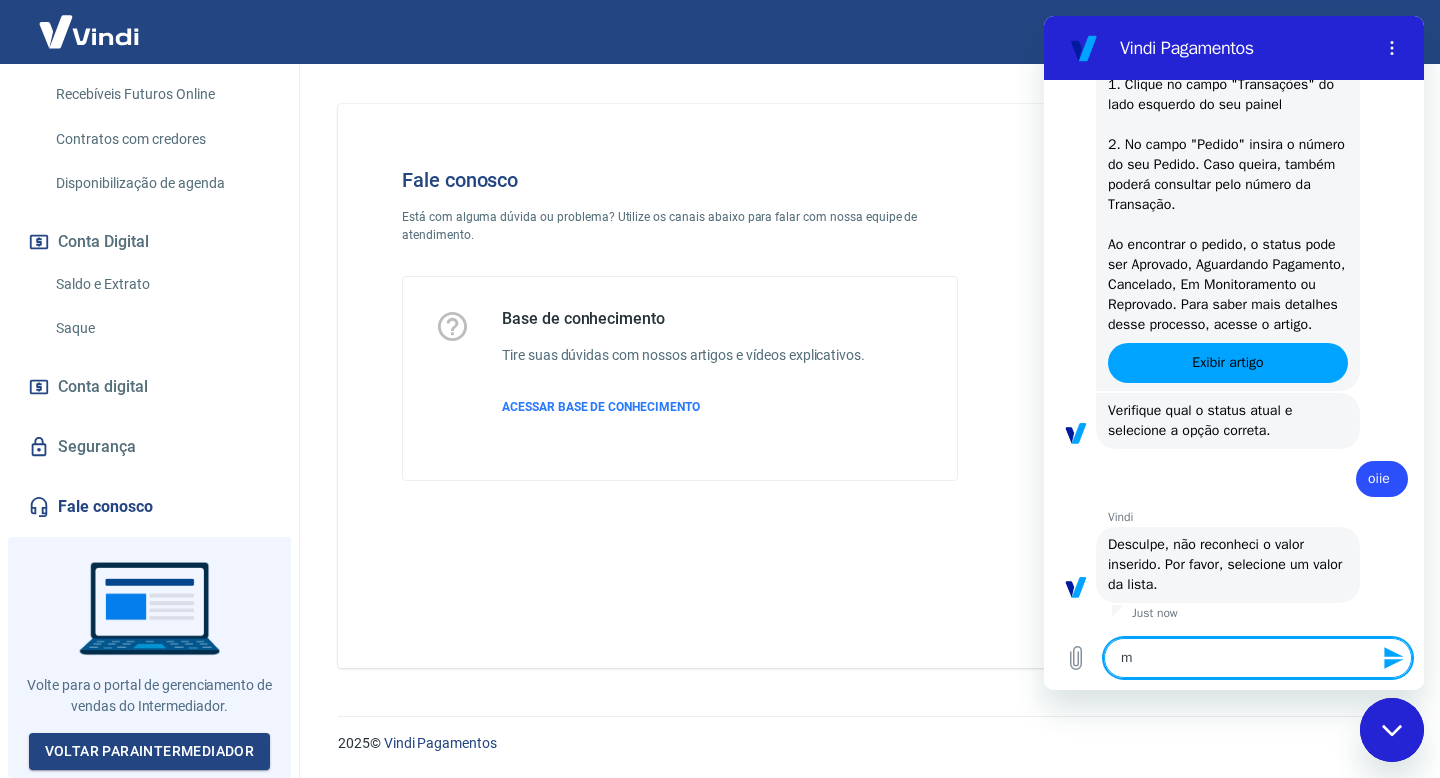 type on "mi" 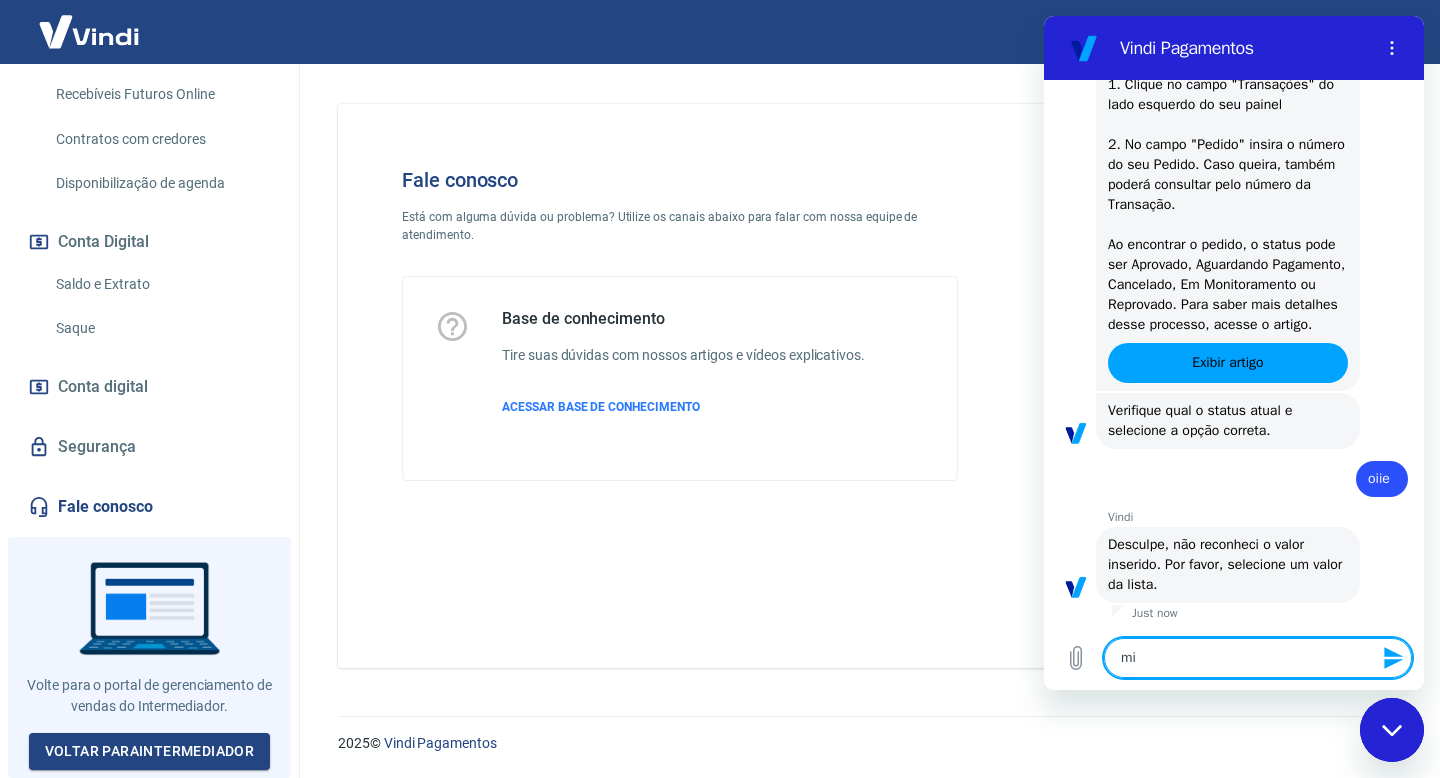 type on "min" 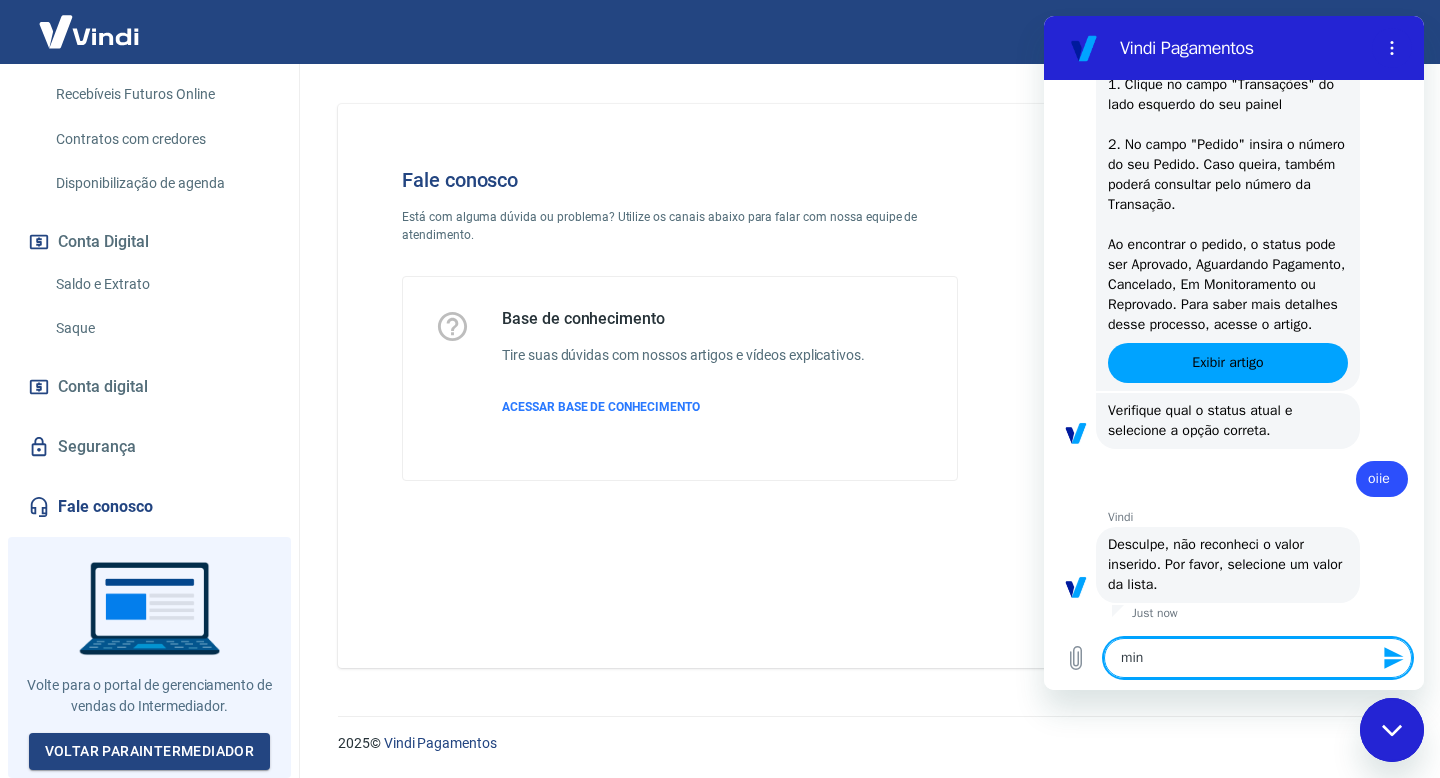 type on "minh" 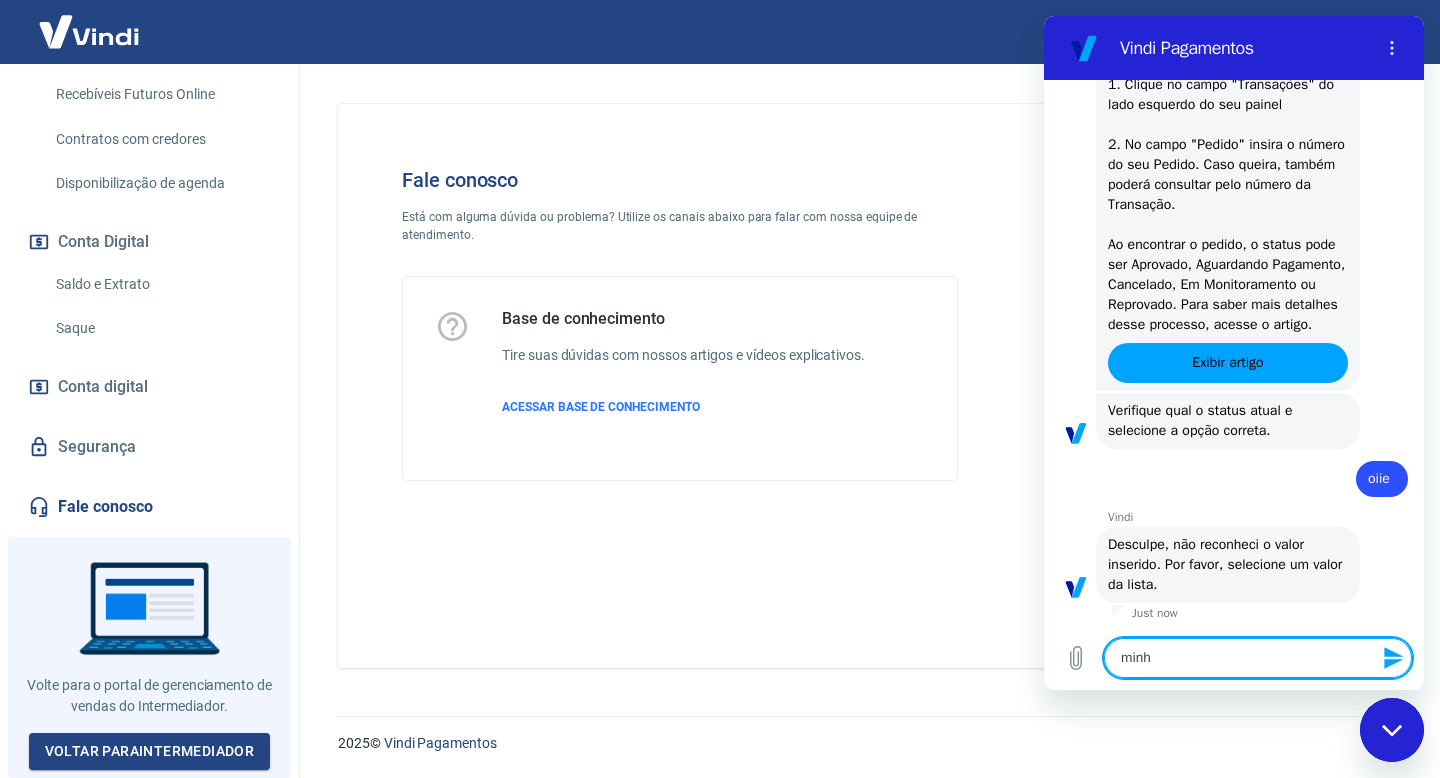 type on "minha" 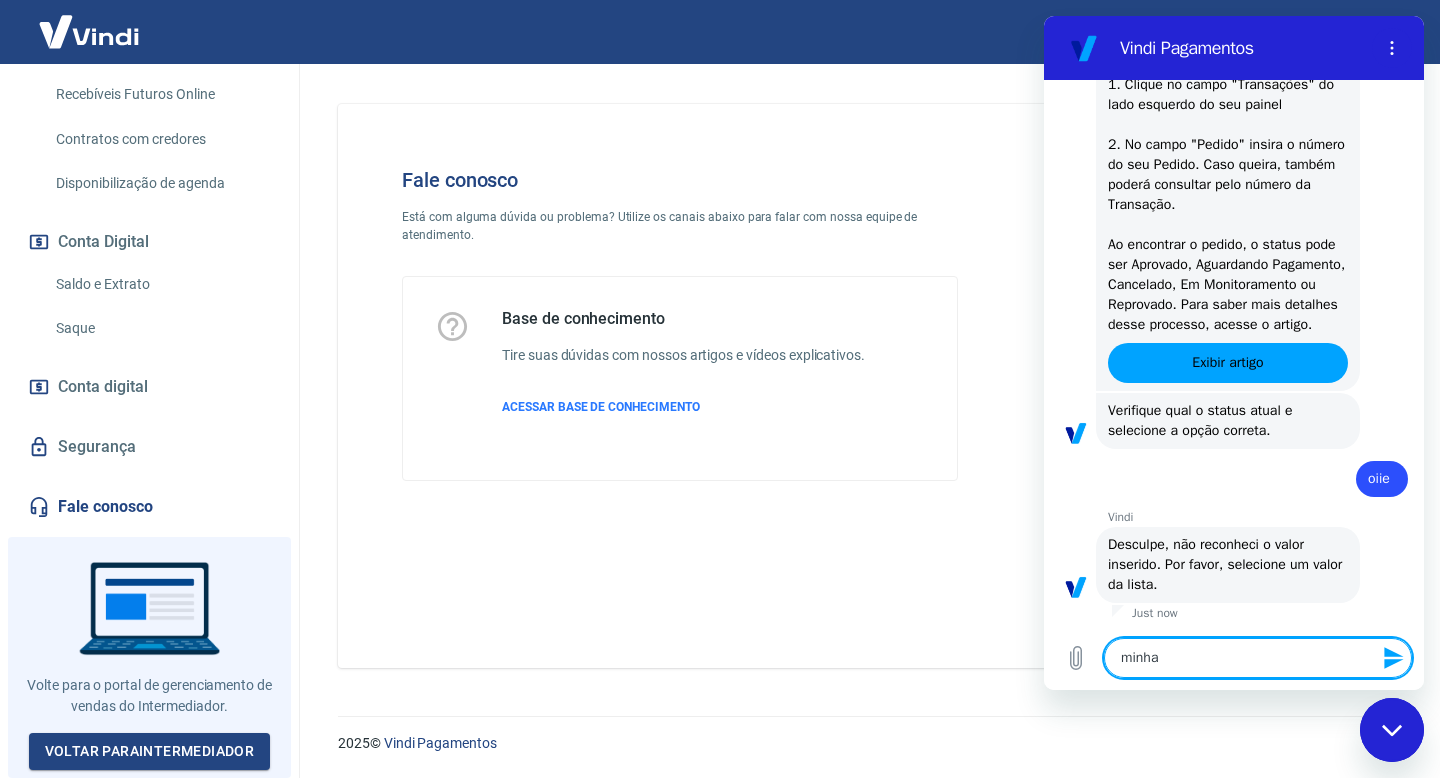 type on "minhas" 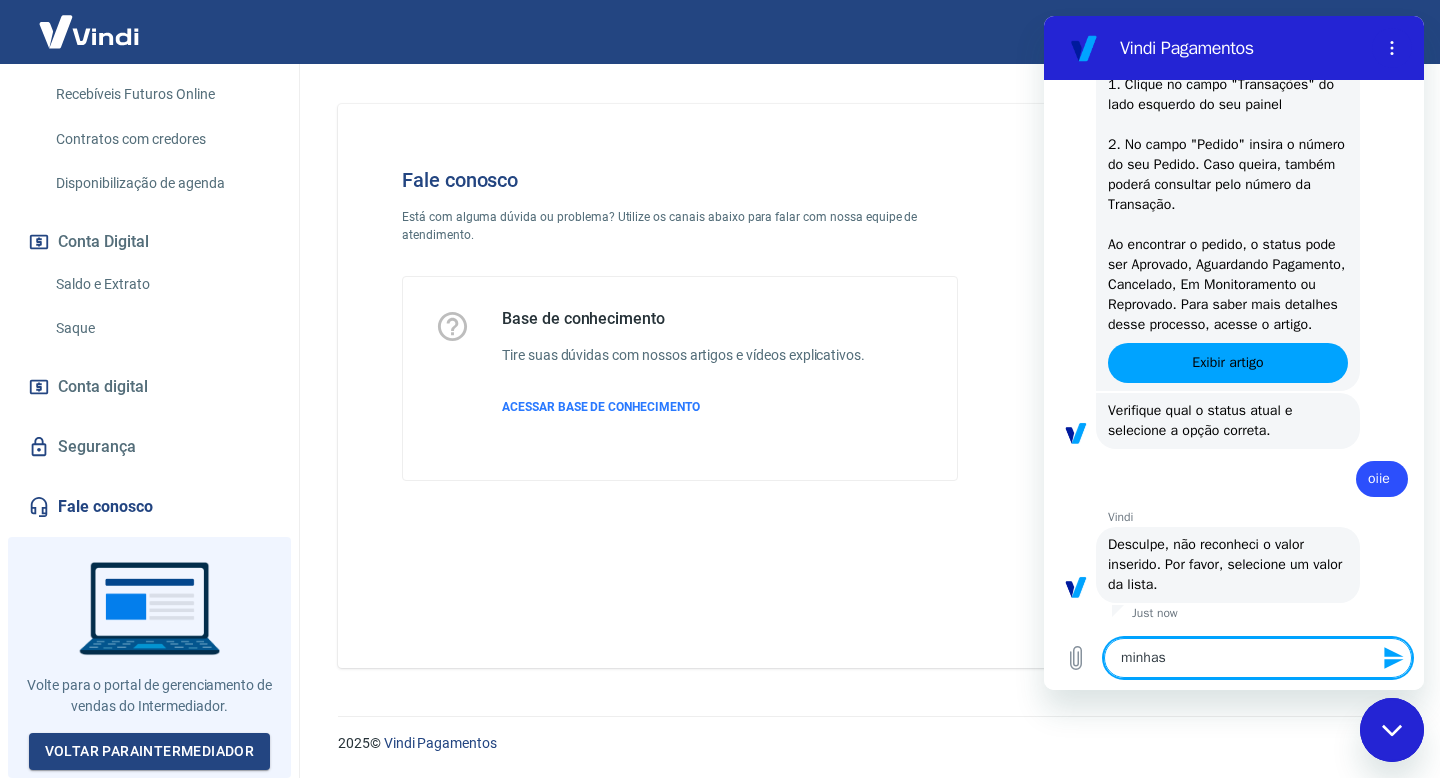 type on "minhas" 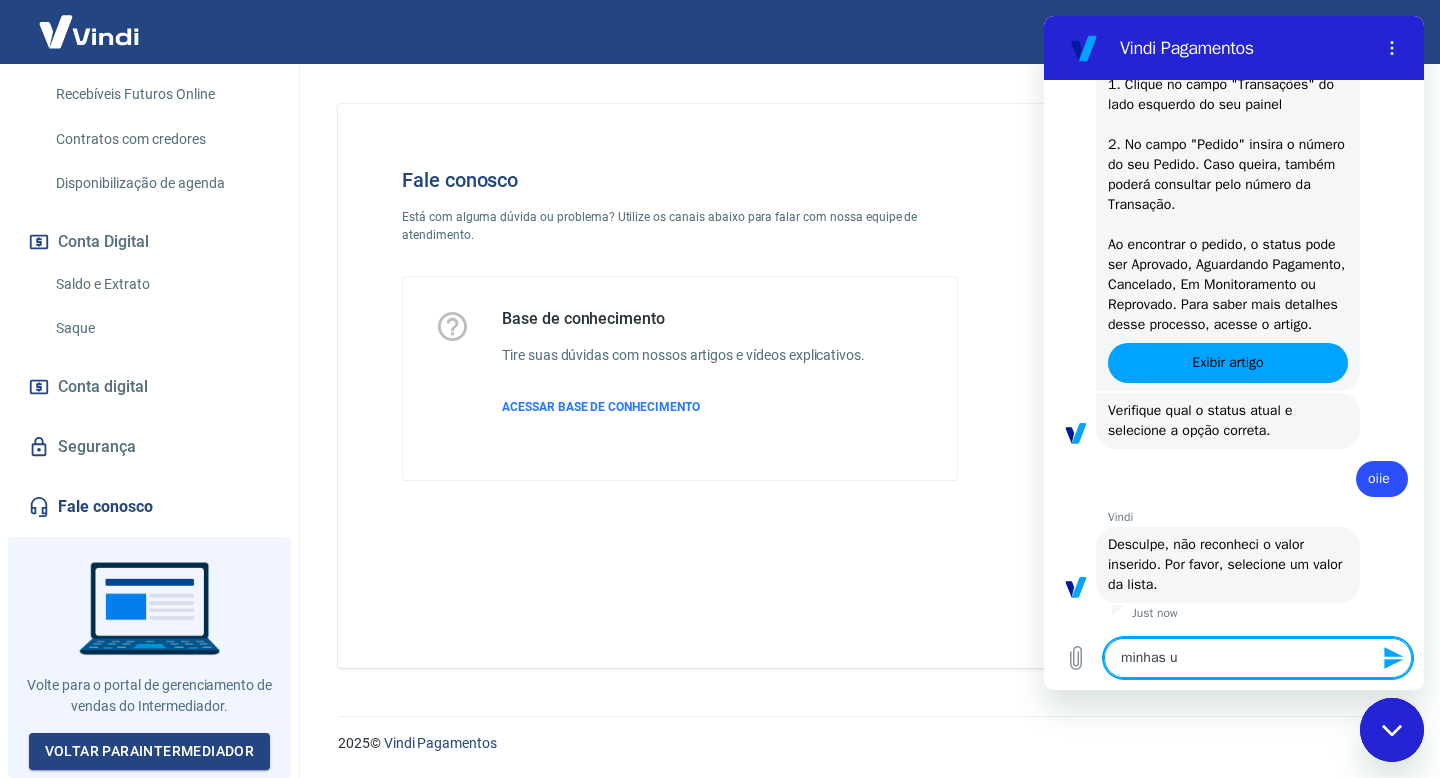 type on "minhas ul" 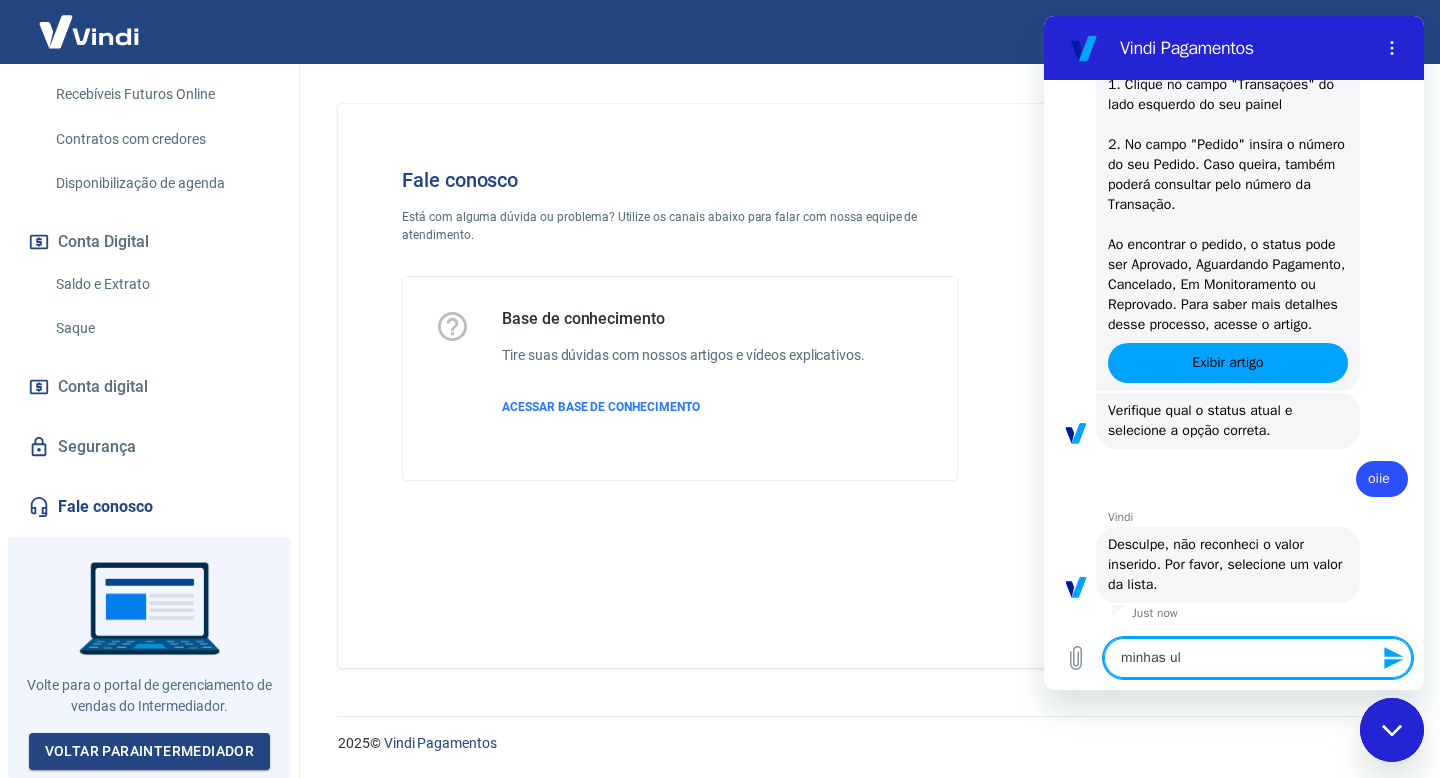 type on "minhas ult" 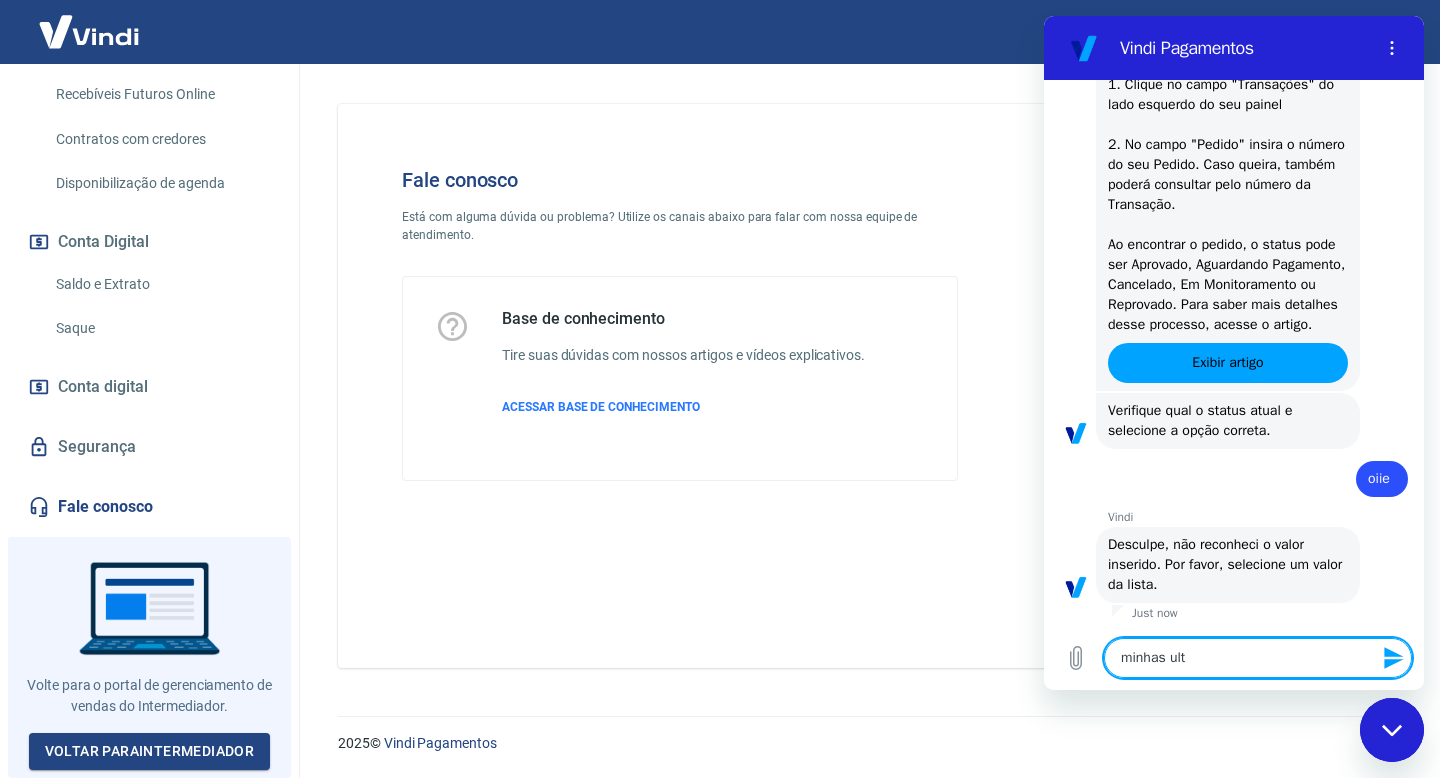 type on "minhas ulti" 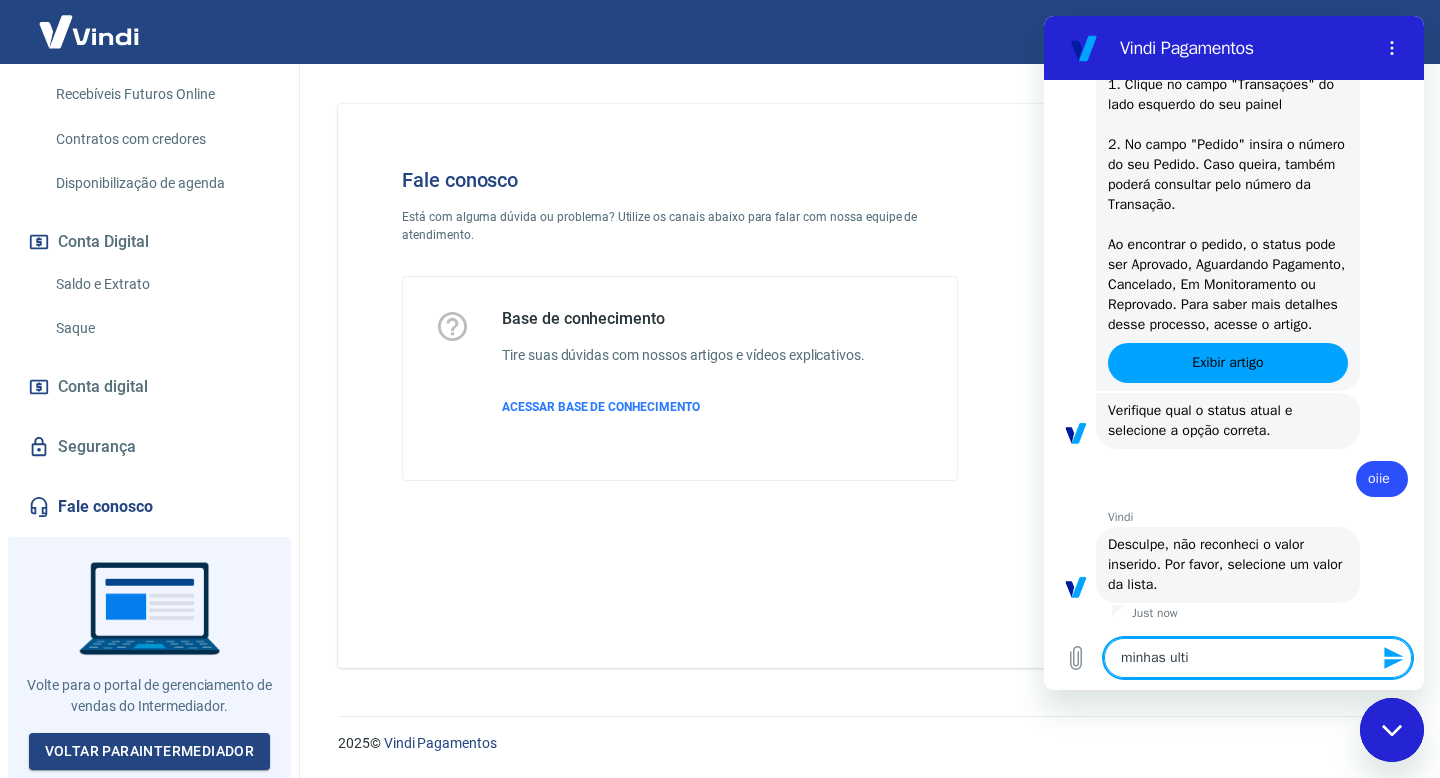 type on "minhas ultim" 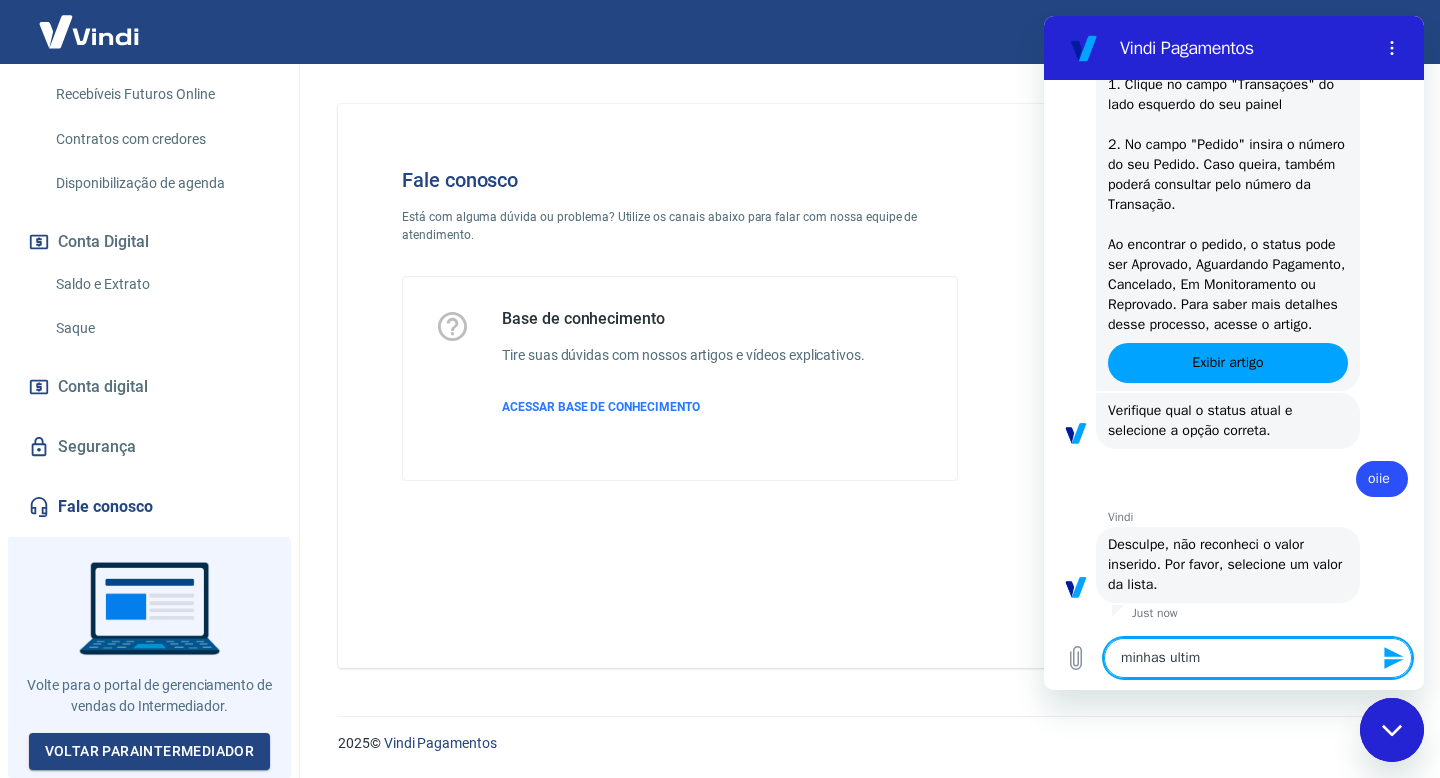 type on "minhas ultims" 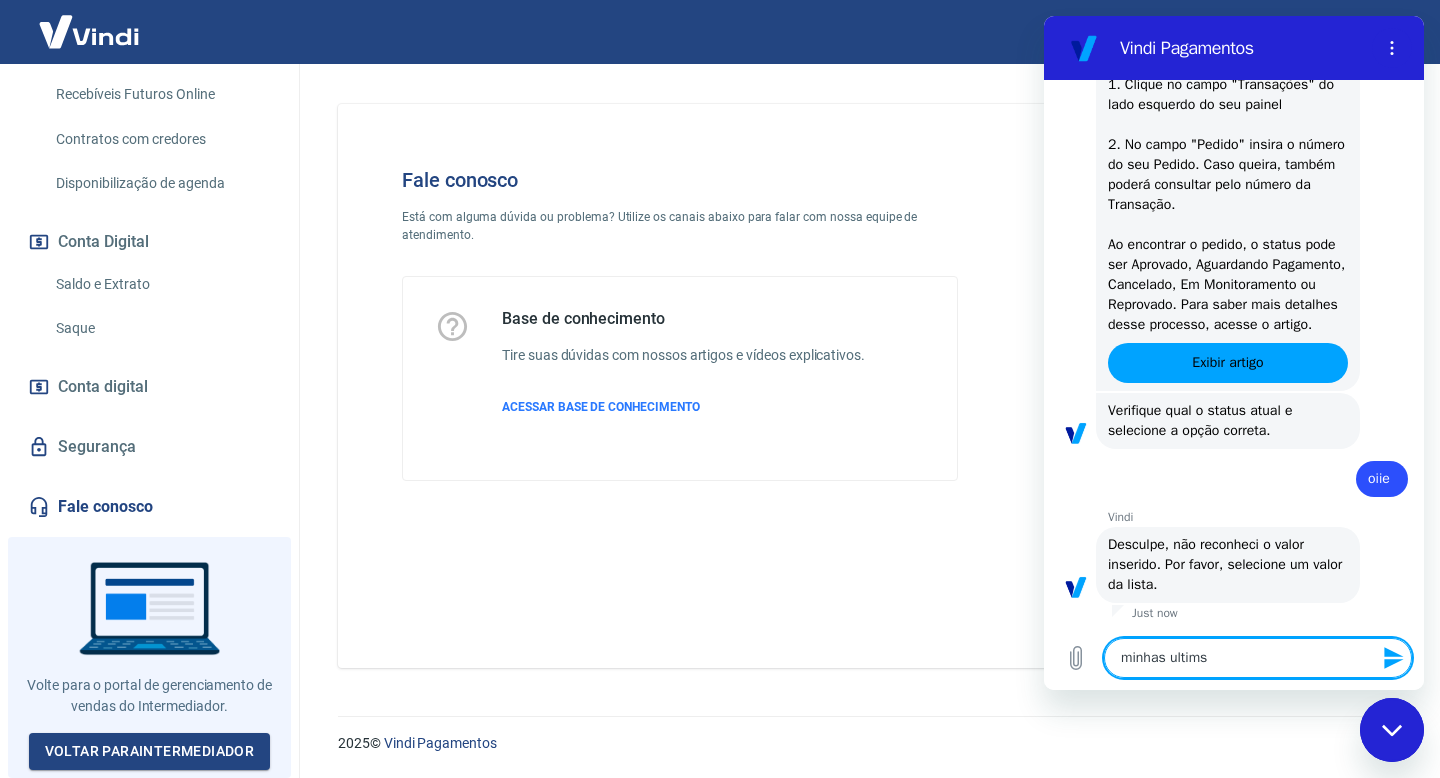 type on "minhas ultim" 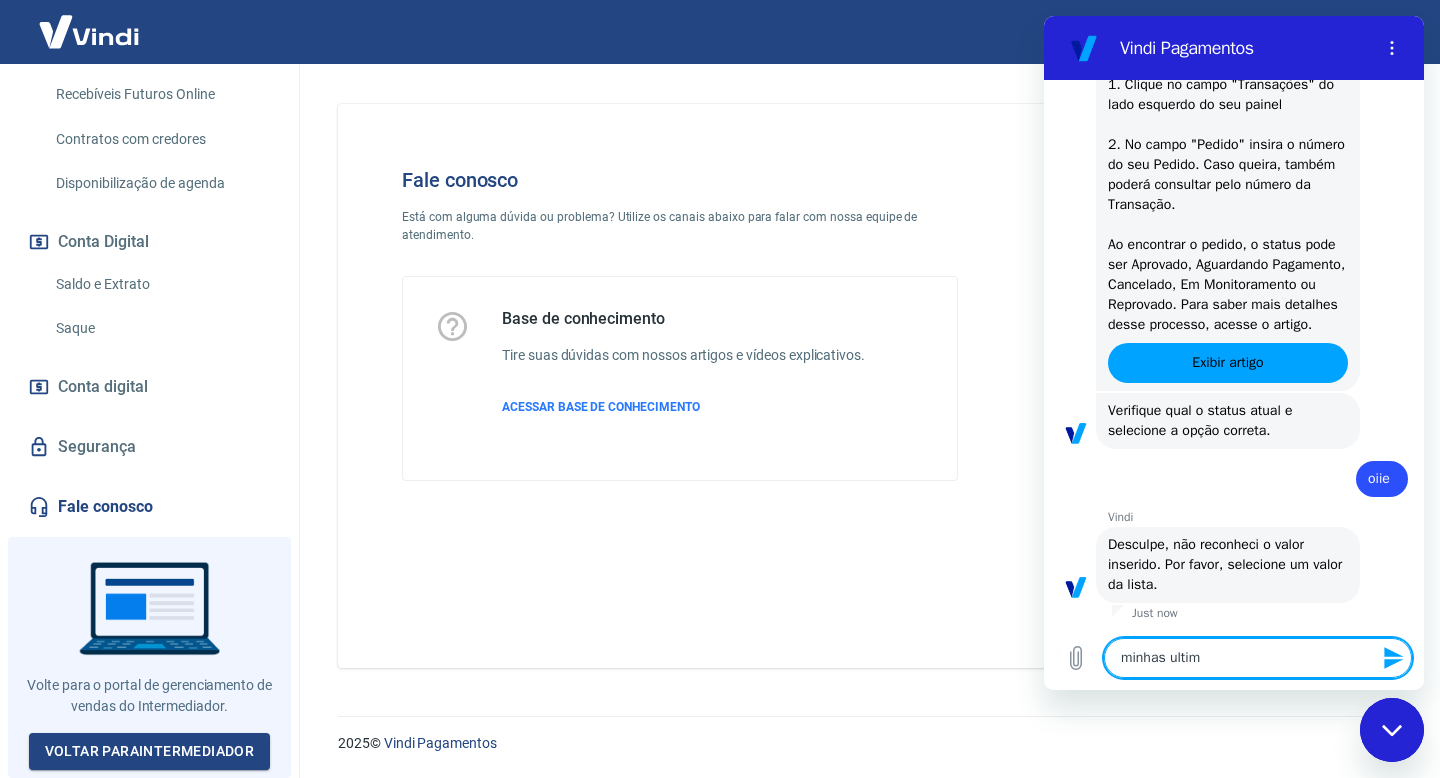 type on "minhas ultima" 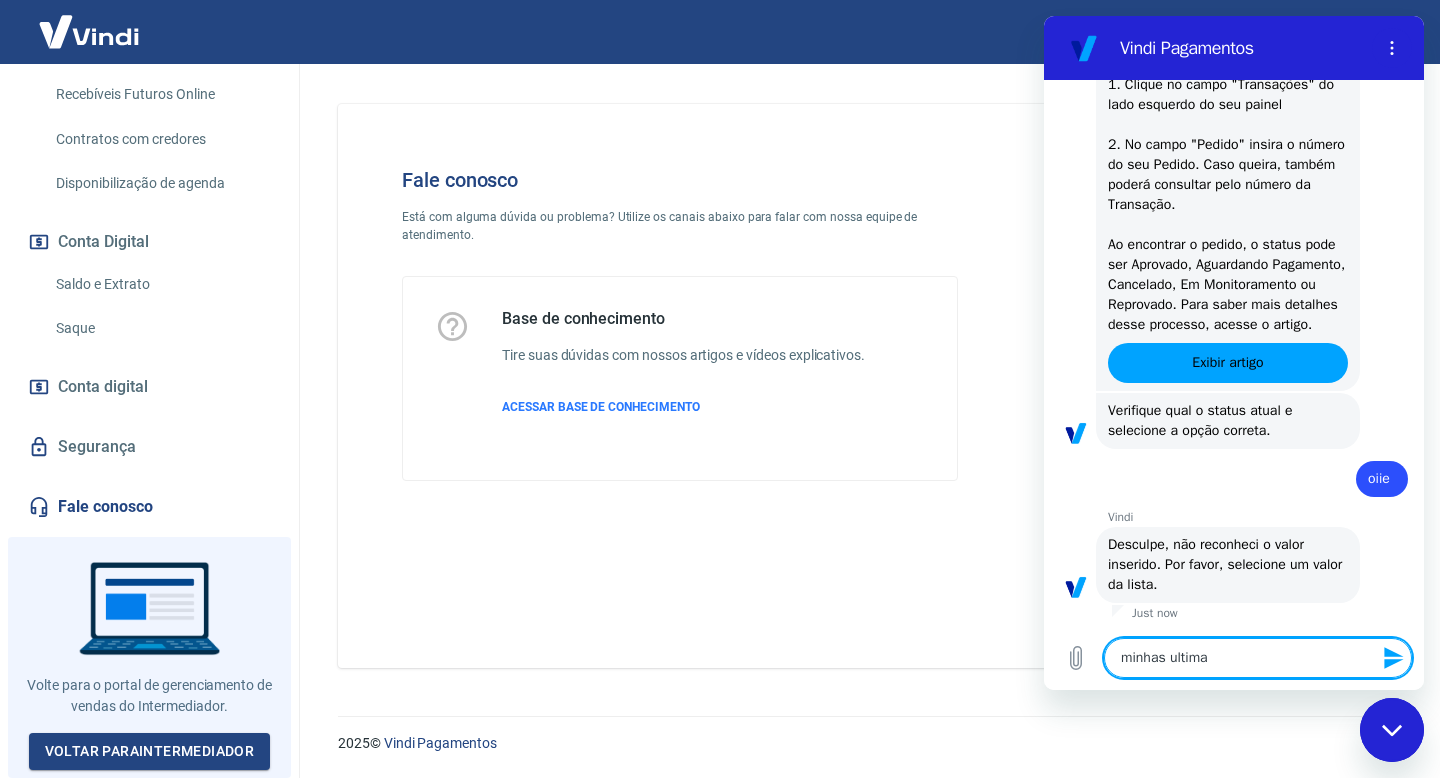 type on "minhas ultimas" 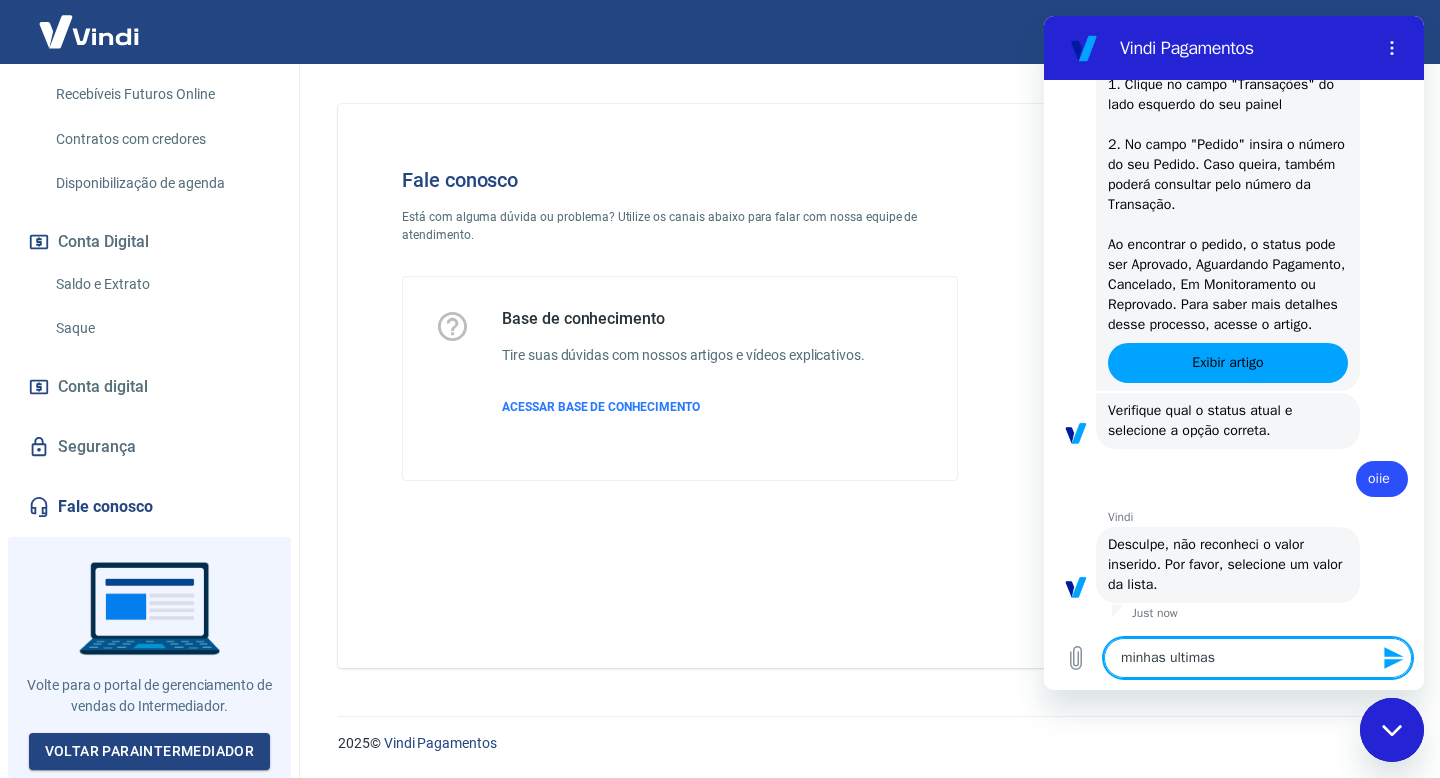 type on "minhas ultimas" 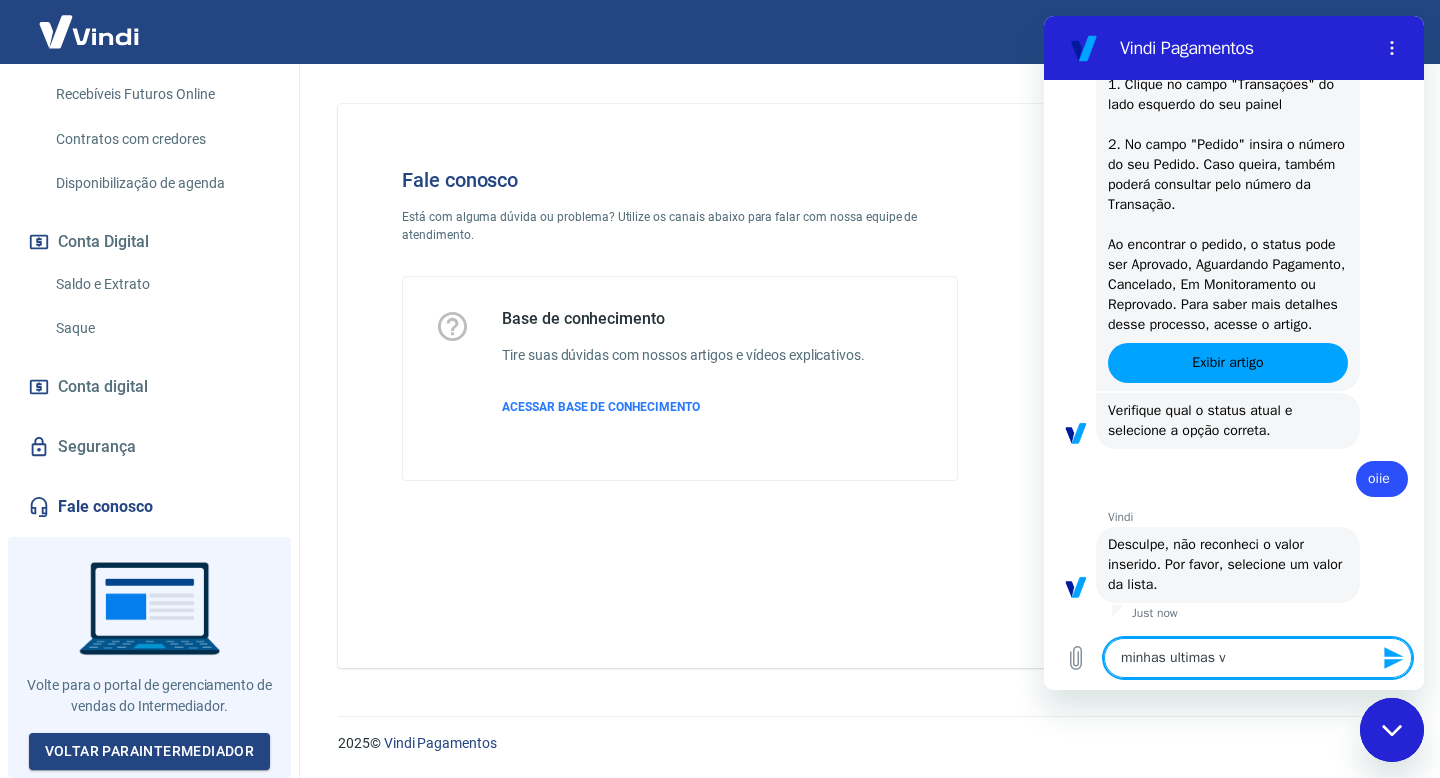 type on "minhas ultimas ve" 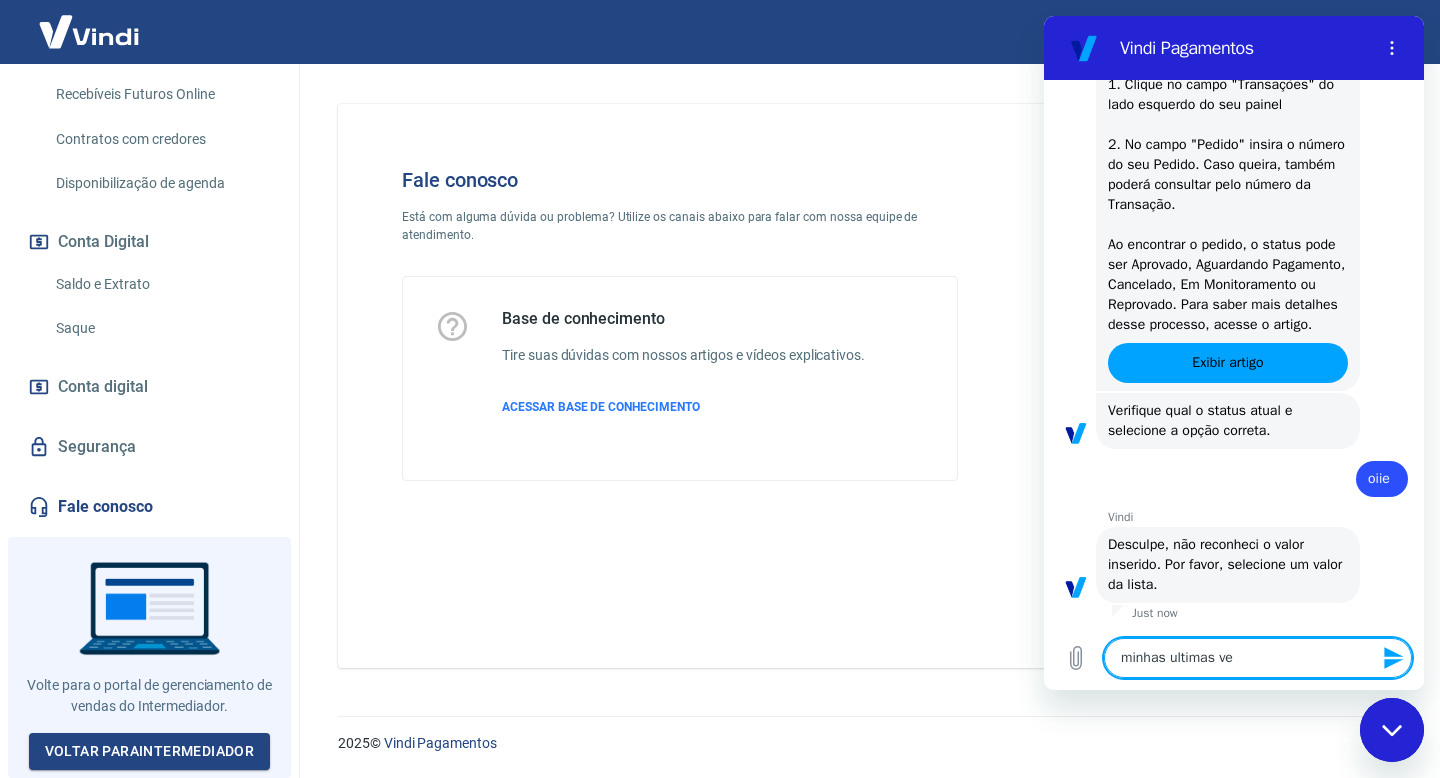 type on "minhas ultimas ven" 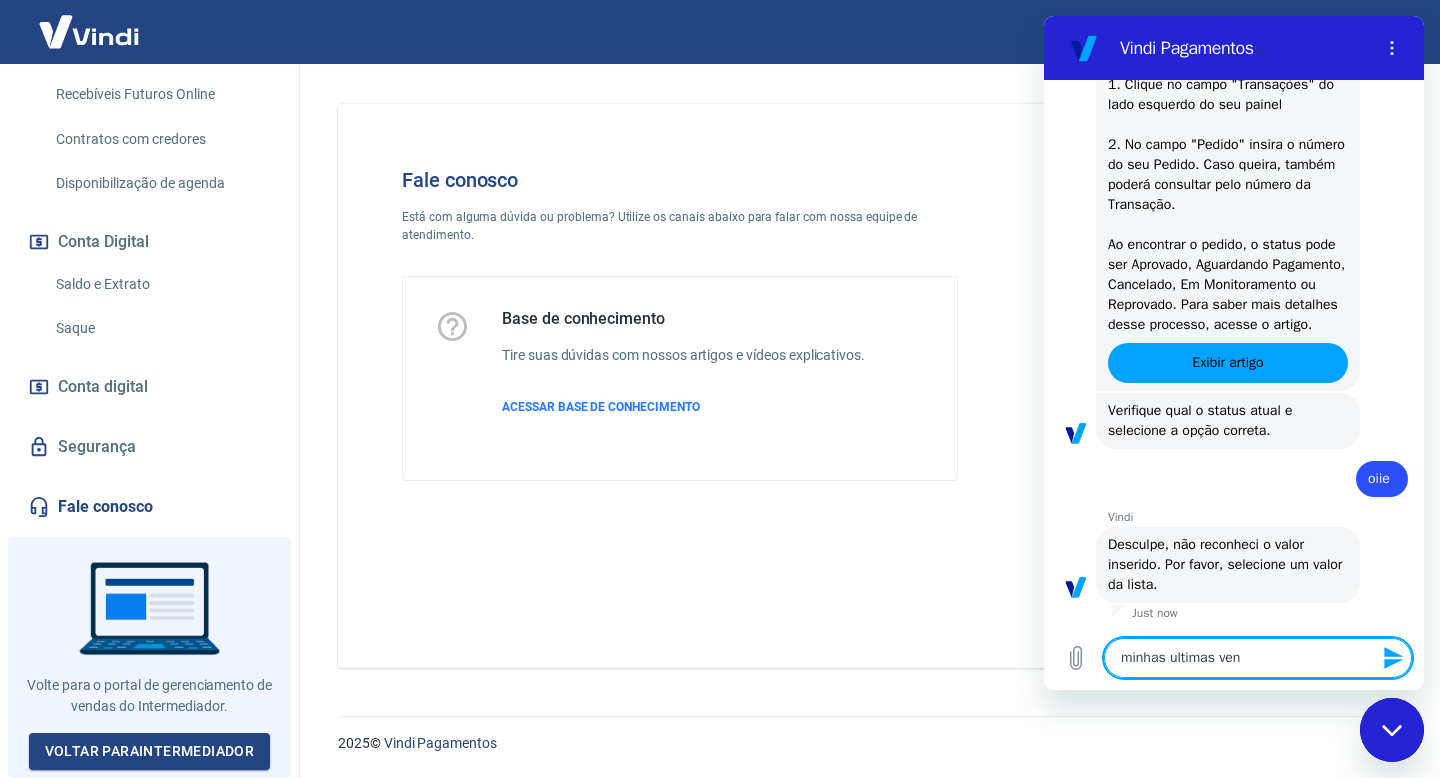 type on "minhas ultimas vend" 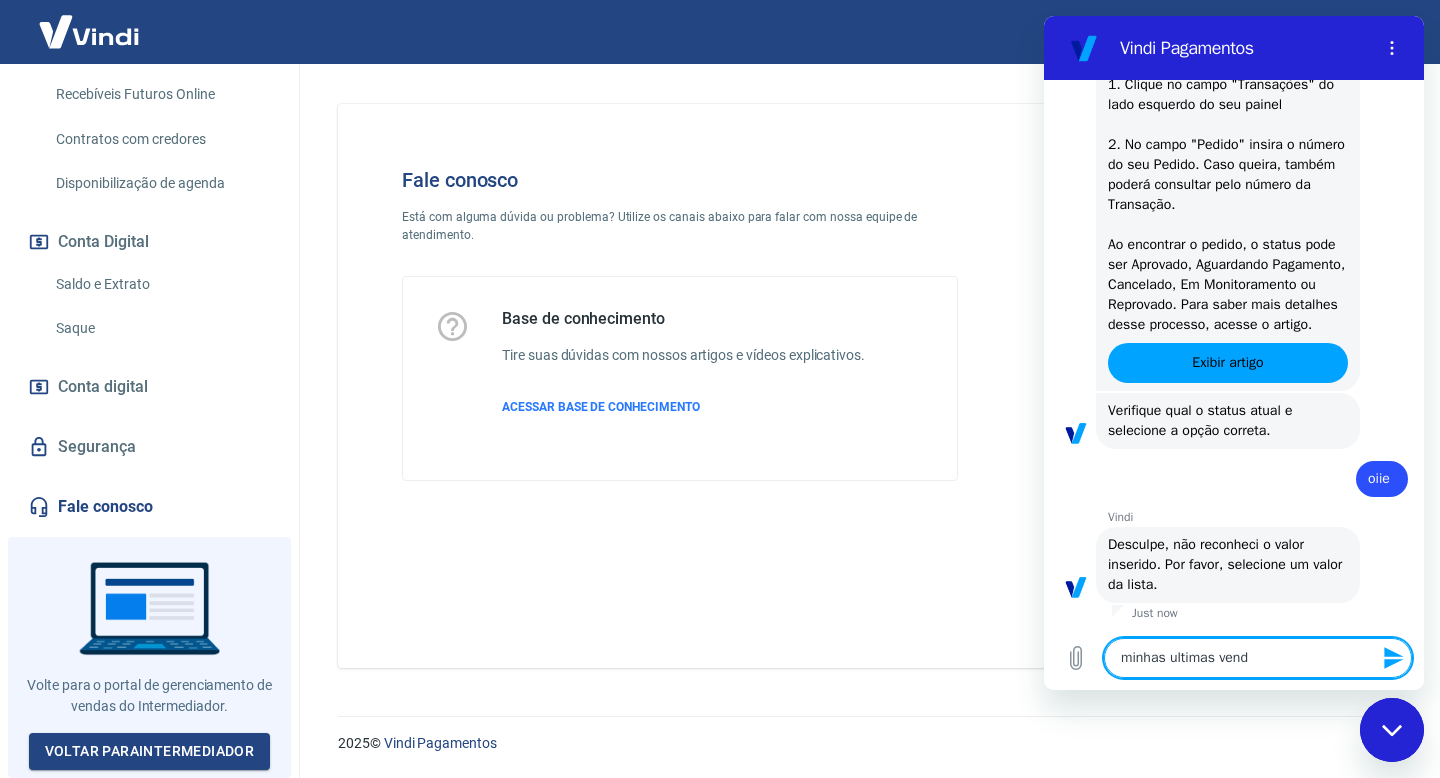 type on "minhas ultimas venda" 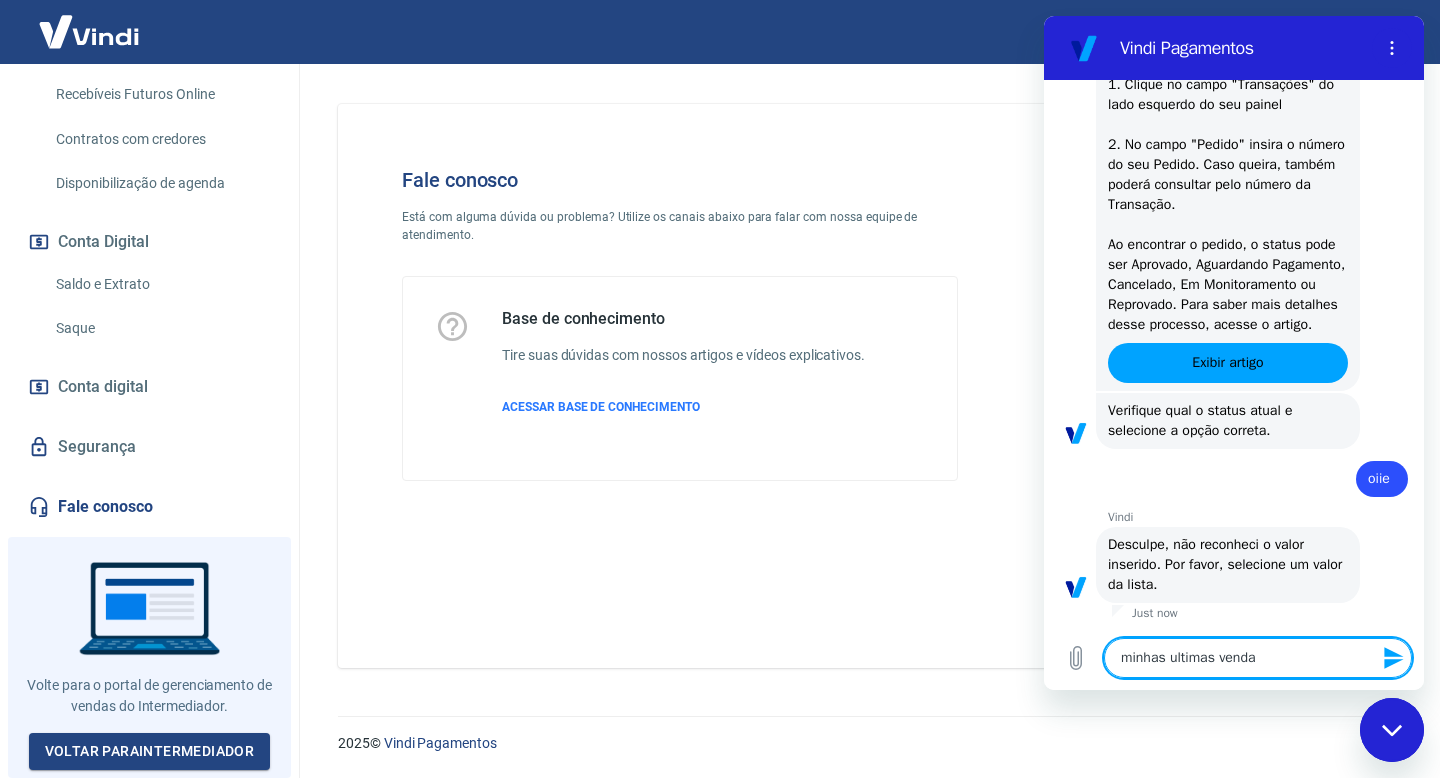 type on "minhas ultimas vendas" 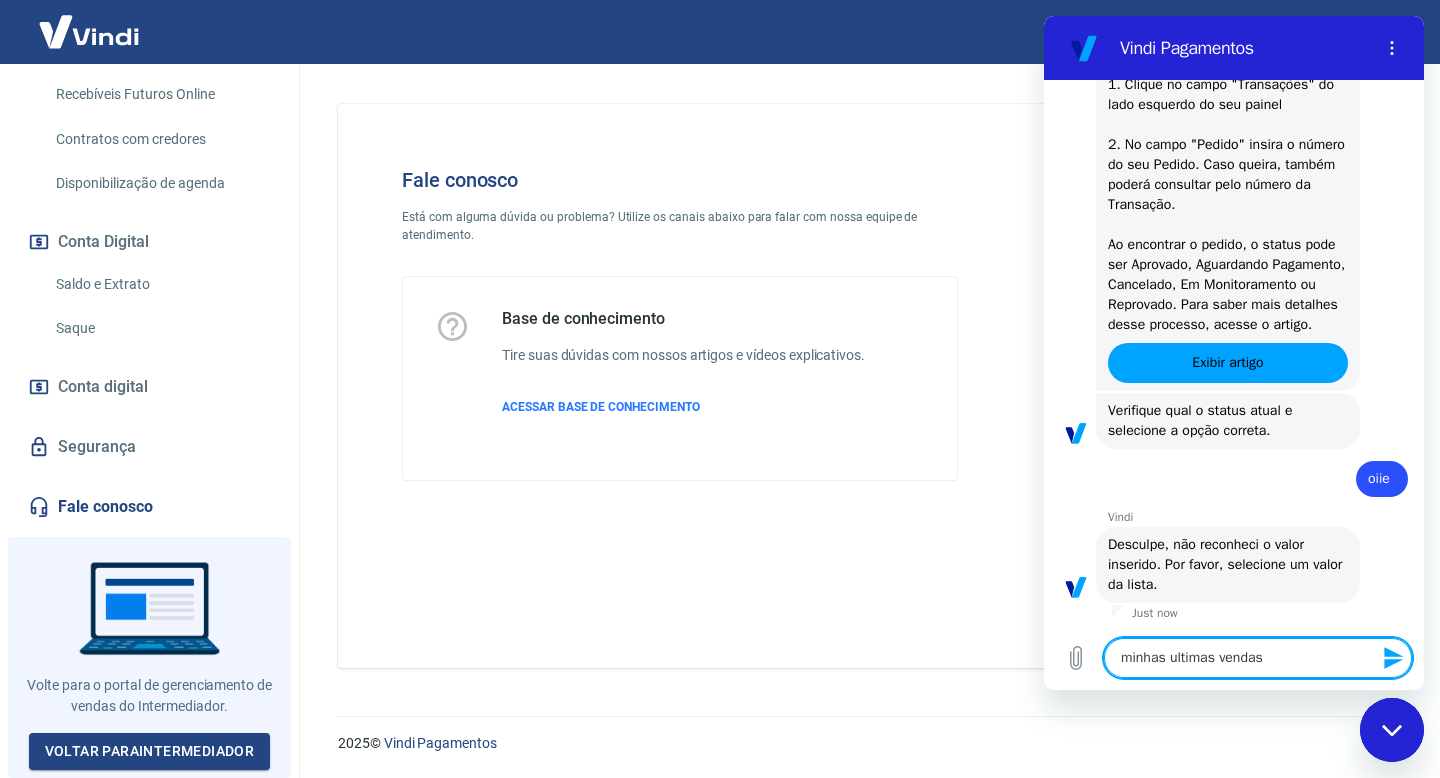type on "minhas ultimas vendas" 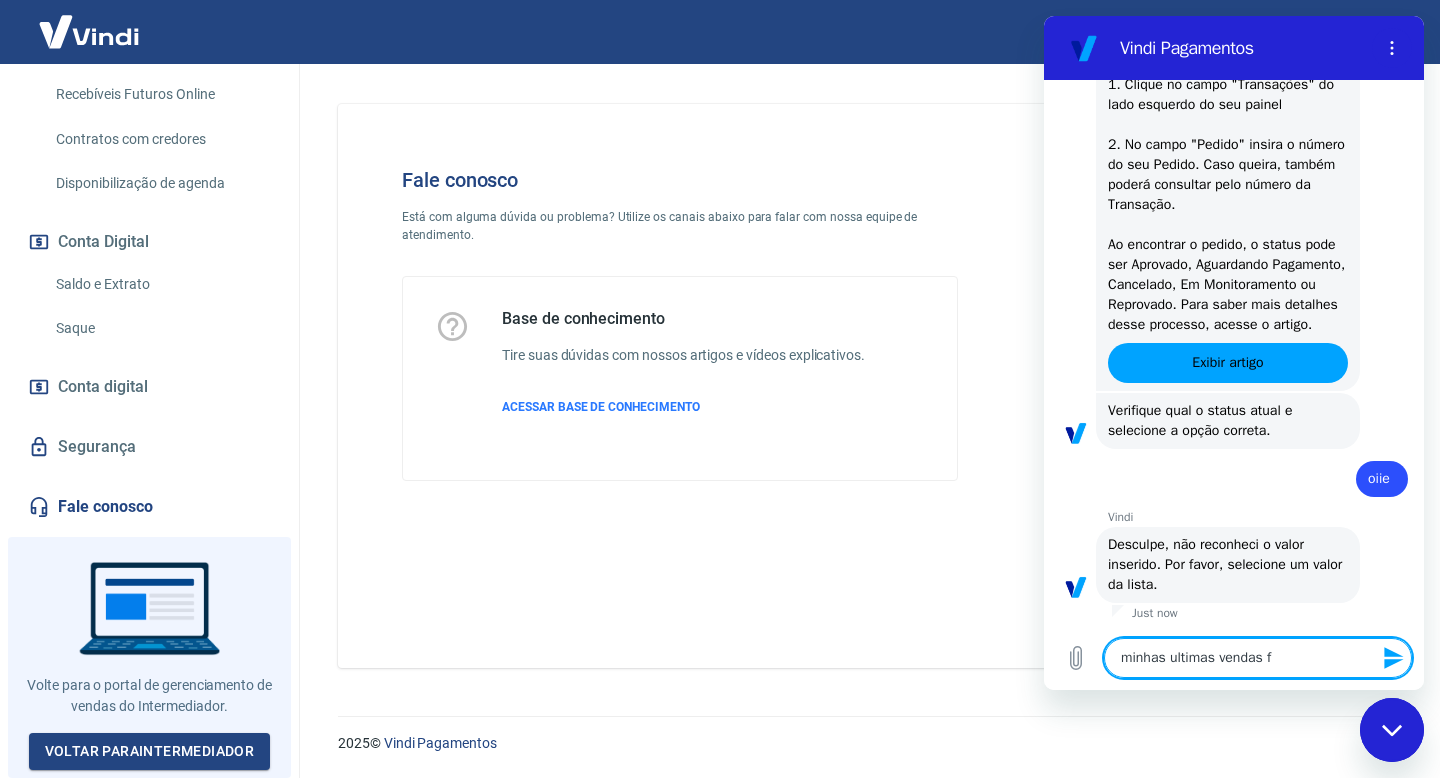 type on "minhas ultimas vendas fo" 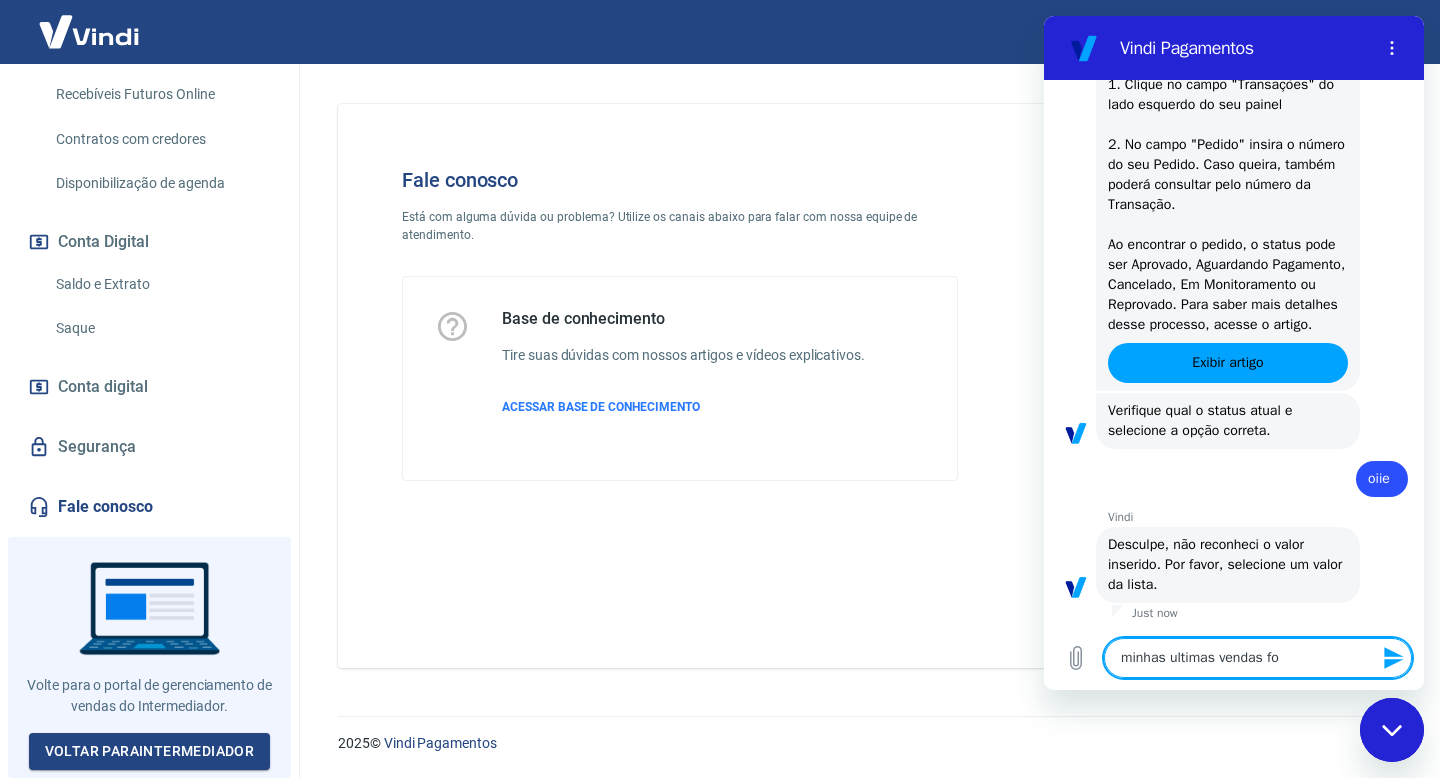 type on "minhas ultimas vendas for" 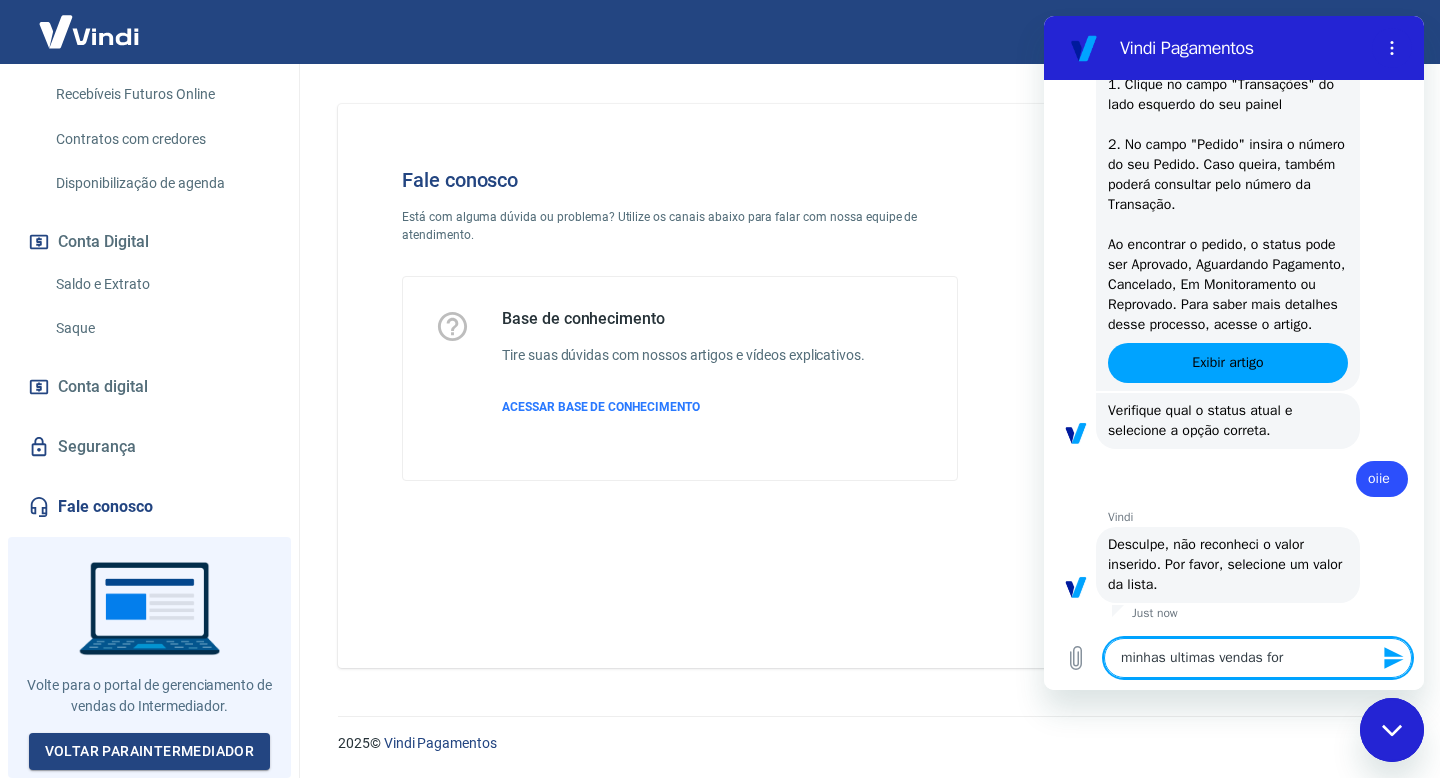 type on "minhas ultimas vendas fora" 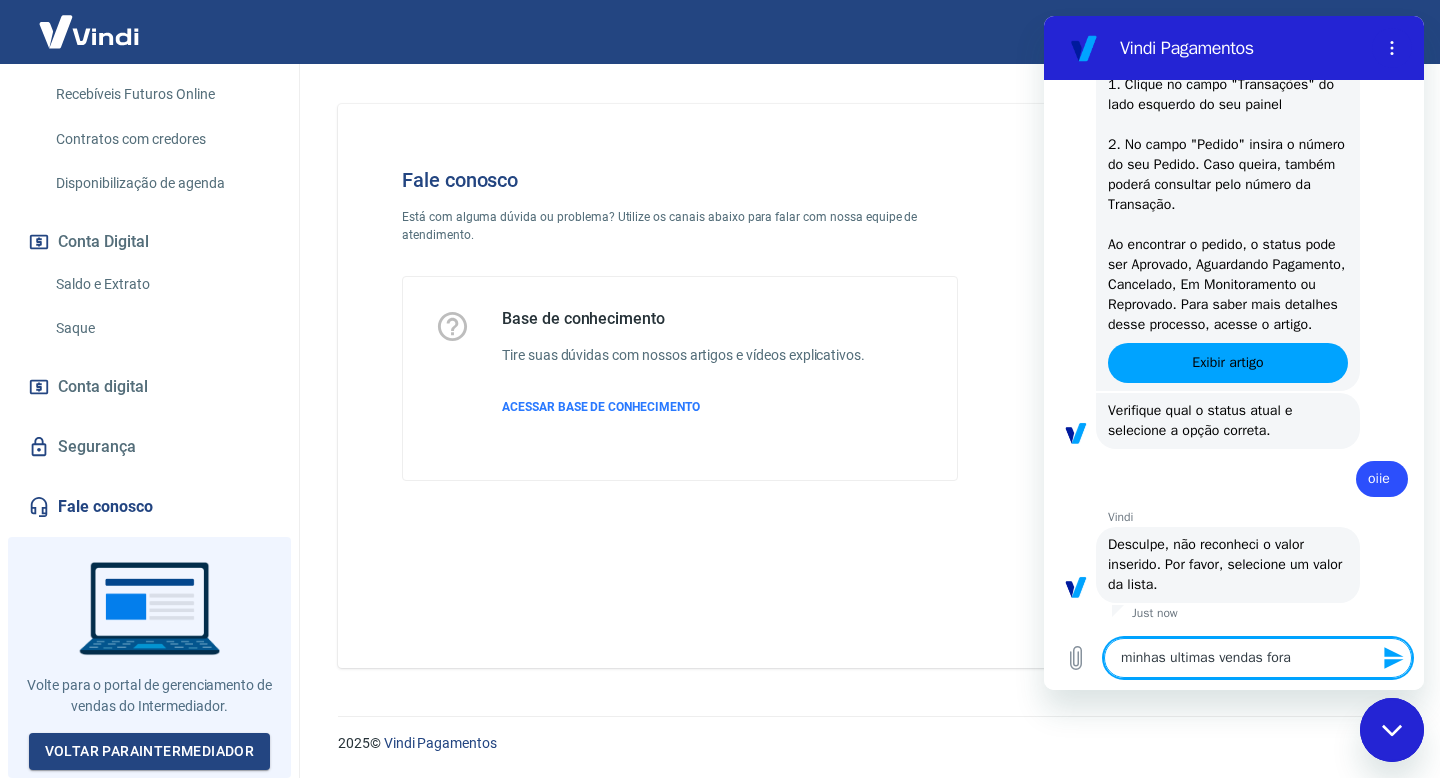 type on "minhas ultimas vendas foram" 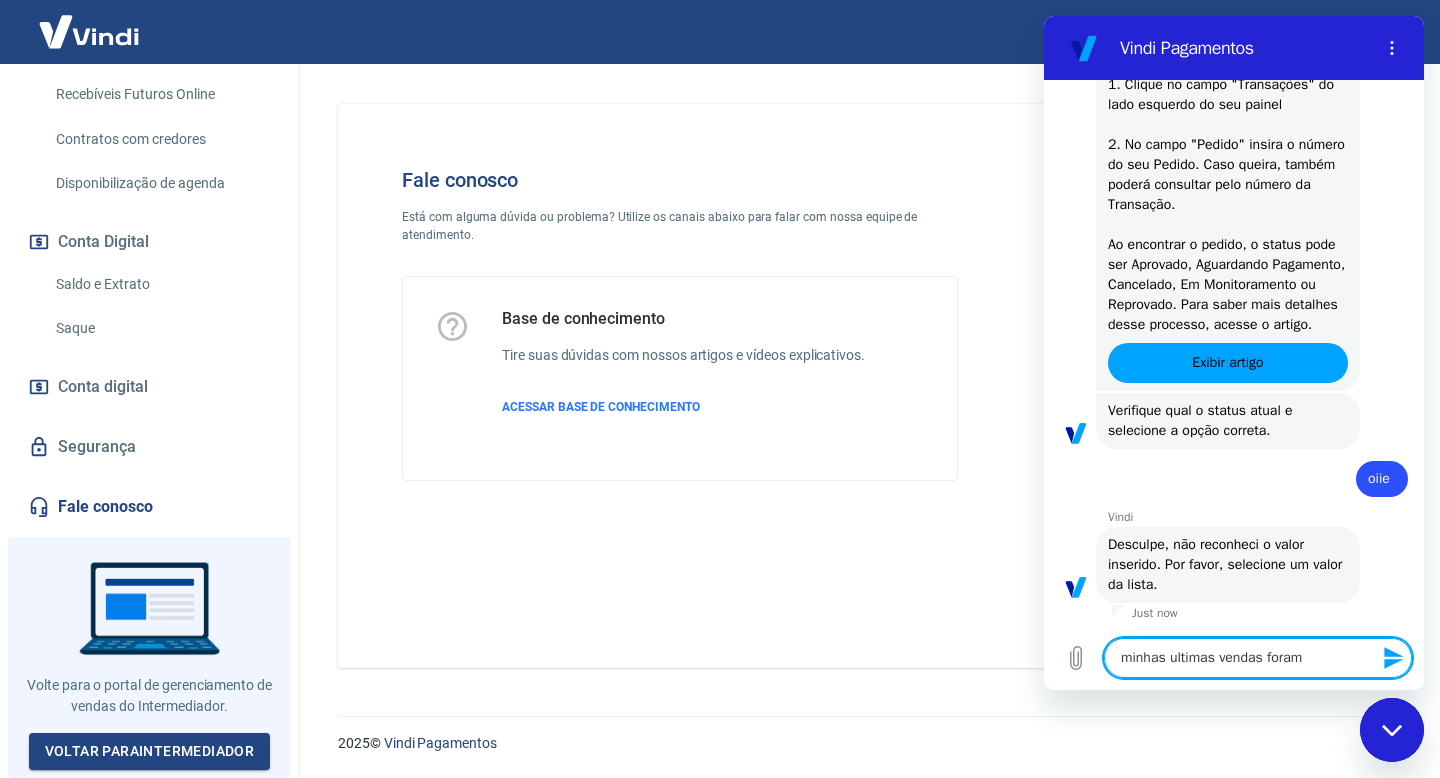 type on "minhas ultimas vendas foram" 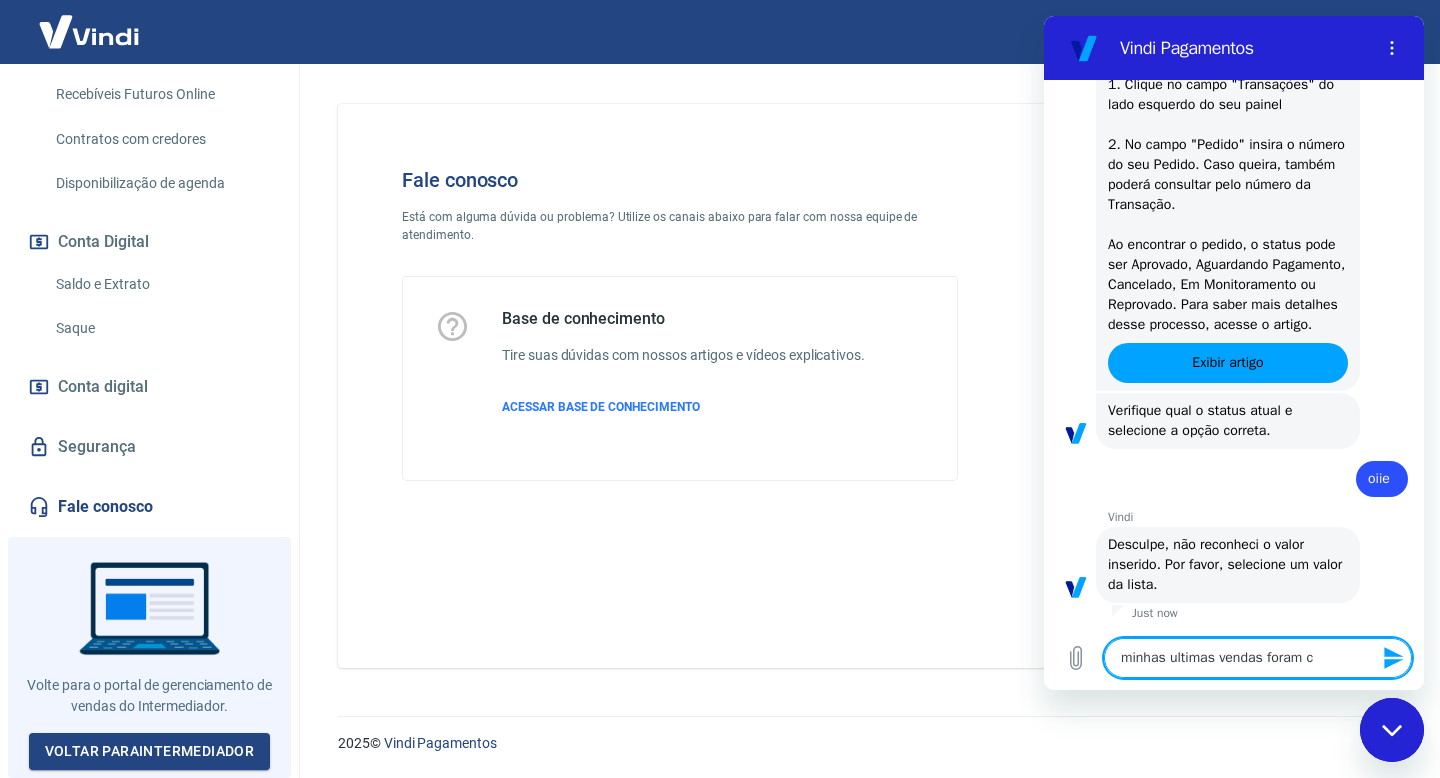 type on "minhas ultimas vendas foram ca" 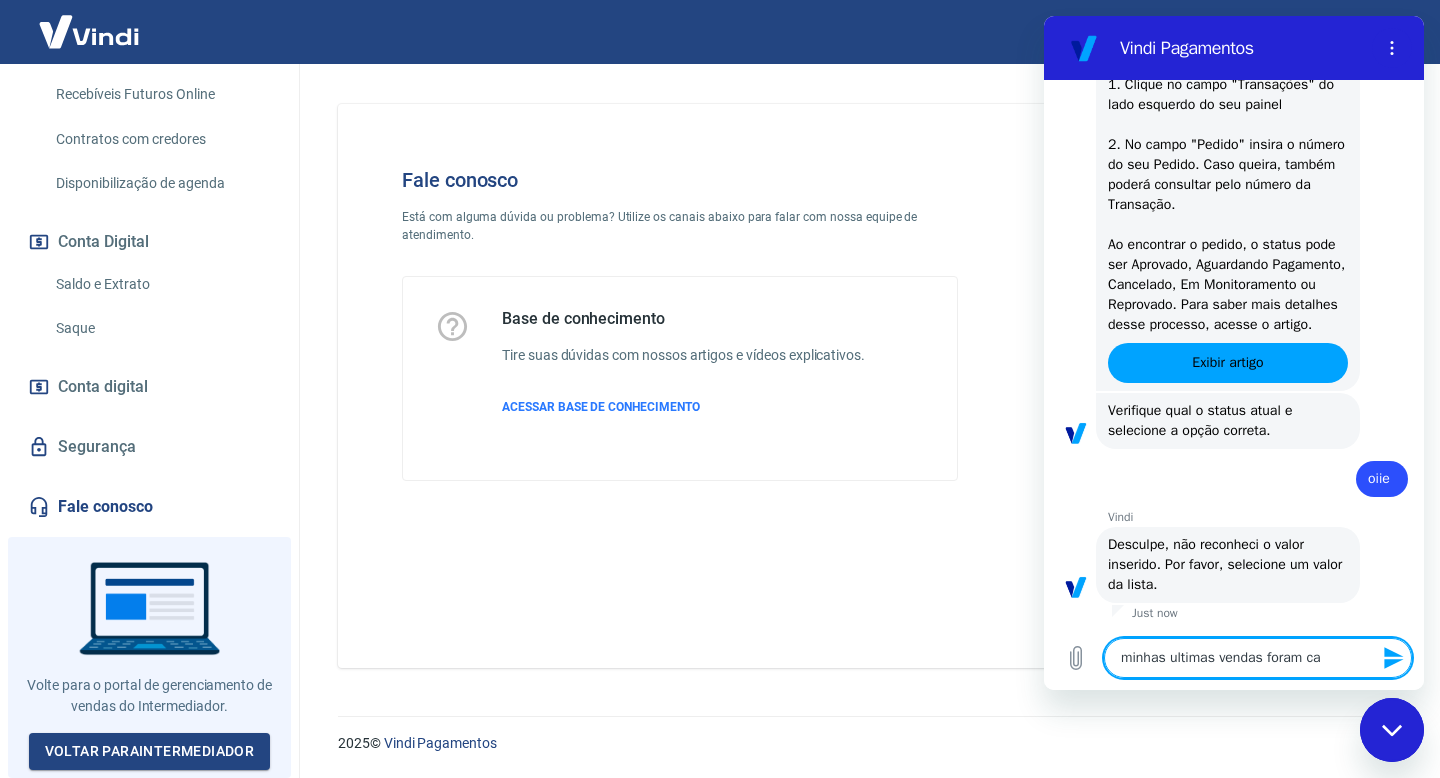 type on "minhas ultimas vendas foram can" 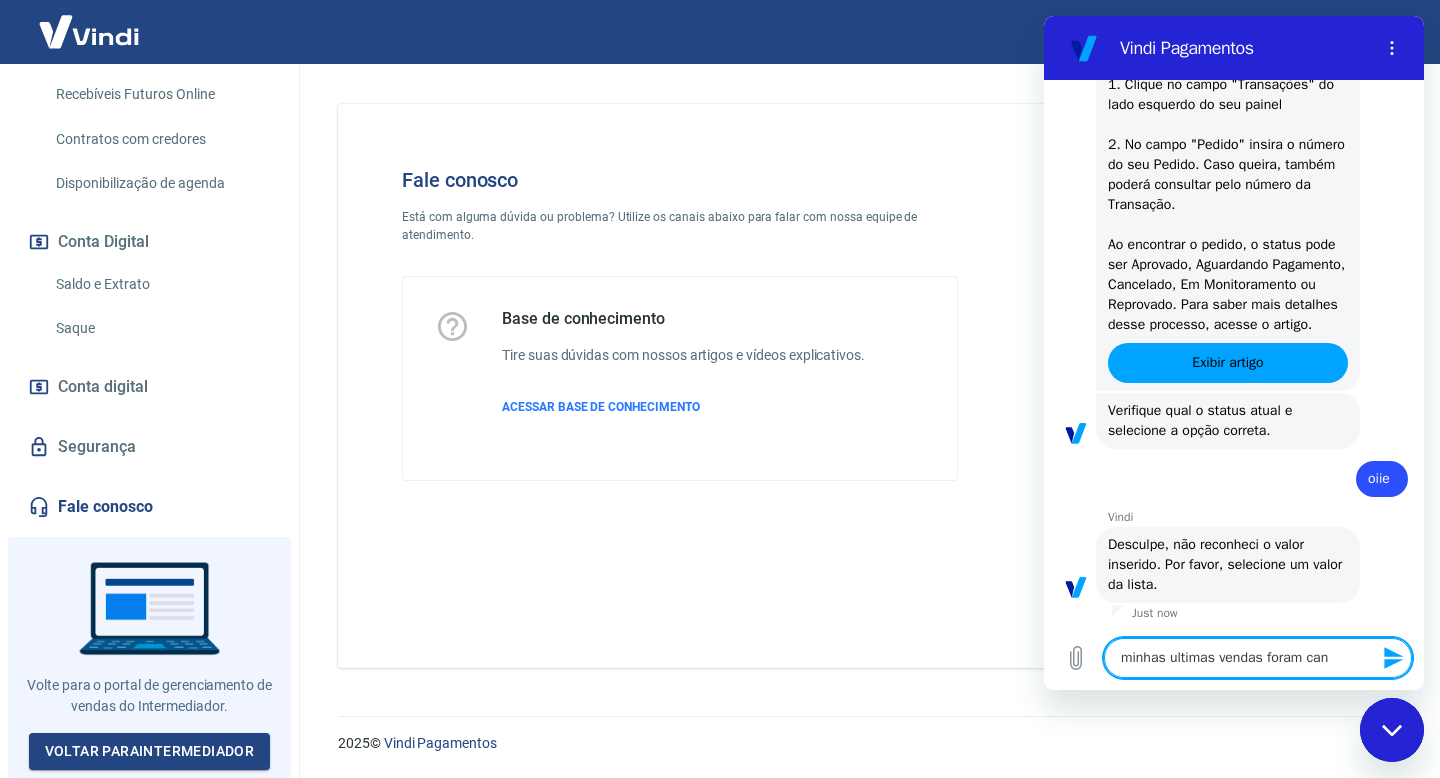 type on "x" 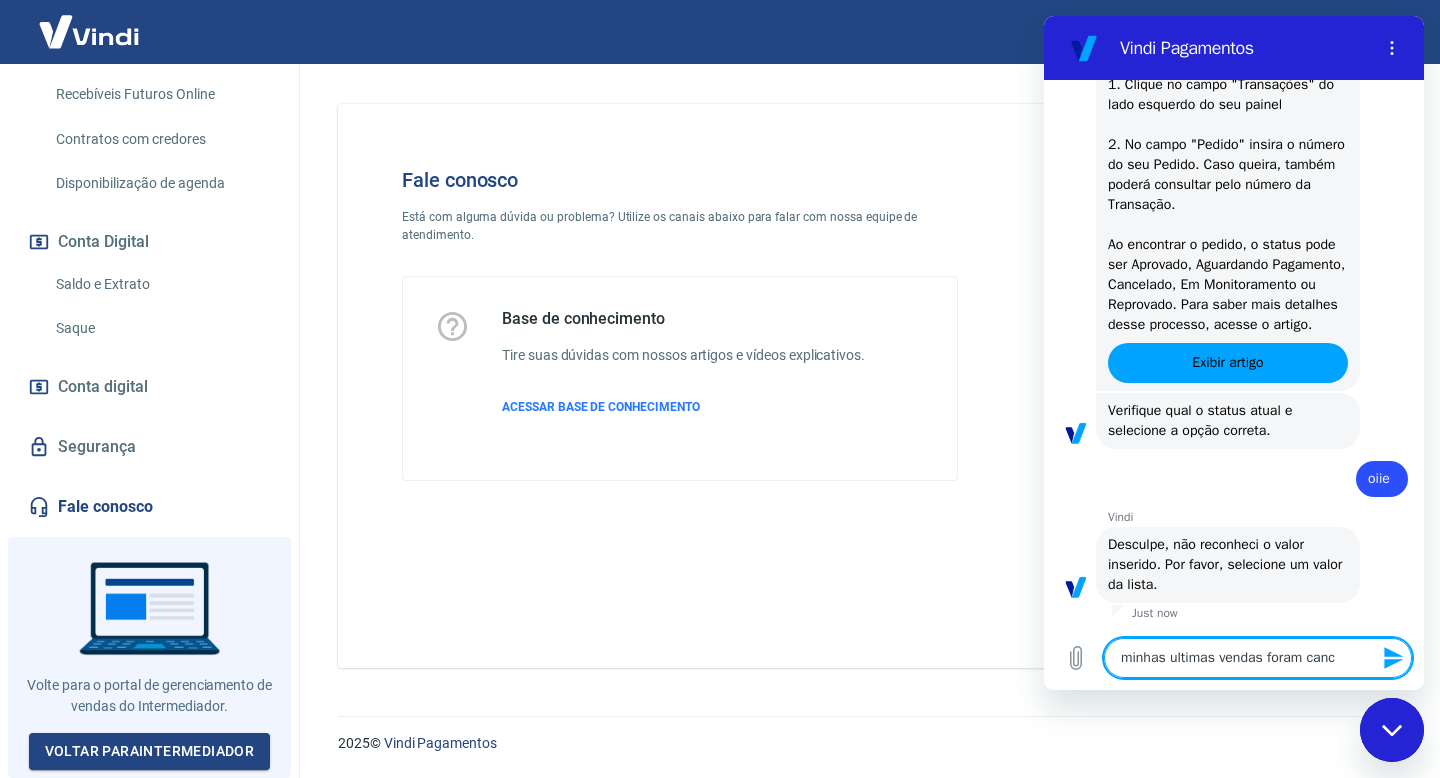 type on "minhas ultimas vendas foram cance" 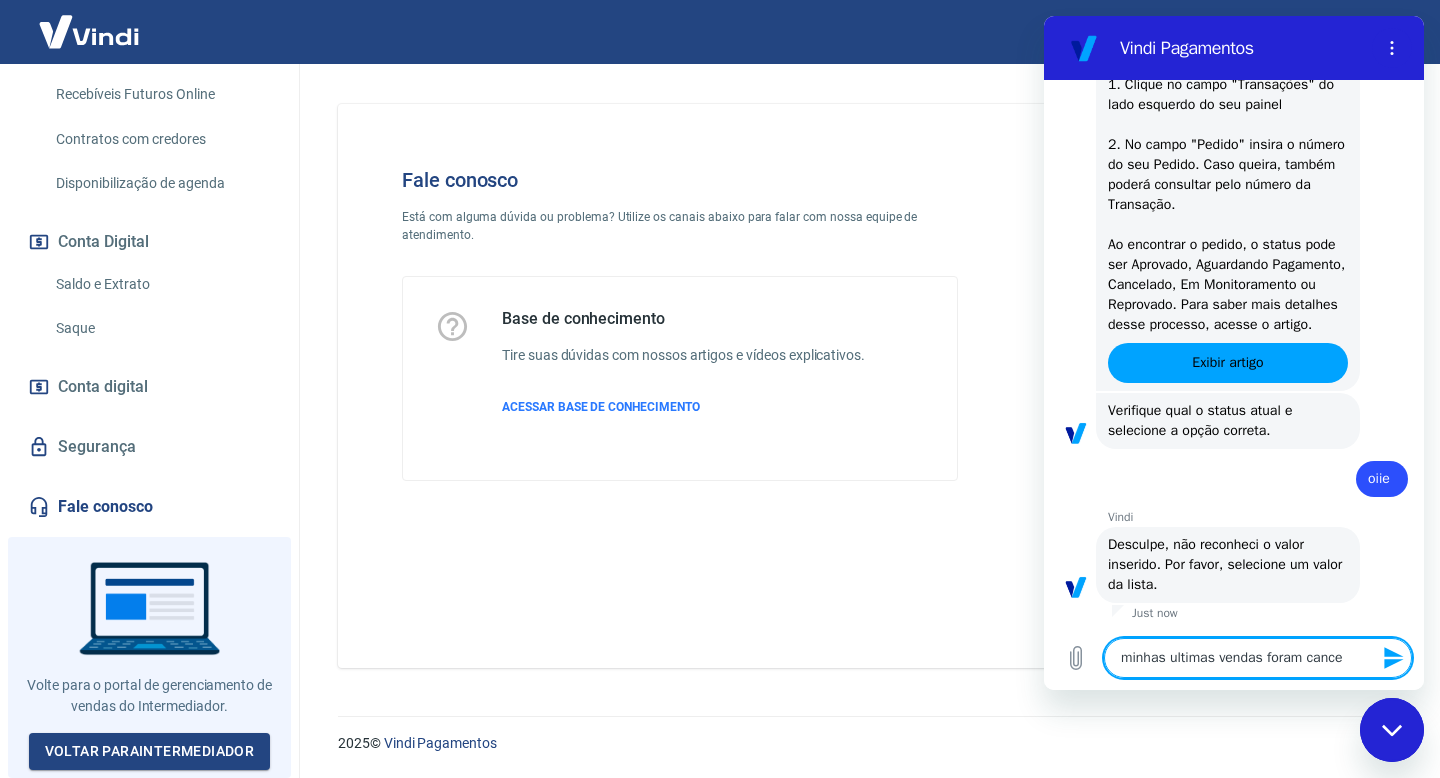 type on "minhas ultimas vendas foram canceñ" 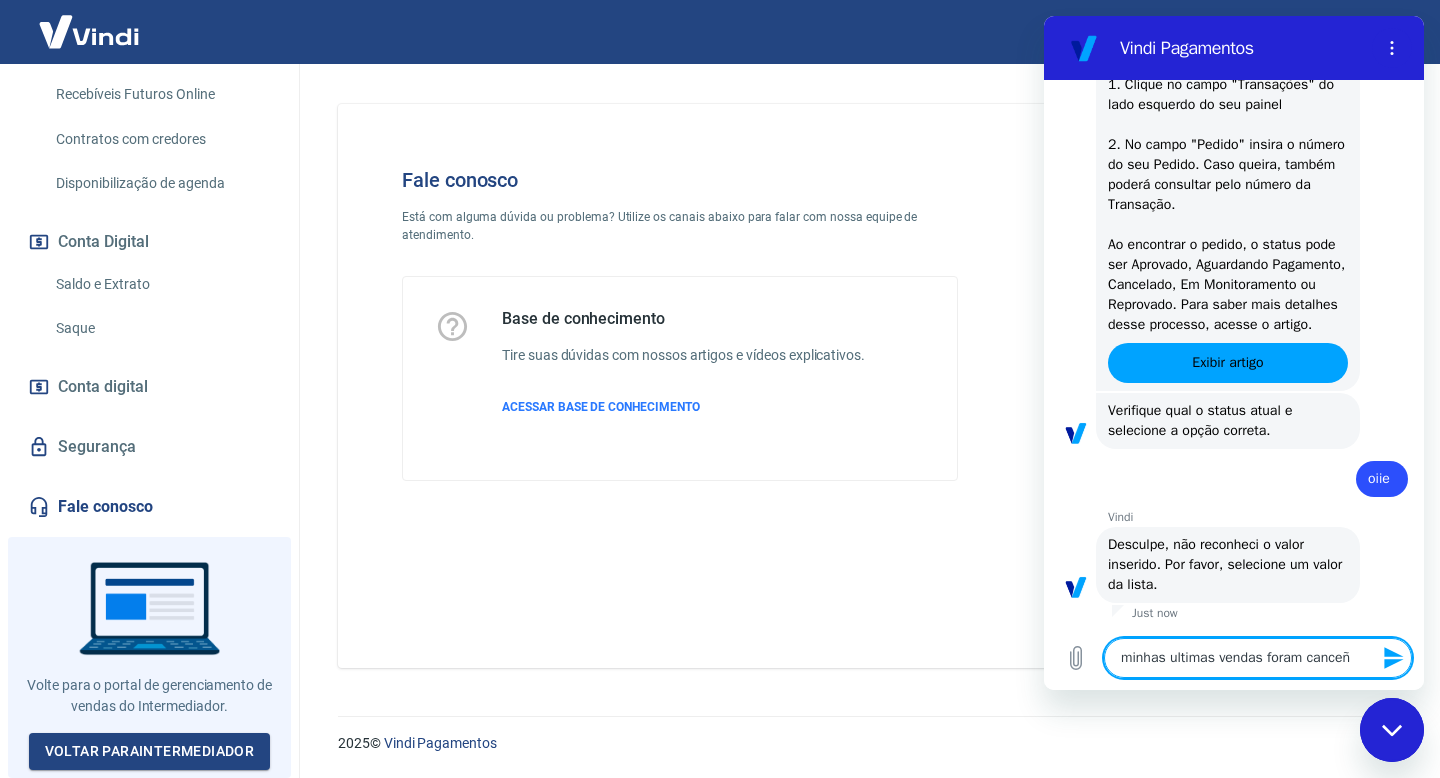 type on "minhas ultimas vendas foram cance" 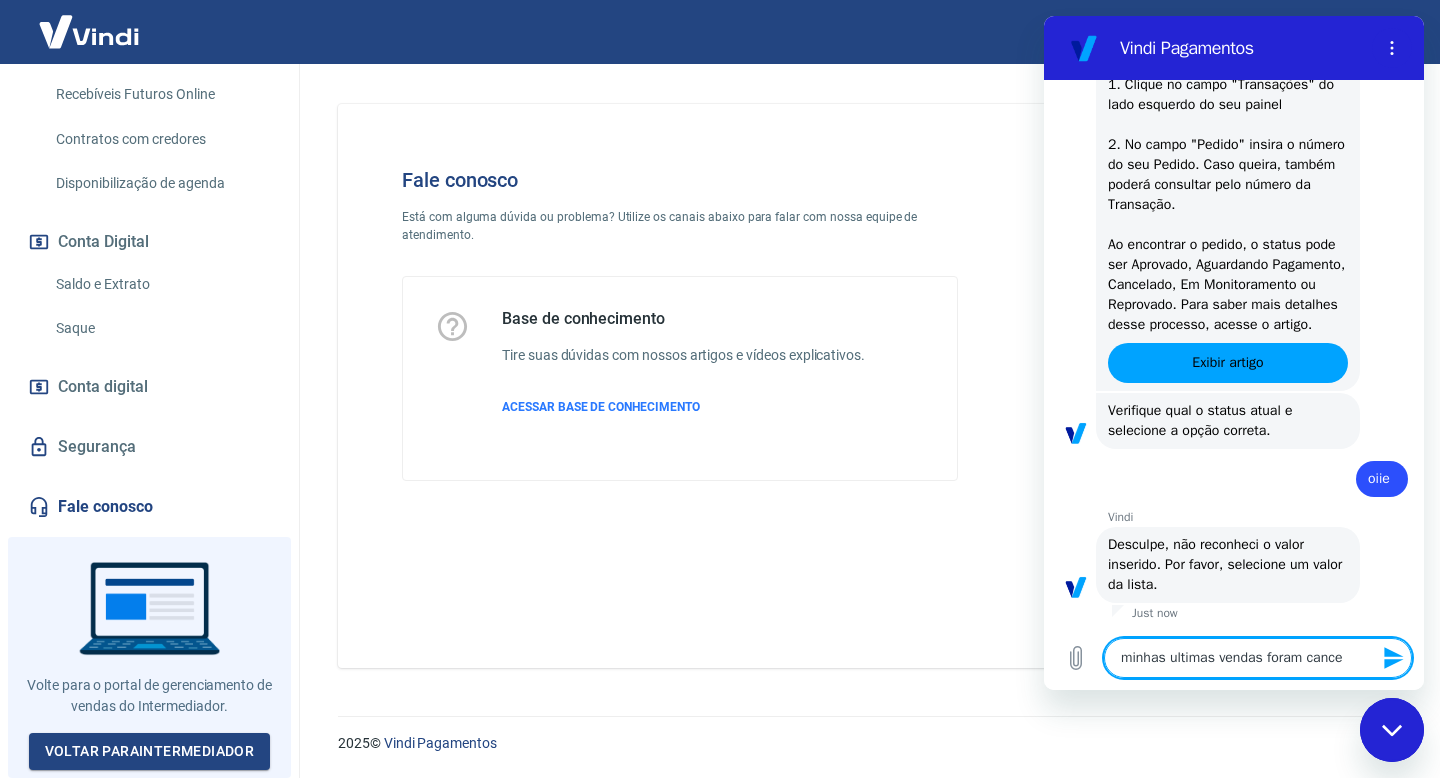 type on "minhas ultimas vendas foram cancel" 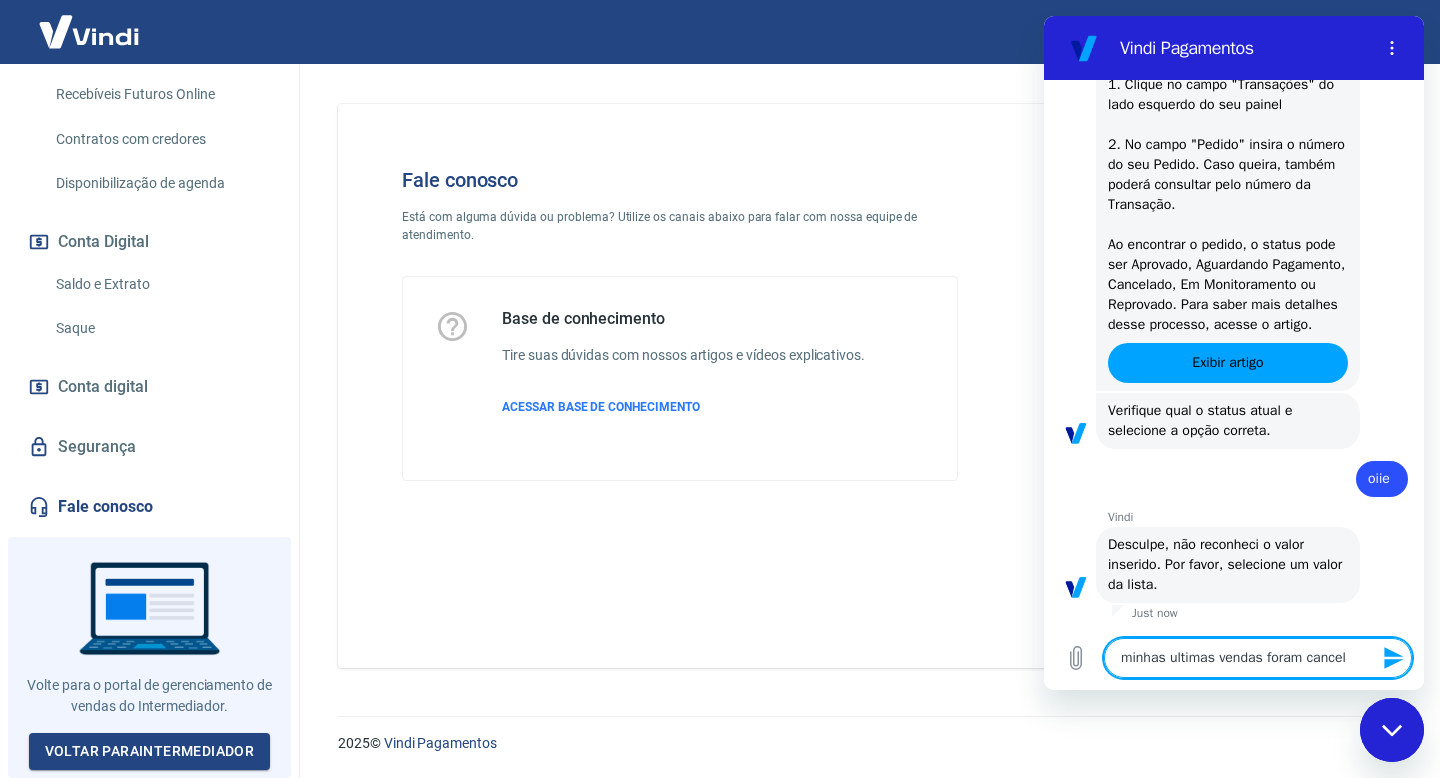 type on "minhas ultimas vendas foram canceld" 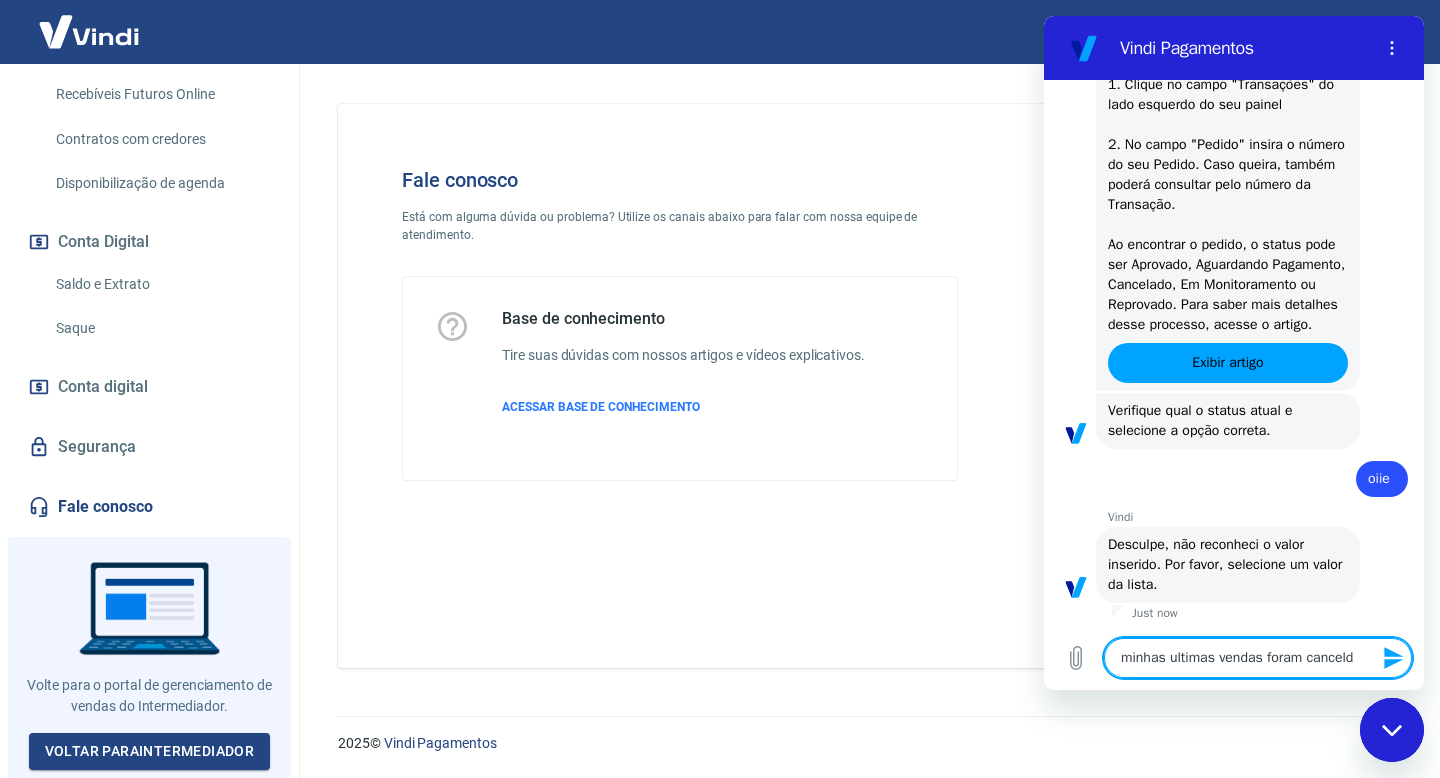 type on "minhas ultimas vendas foram cancelda" 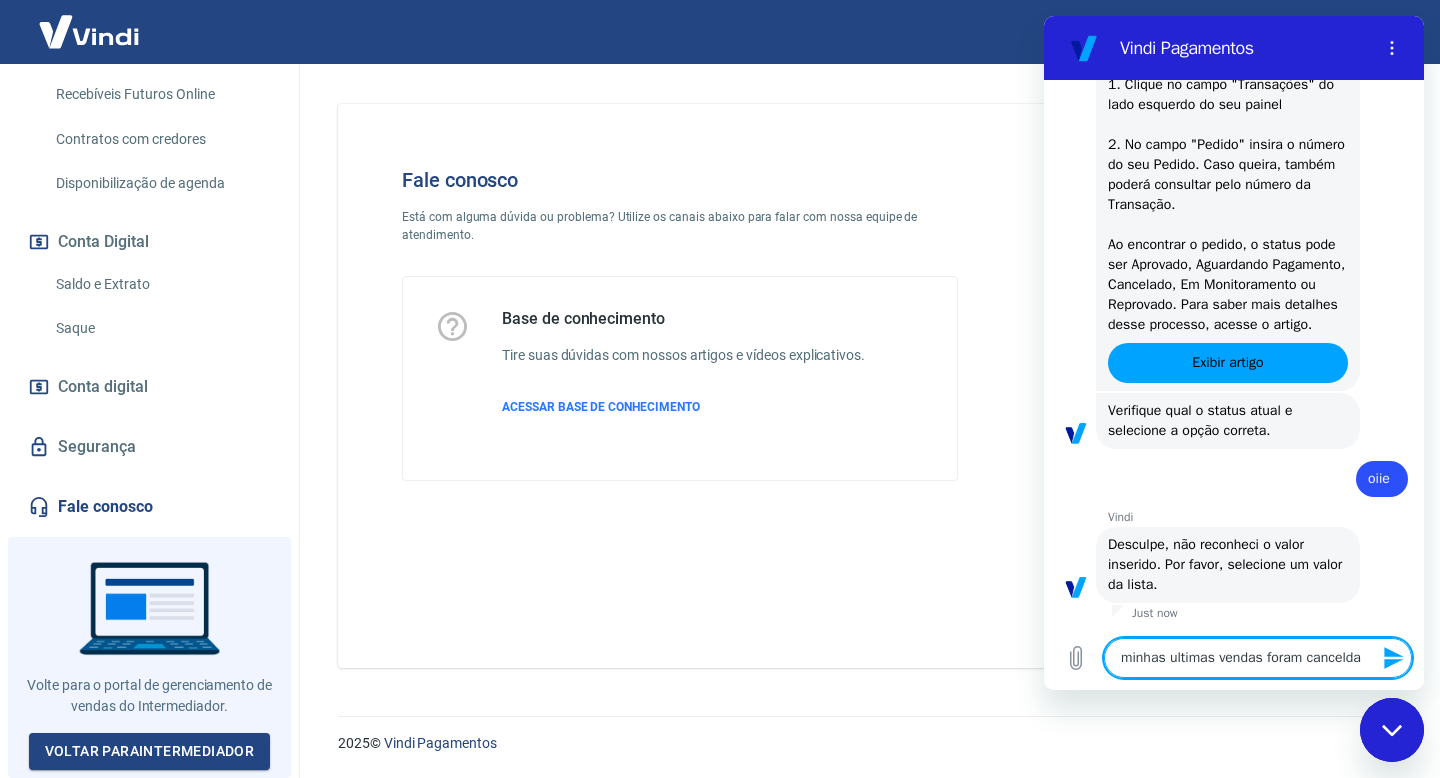 type on "minhas ultimas vendas foram canceldas" 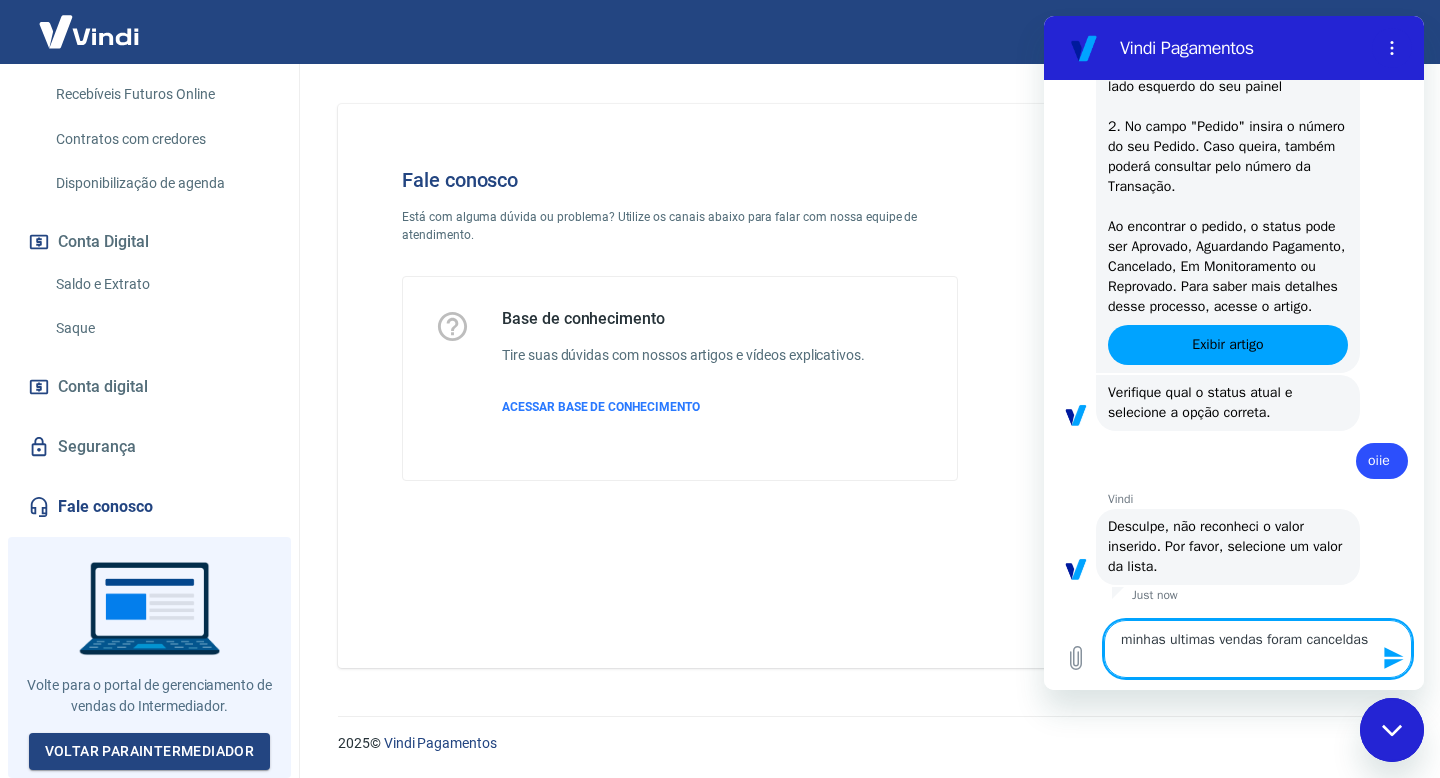 type 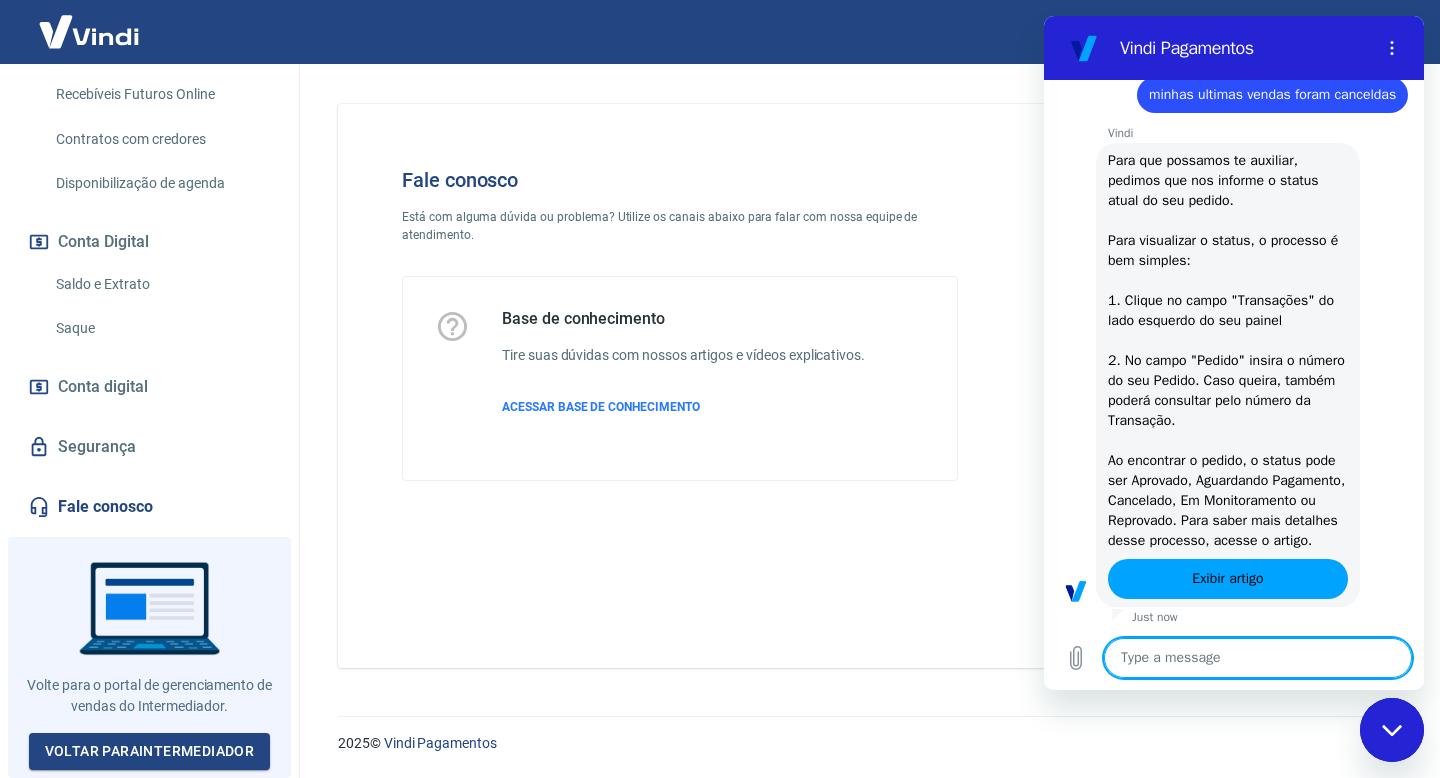 scroll, scrollTop: 12, scrollLeft: 0, axis: vertical 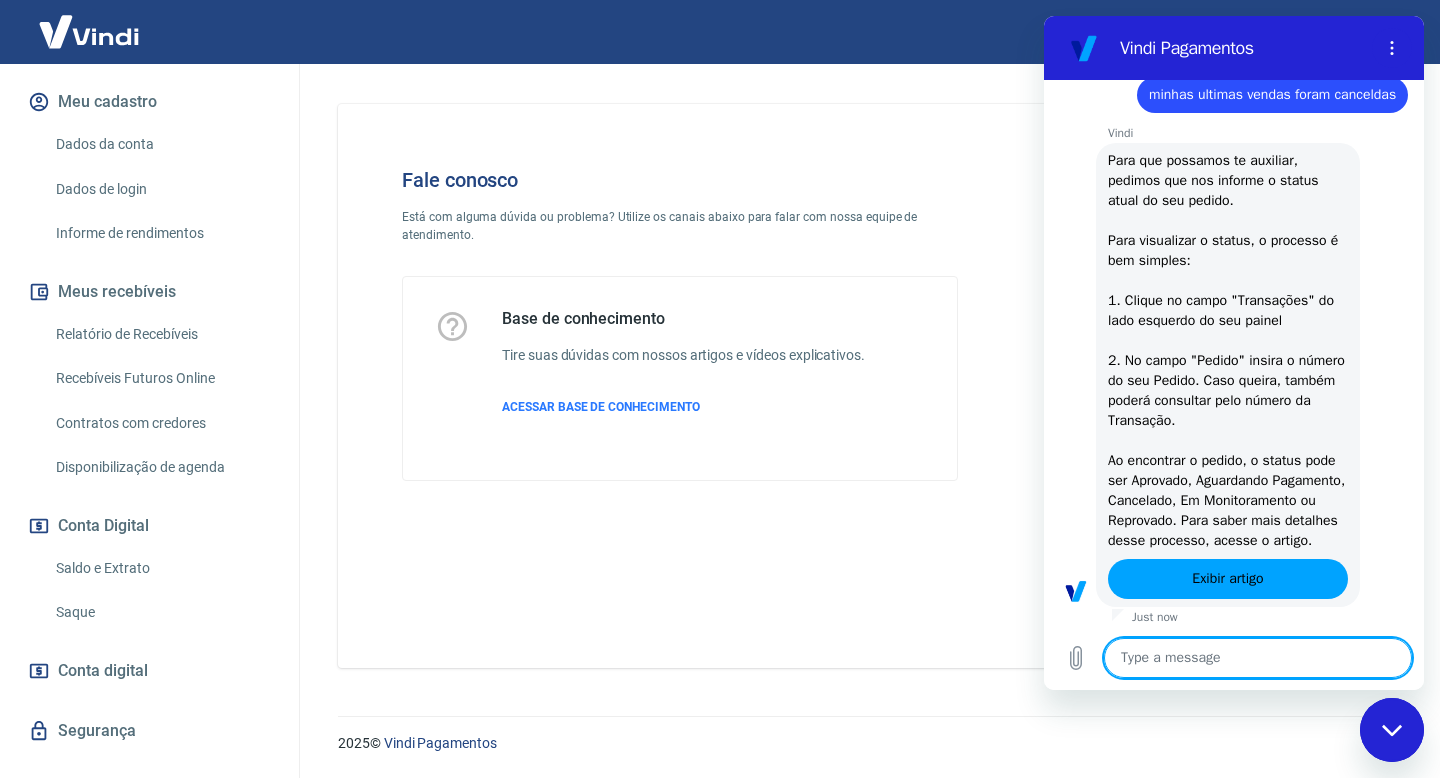 type on "x" 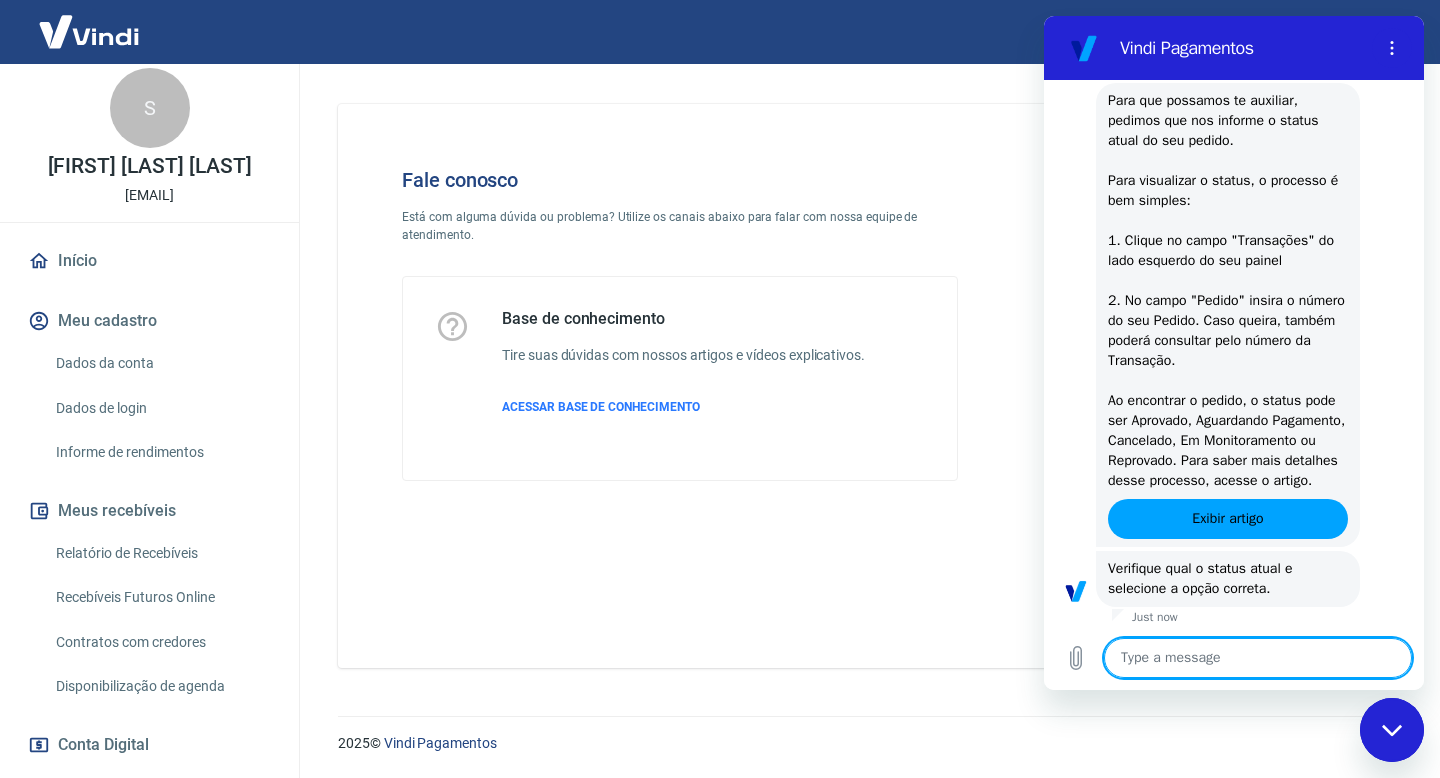 scroll, scrollTop: 1071, scrollLeft: 0, axis: vertical 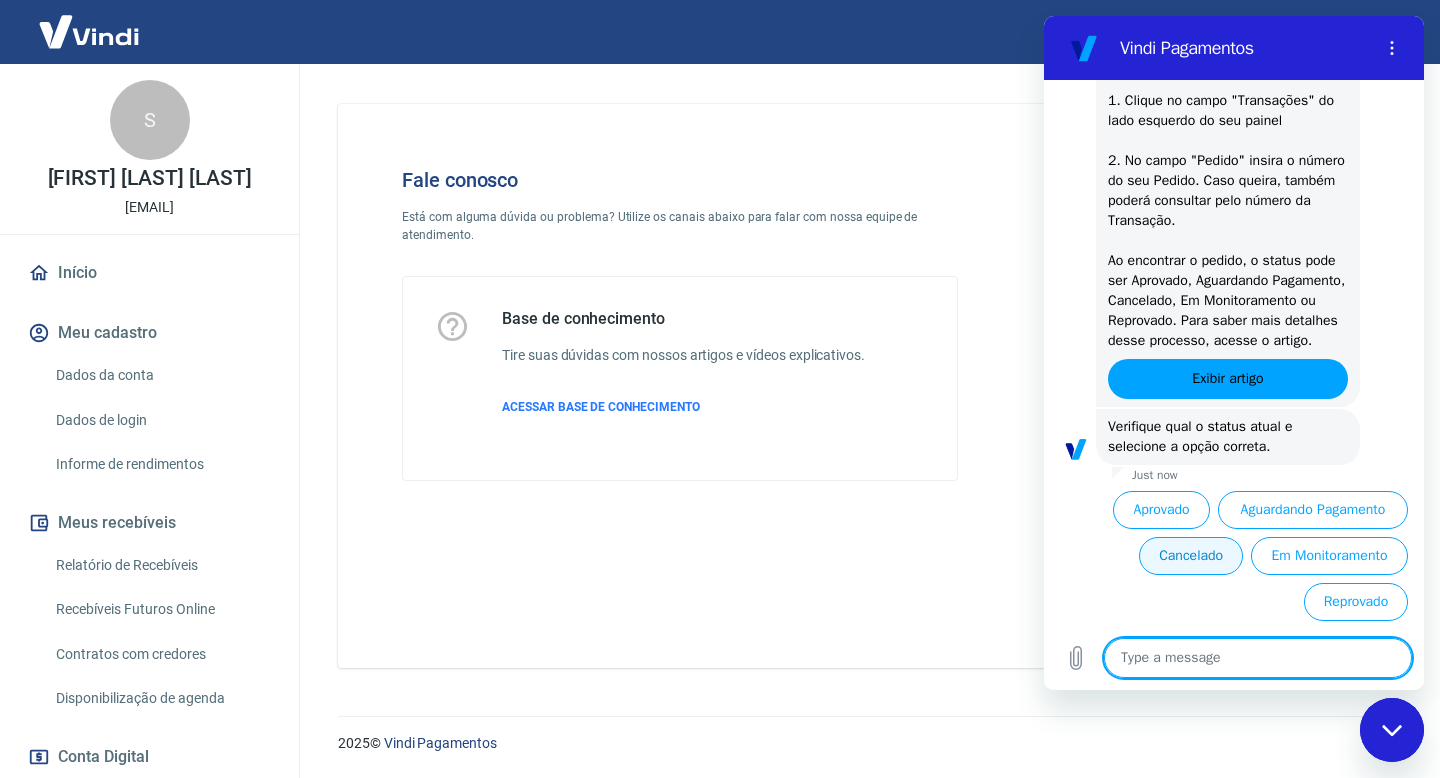 type 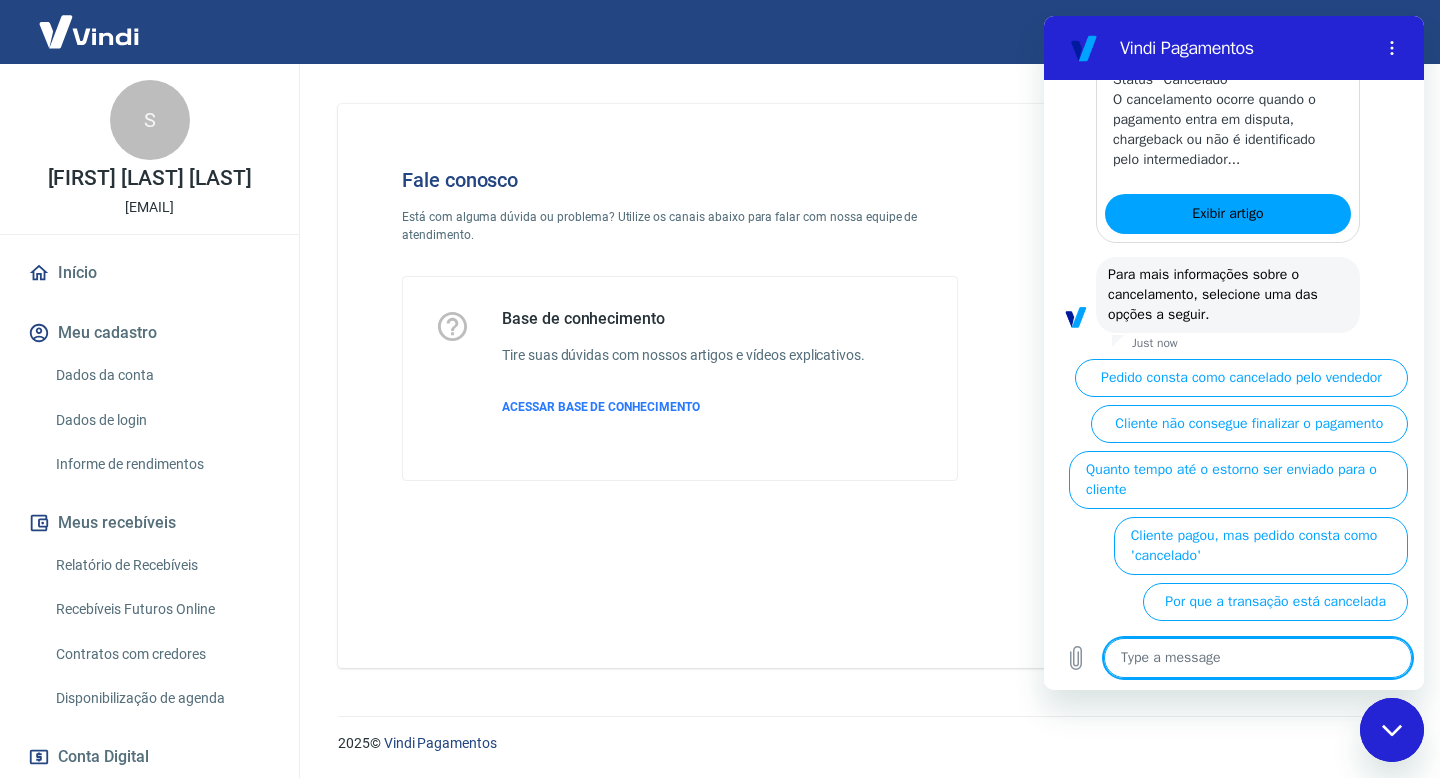 scroll, scrollTop: 2089, scrollLeft: 0, axis: vertical 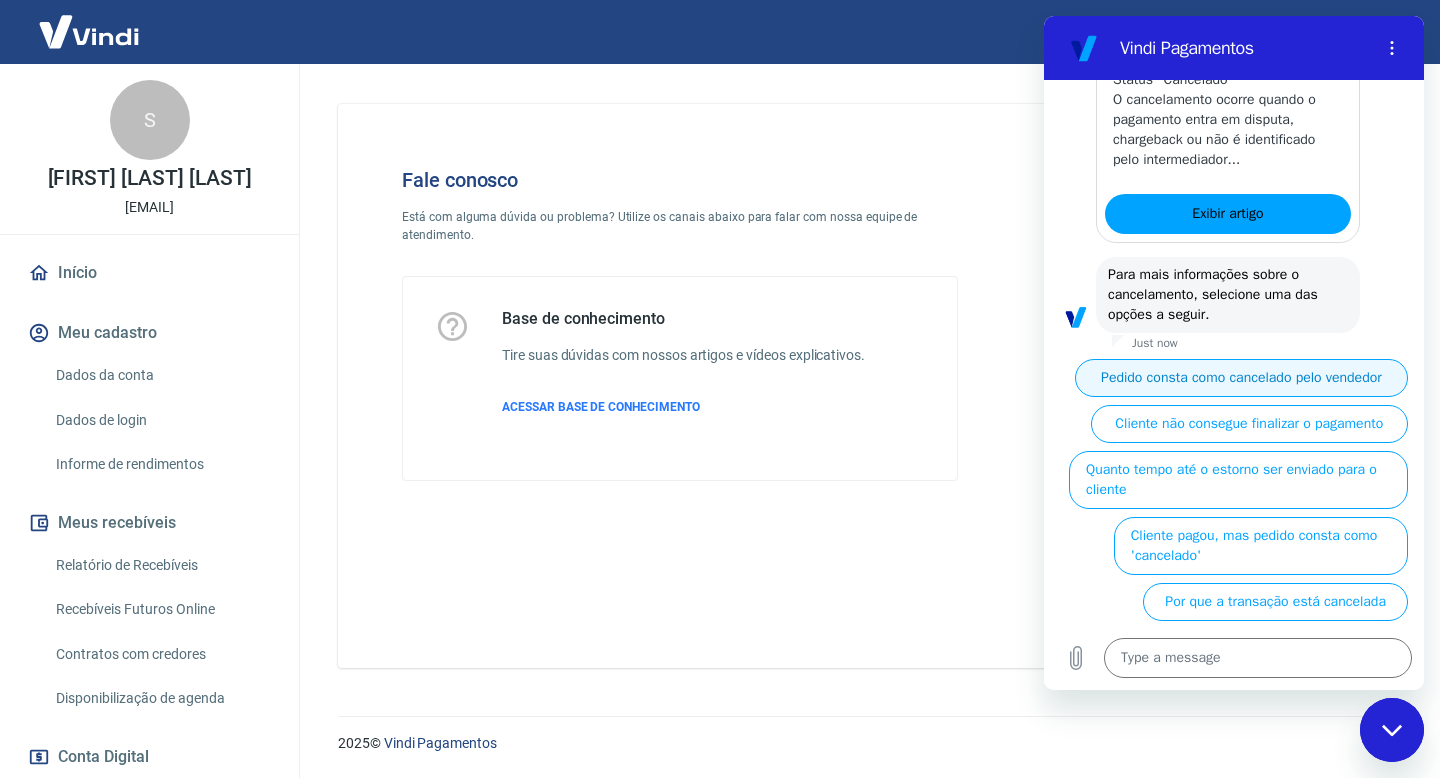 click on "Pedido consta como cancelado pelo vendedor" at bounding box center [1241, 378] 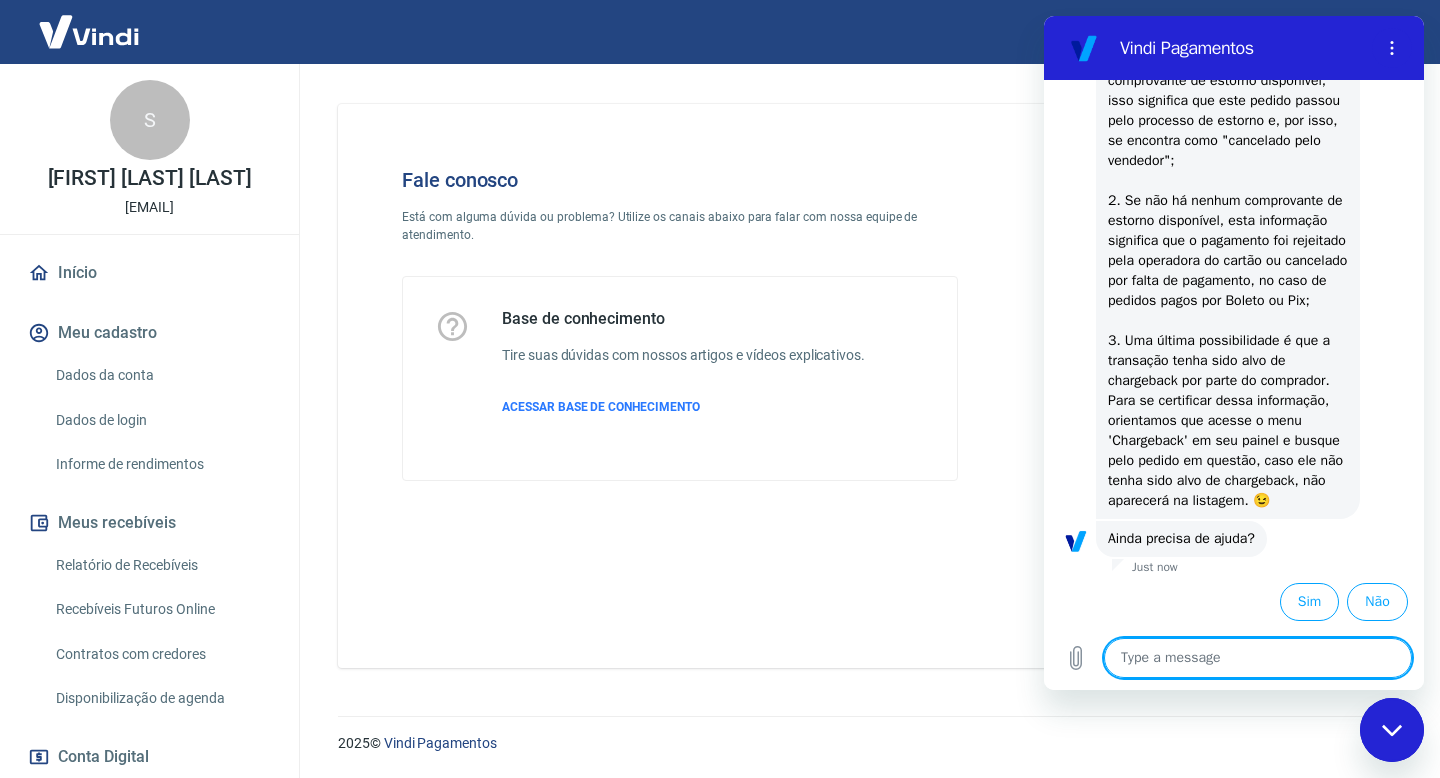 scroll, scrollTop: 2657, scrollLeft: 0, axis: vertical 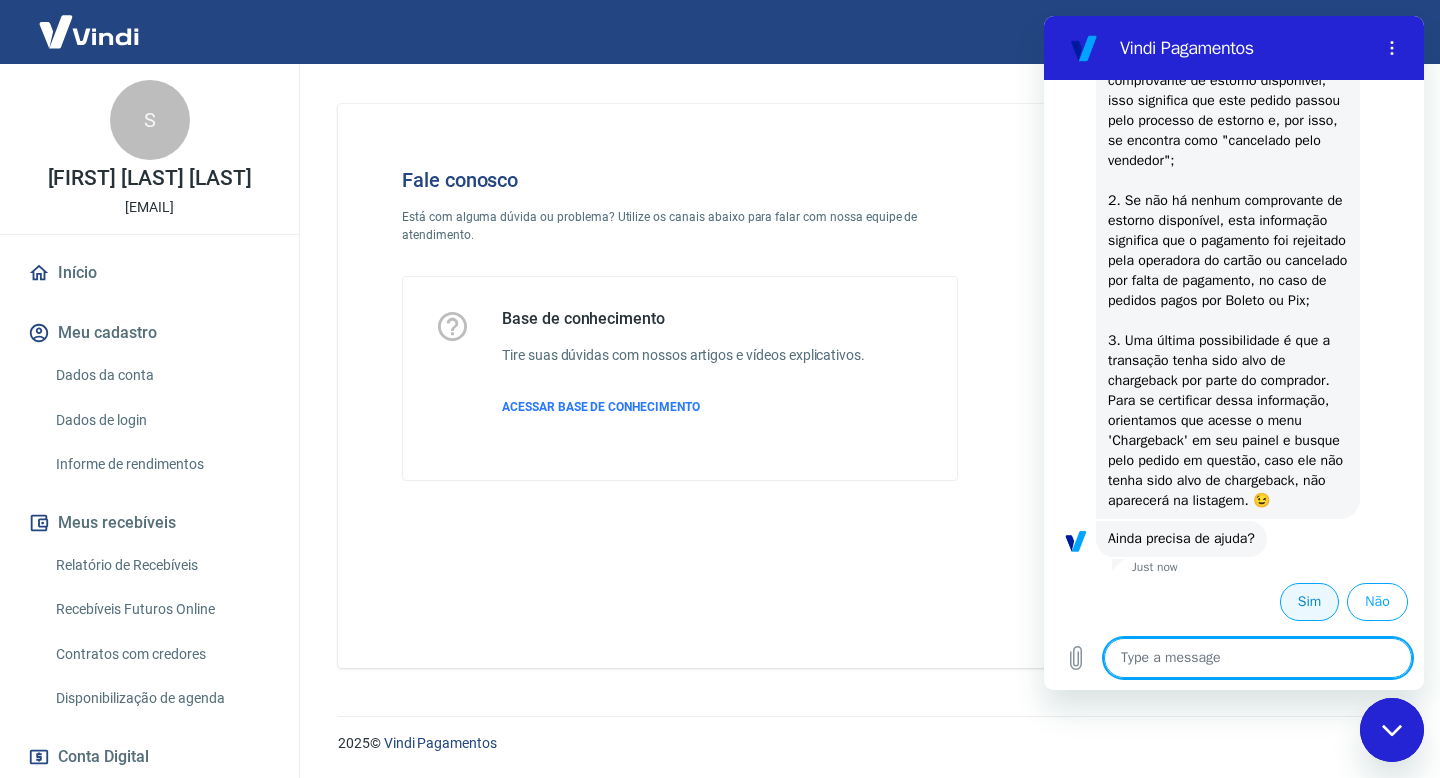 click on "Sim" at bounding box center (1309, 602) 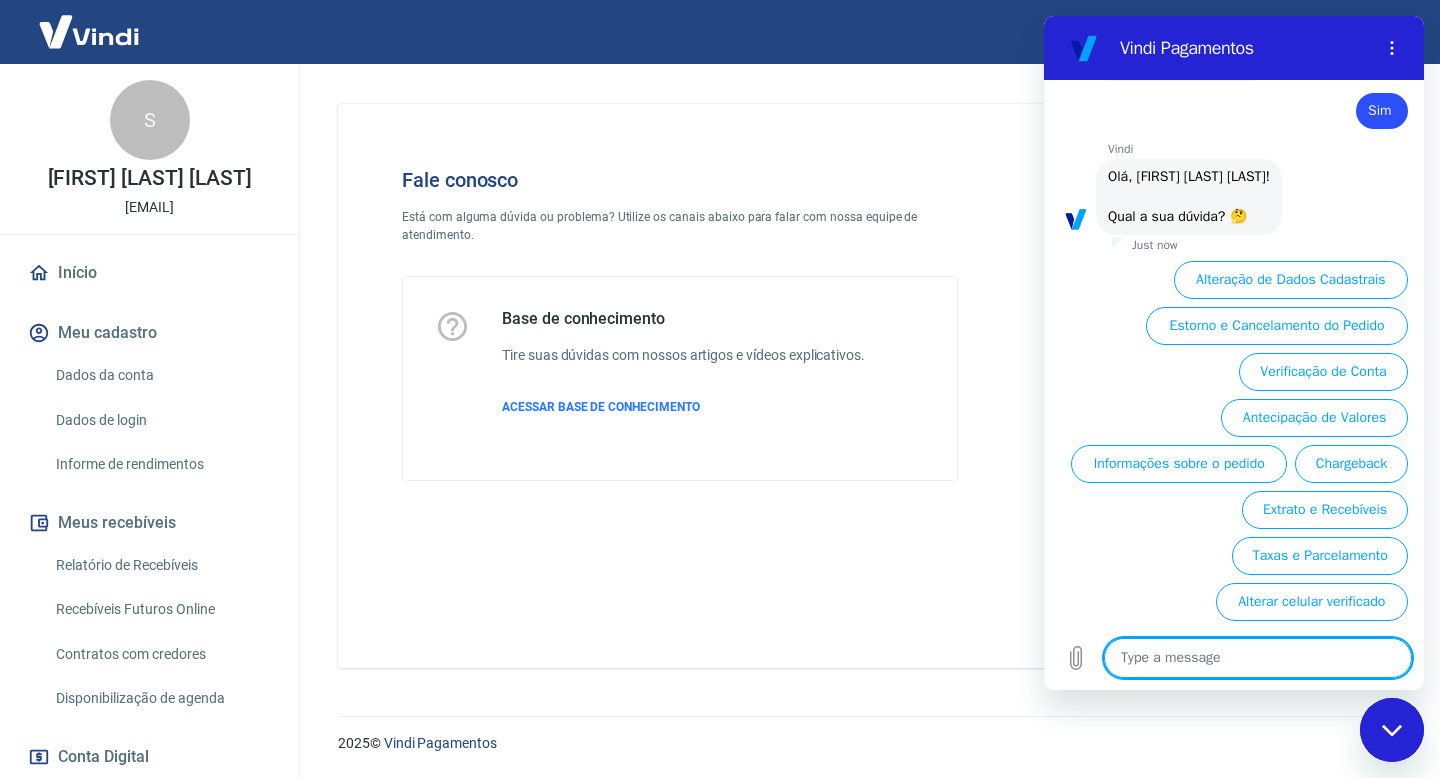 scroll, scrollTop: 3153, scrollLeft: 0, axis: vertical 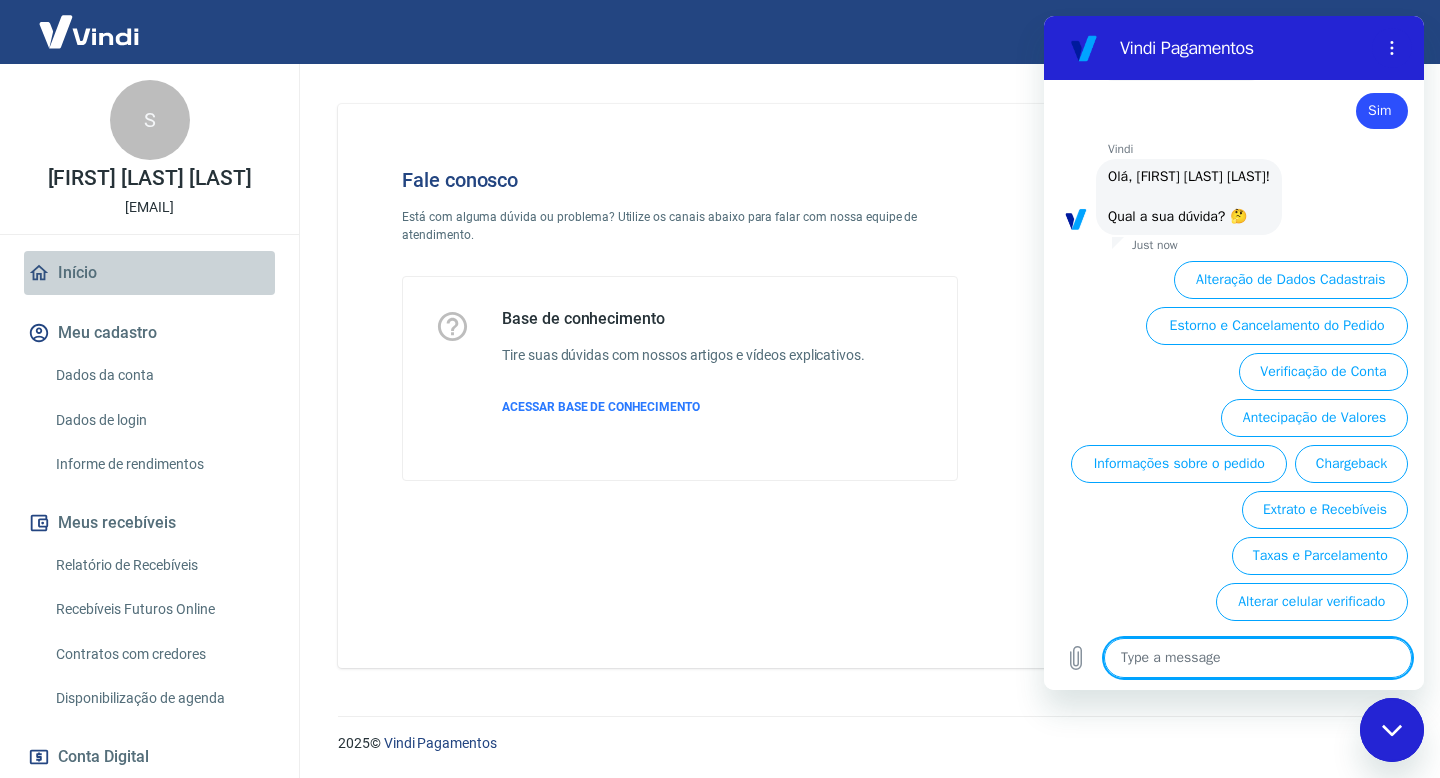 click on "Início" at bounding box center [149, 273] 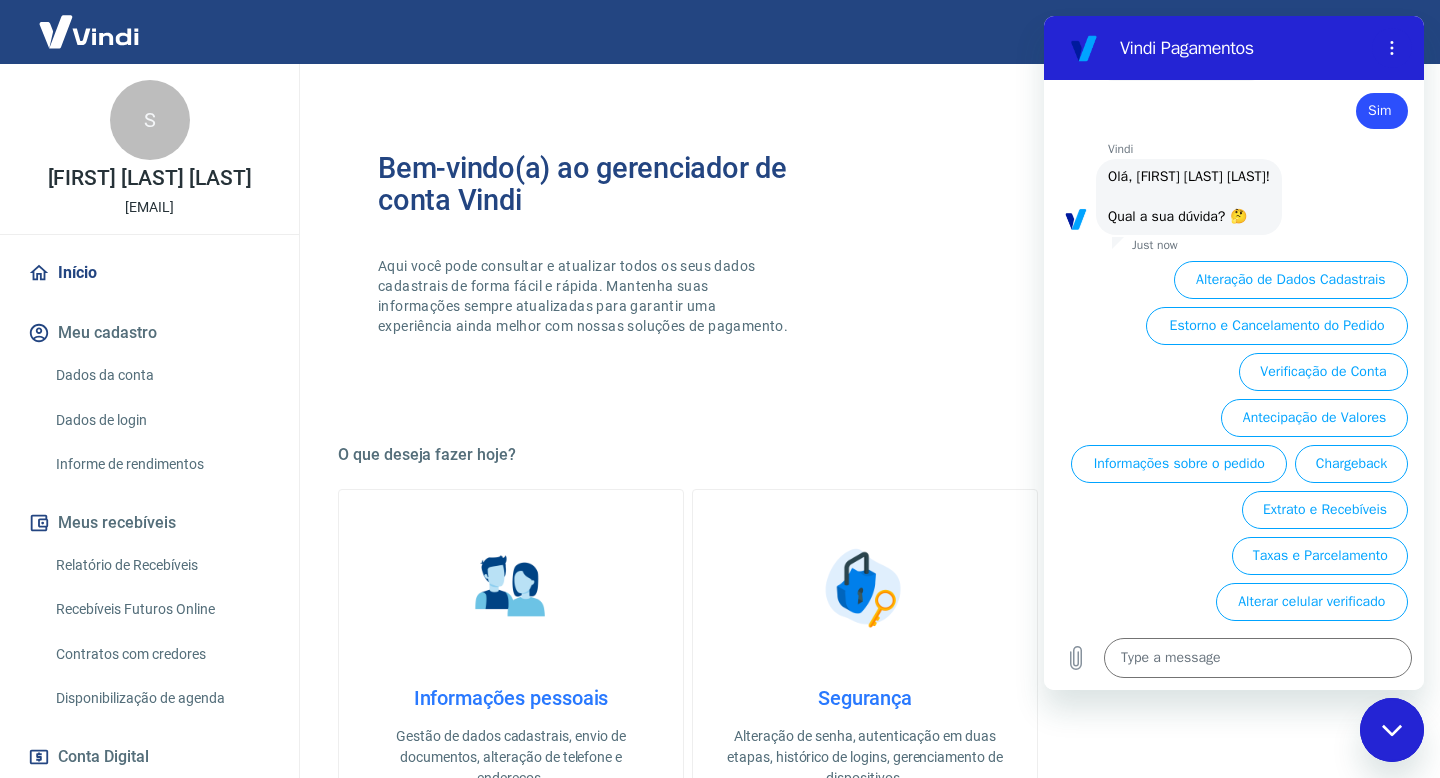 click at bounding box center [89, 31] 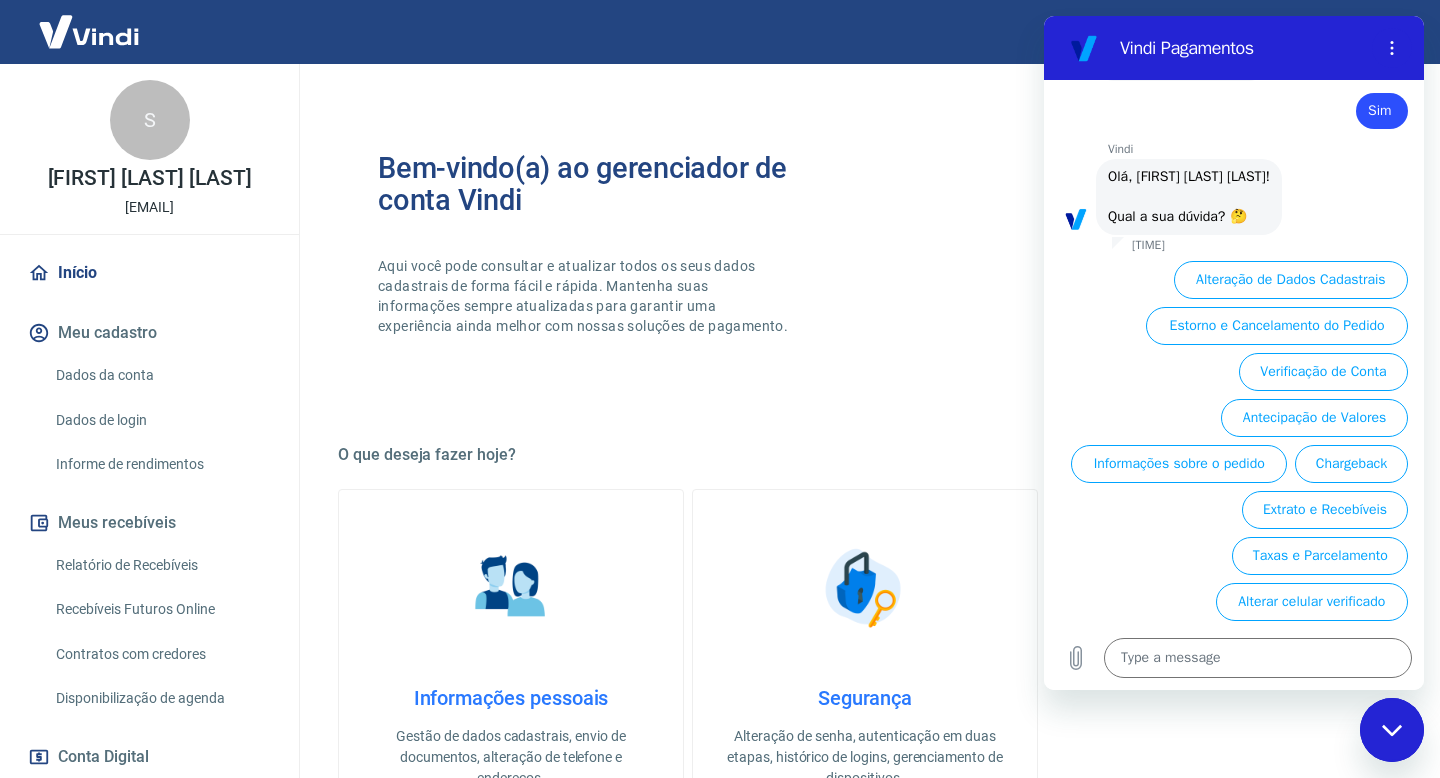type on "x" 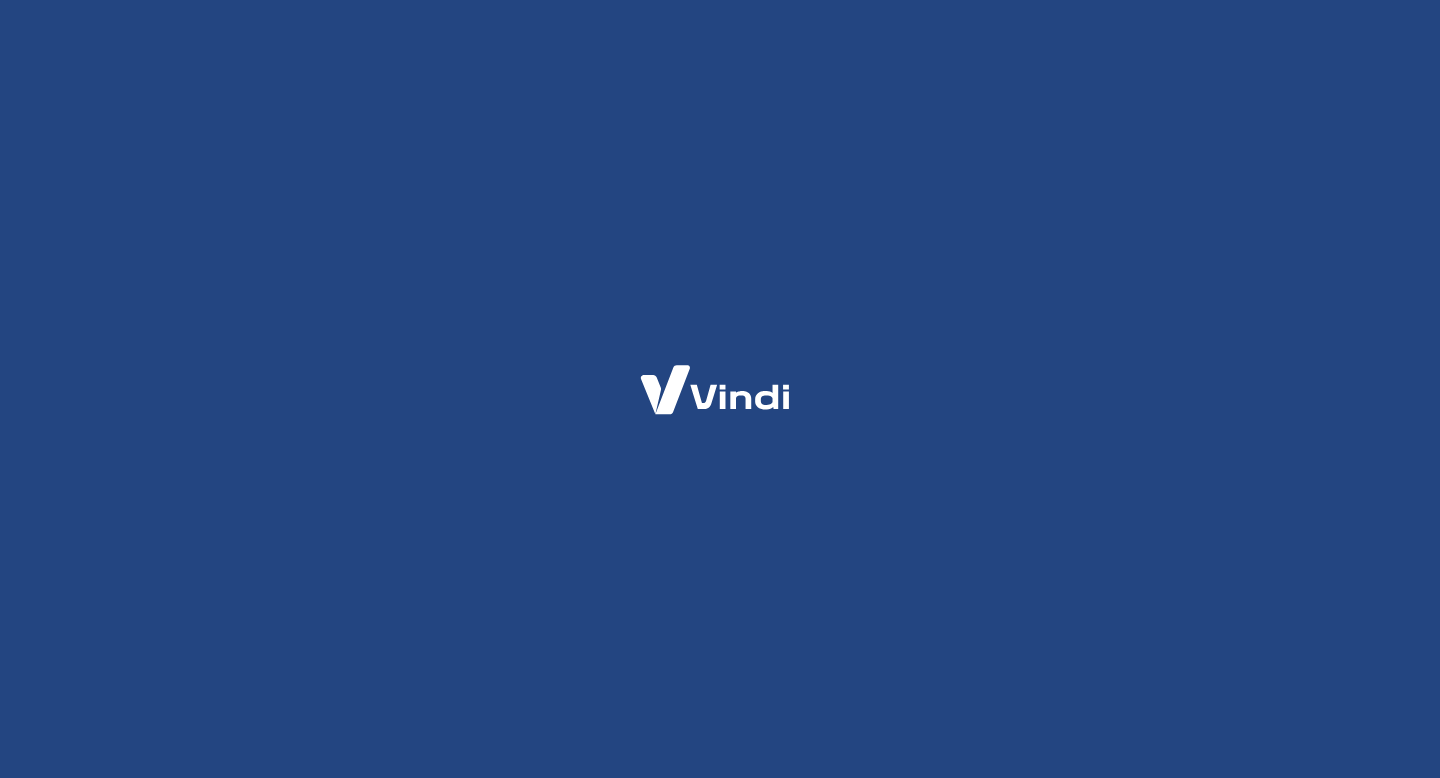 scroll, scrollTop: 0, scrollLeft: 0, axis: both 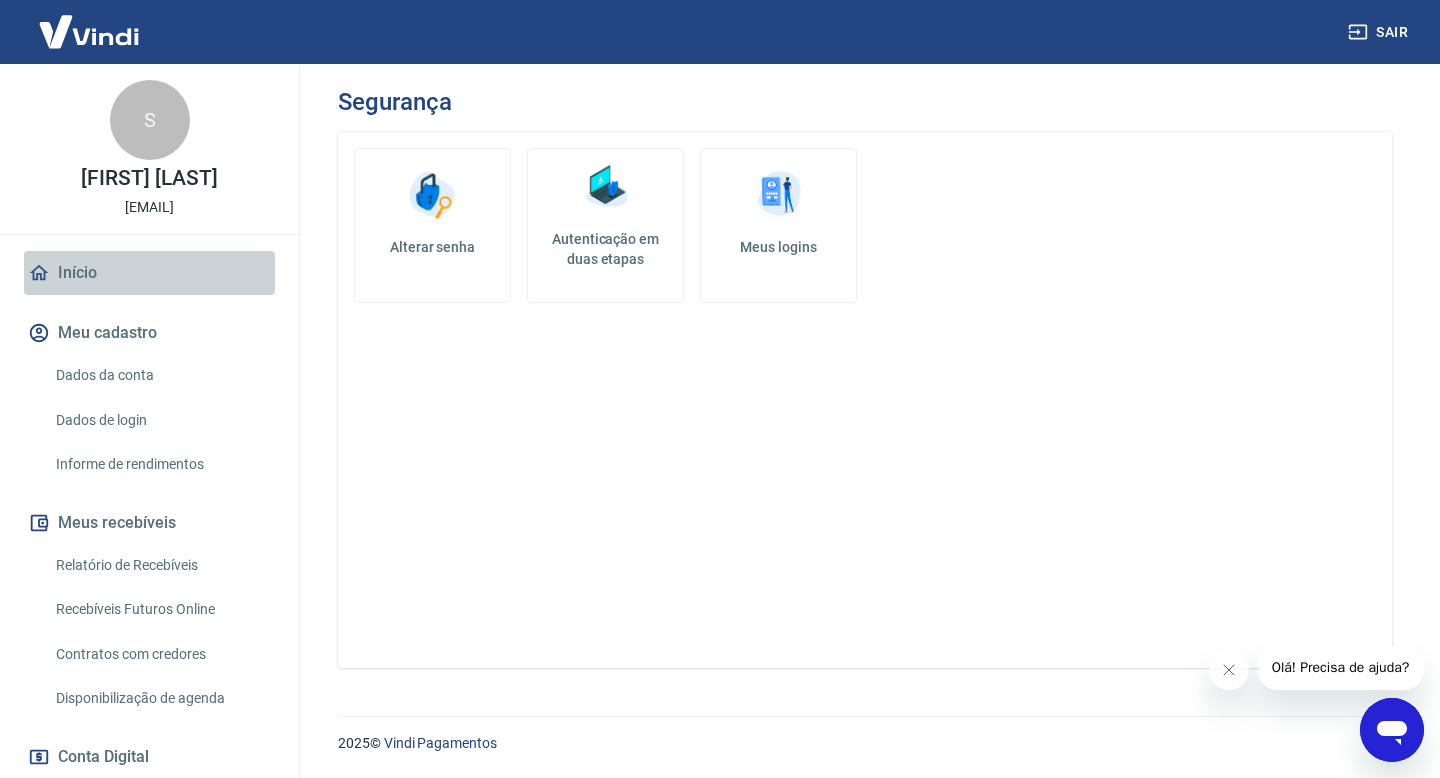 click on "Início" at bounding box center (149, 273) 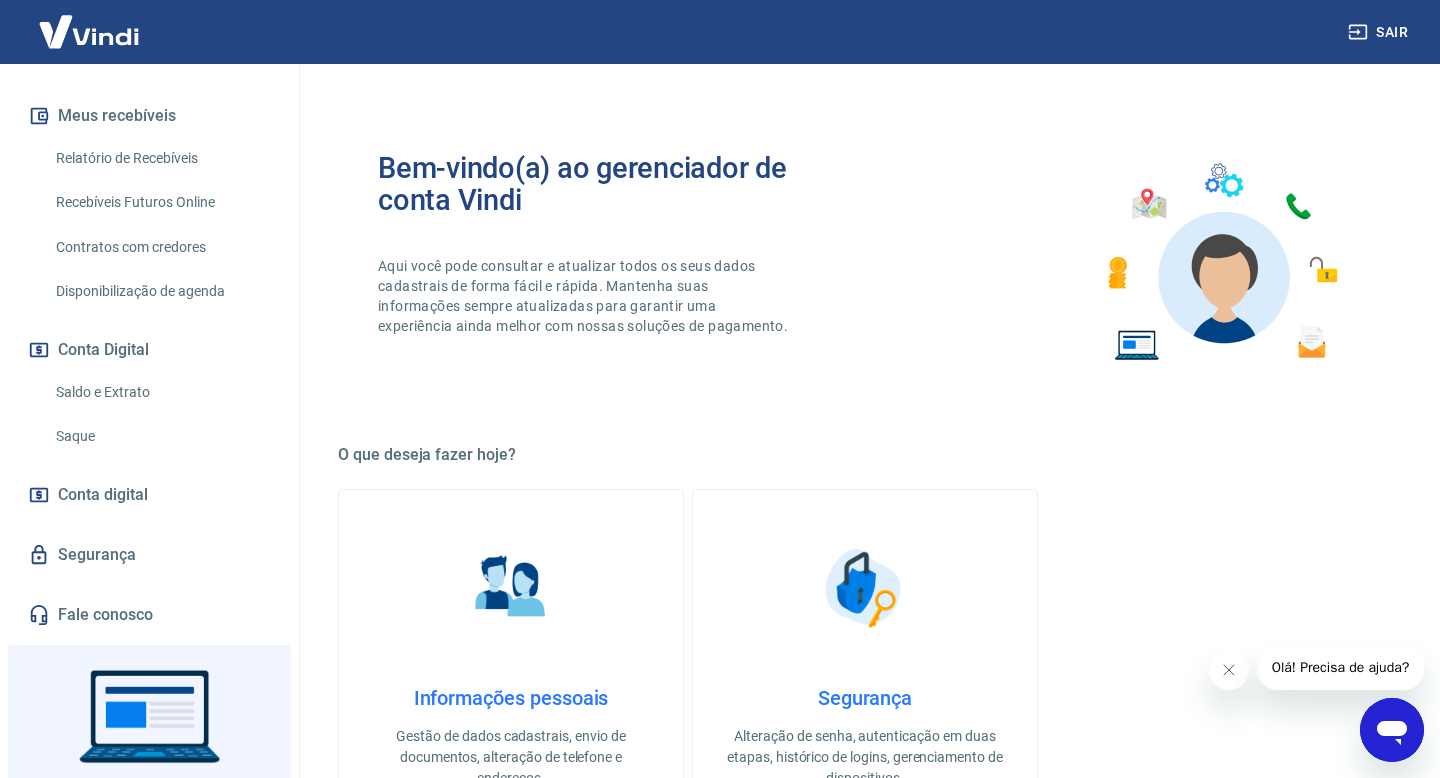 scroll, scrollTop: 411, scrollLeft: 0, axis: vertical 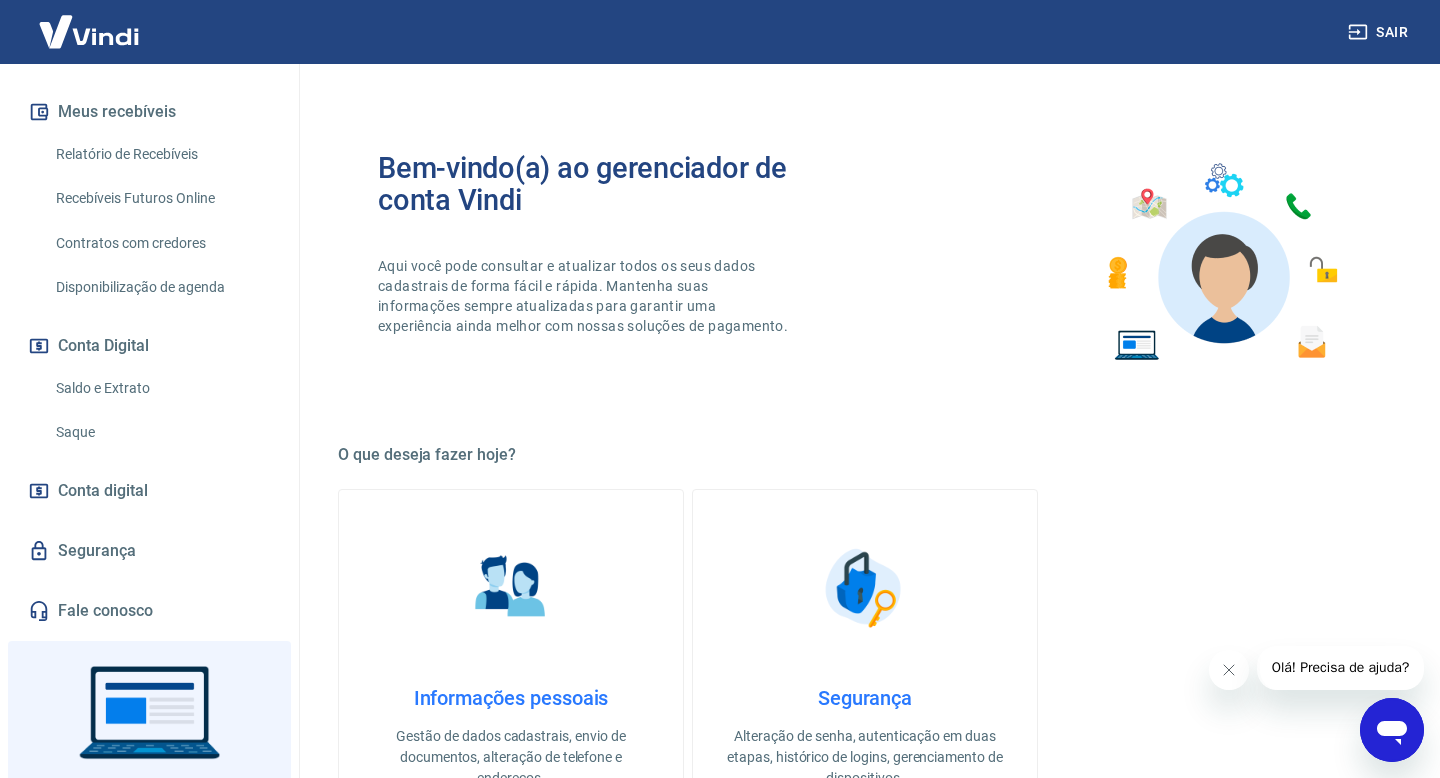 click on "Saldo e Extrato" at bounding box center [161, 388] 